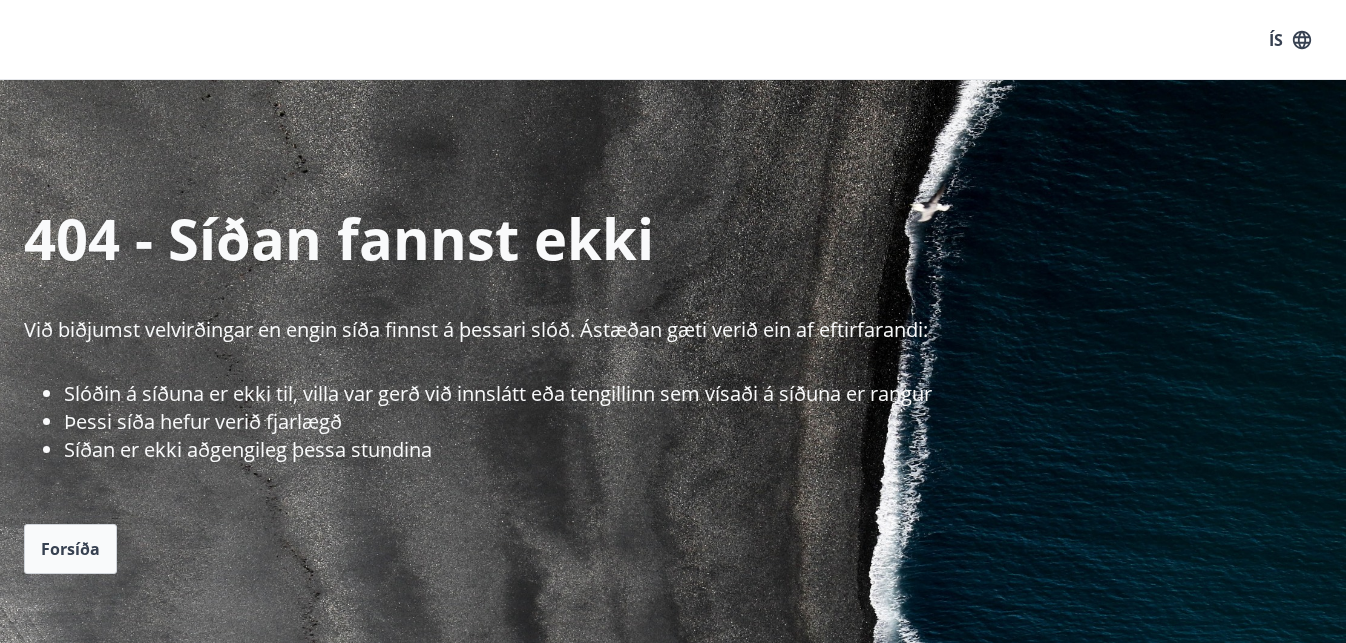 scroll, scrollTop: 0, scrollLeft: 0, axis: both 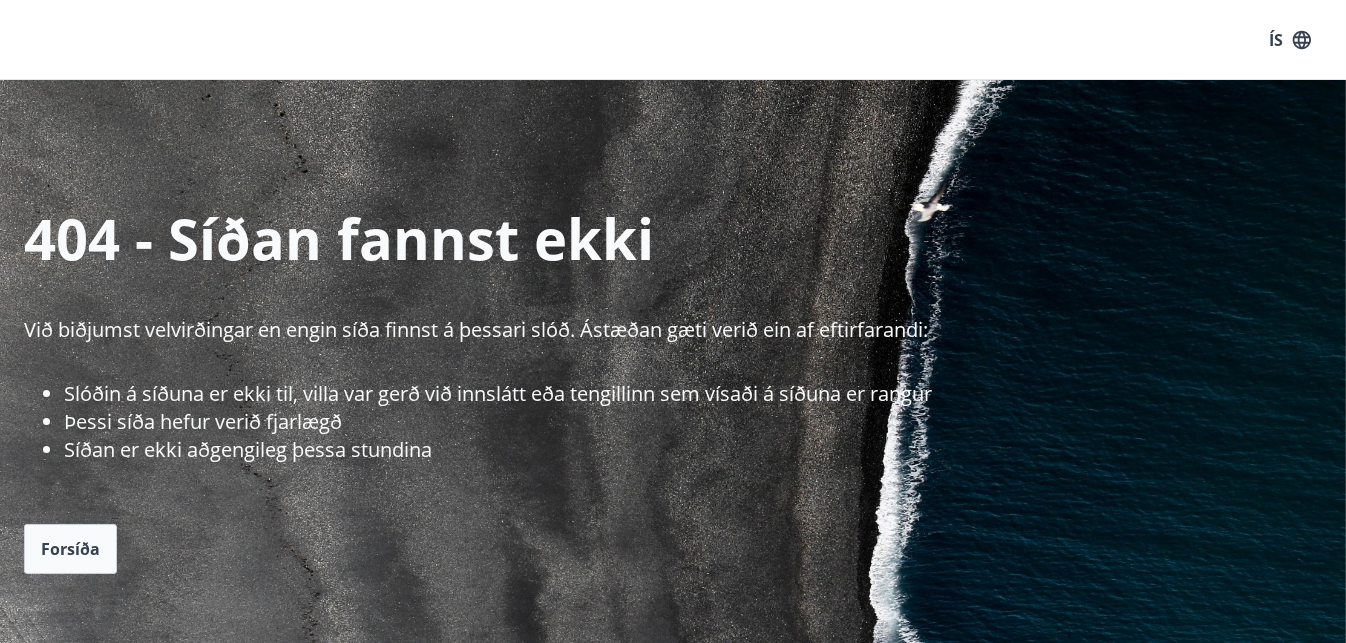 click on "Forsíða" at bounding box center (70, 549) 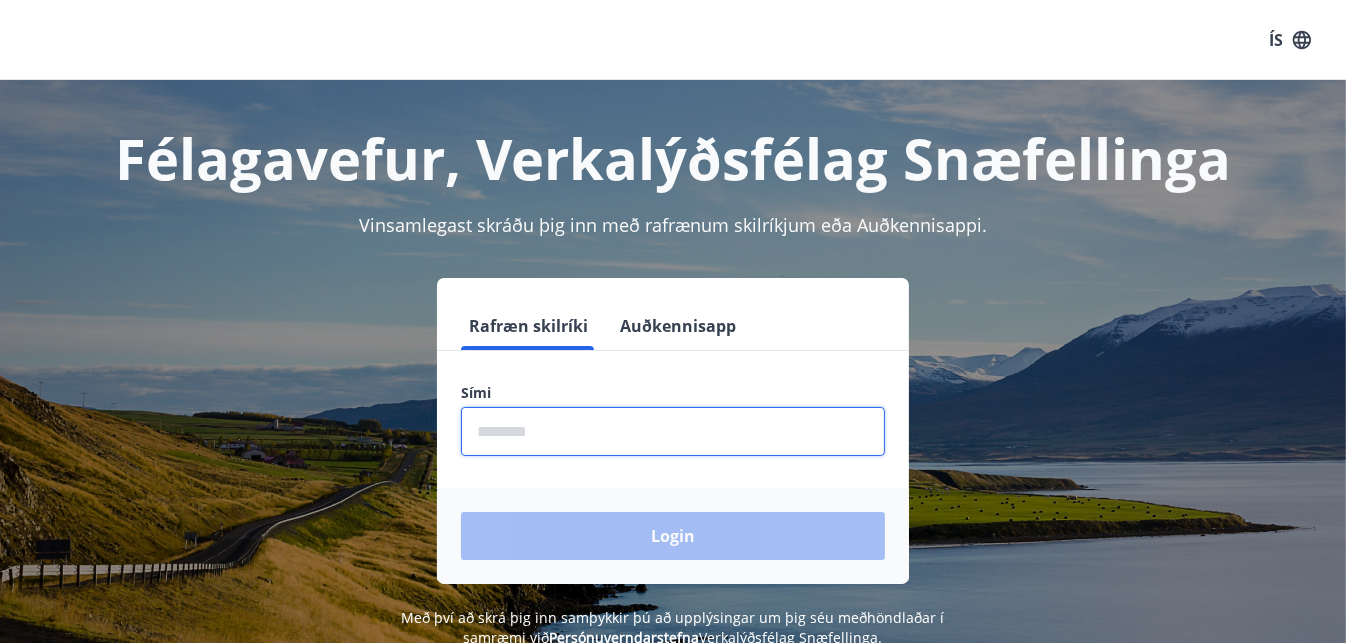 click at bounding box center [673, 431] 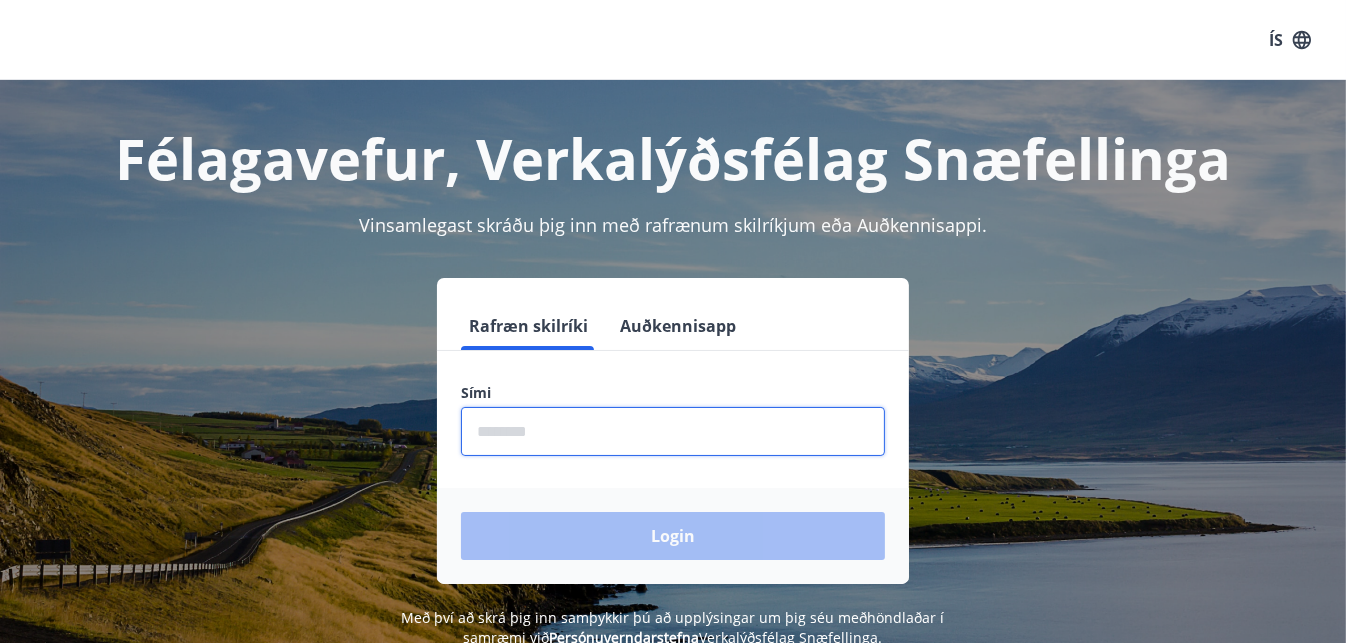 type on "********" 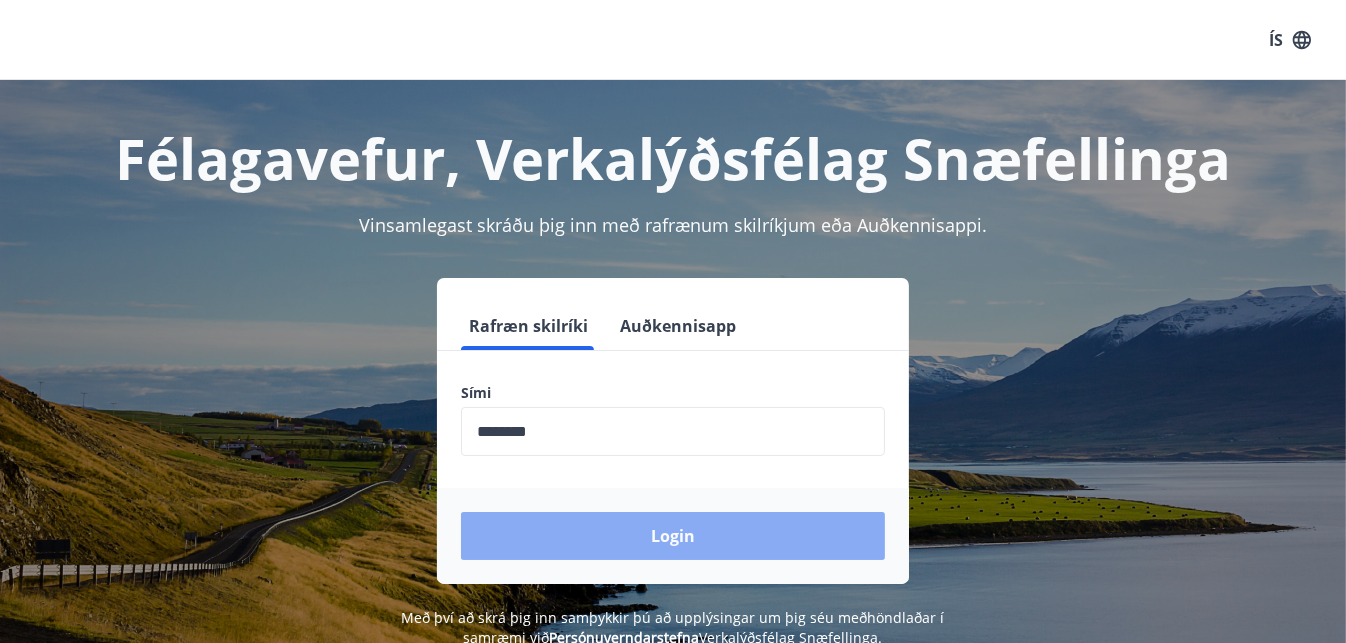 click on "Login" at bounding box center [673, 536] 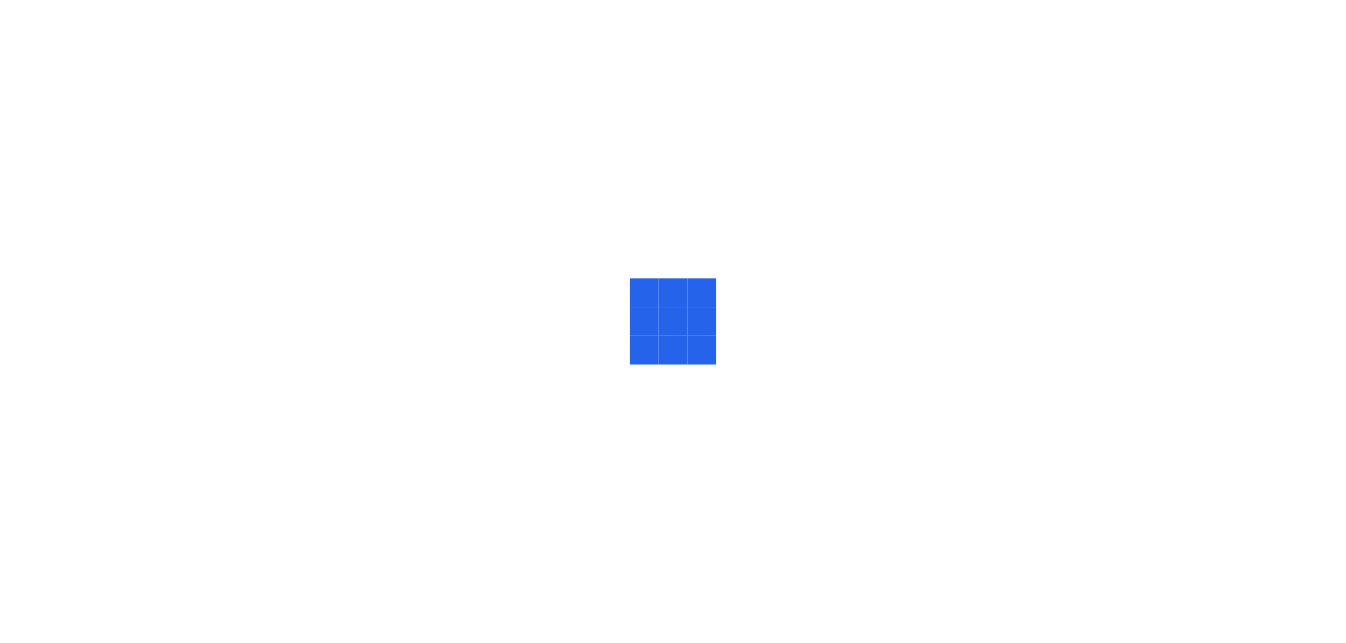 scroll, scrollTop: 0, scrollLeft: 0, axis: both 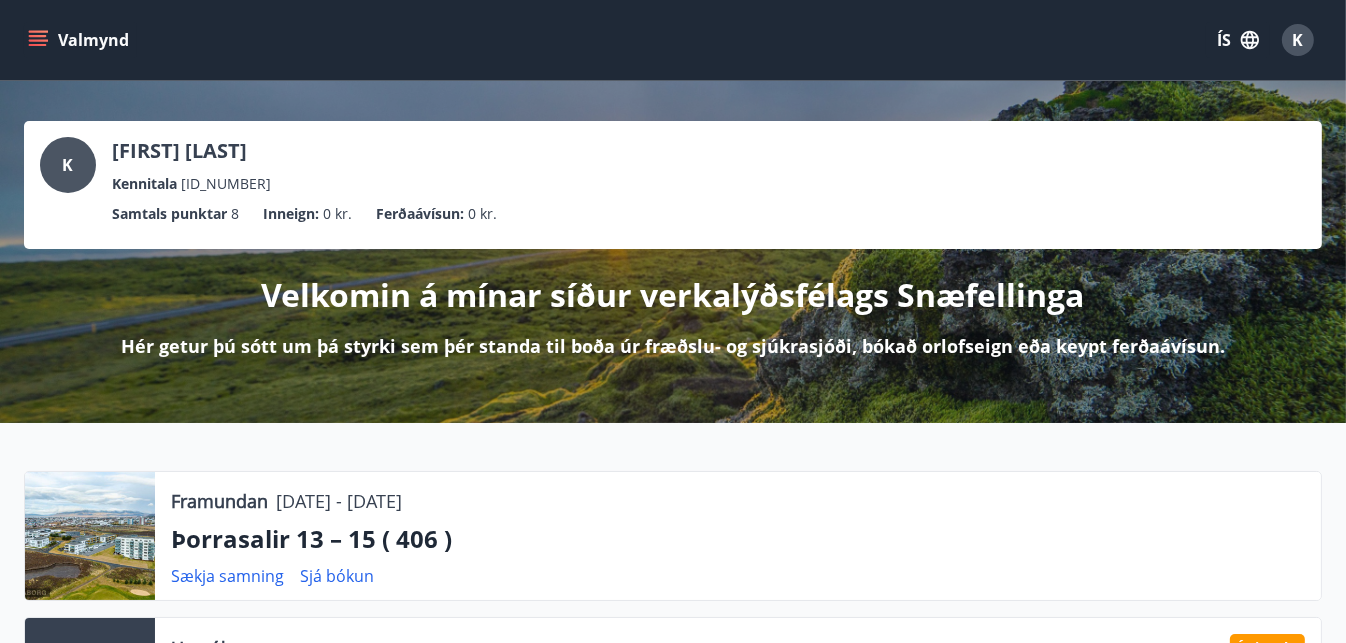 click 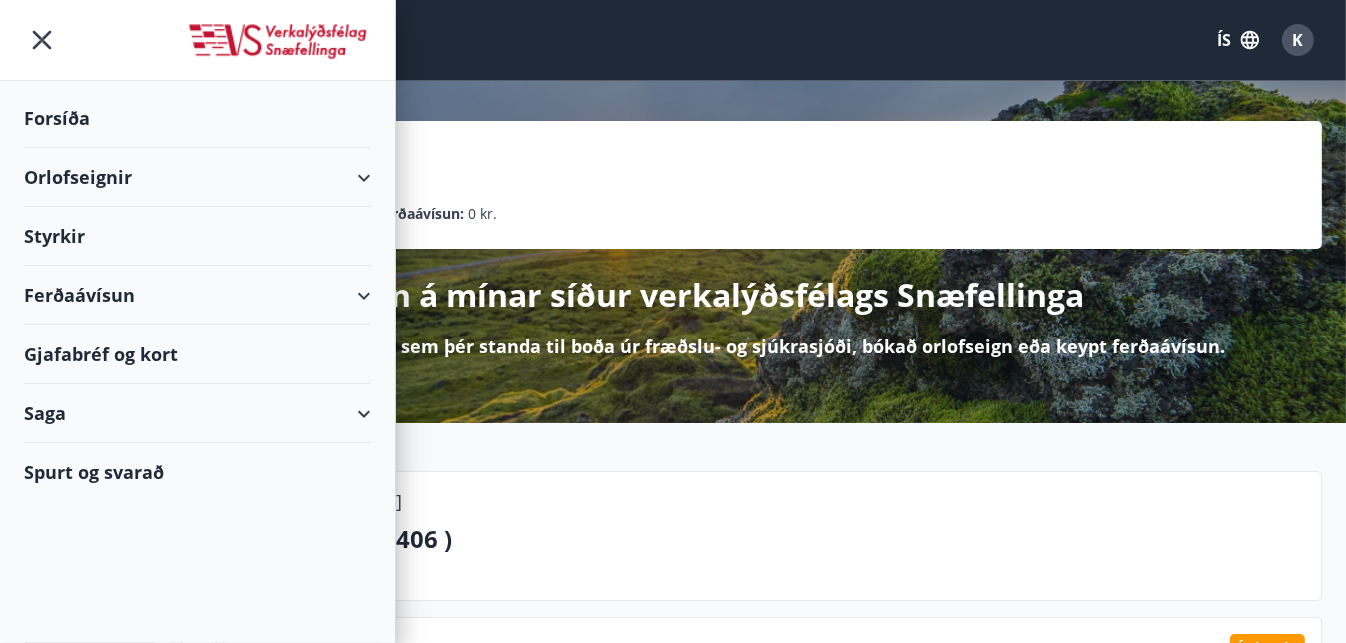 click on "Orlofseignir" at bounding box center (197, 177) 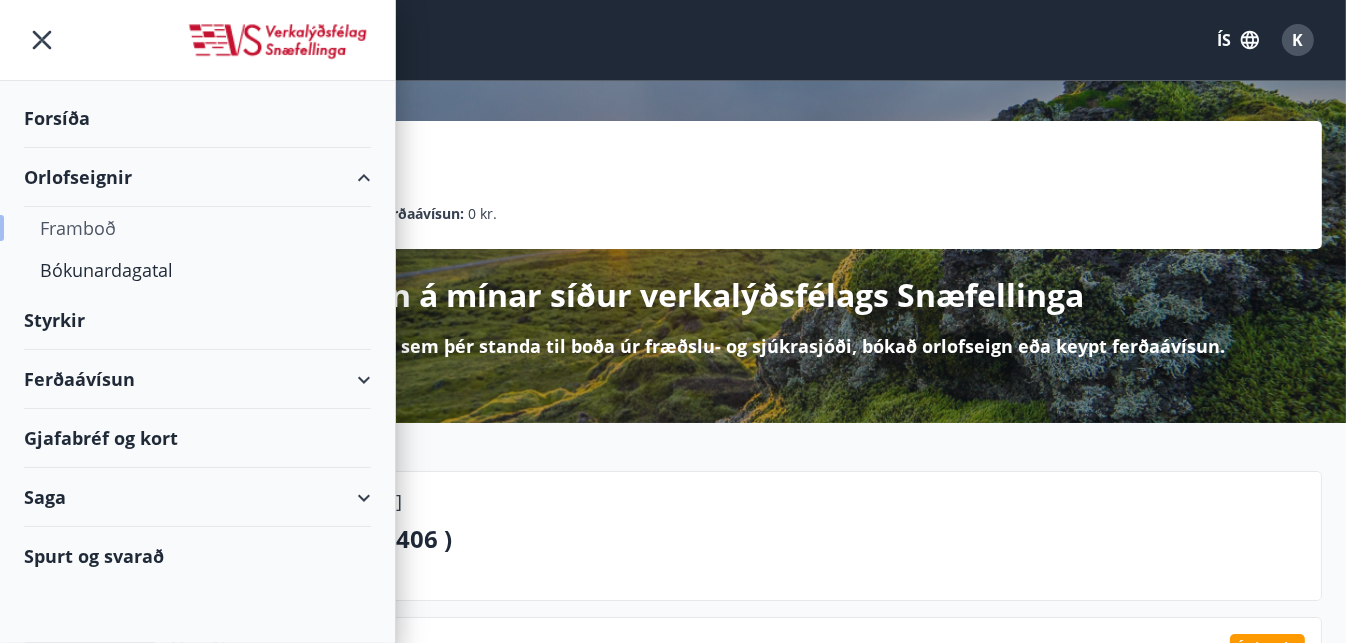click on "Framboð" at bounding box center (197, 228) 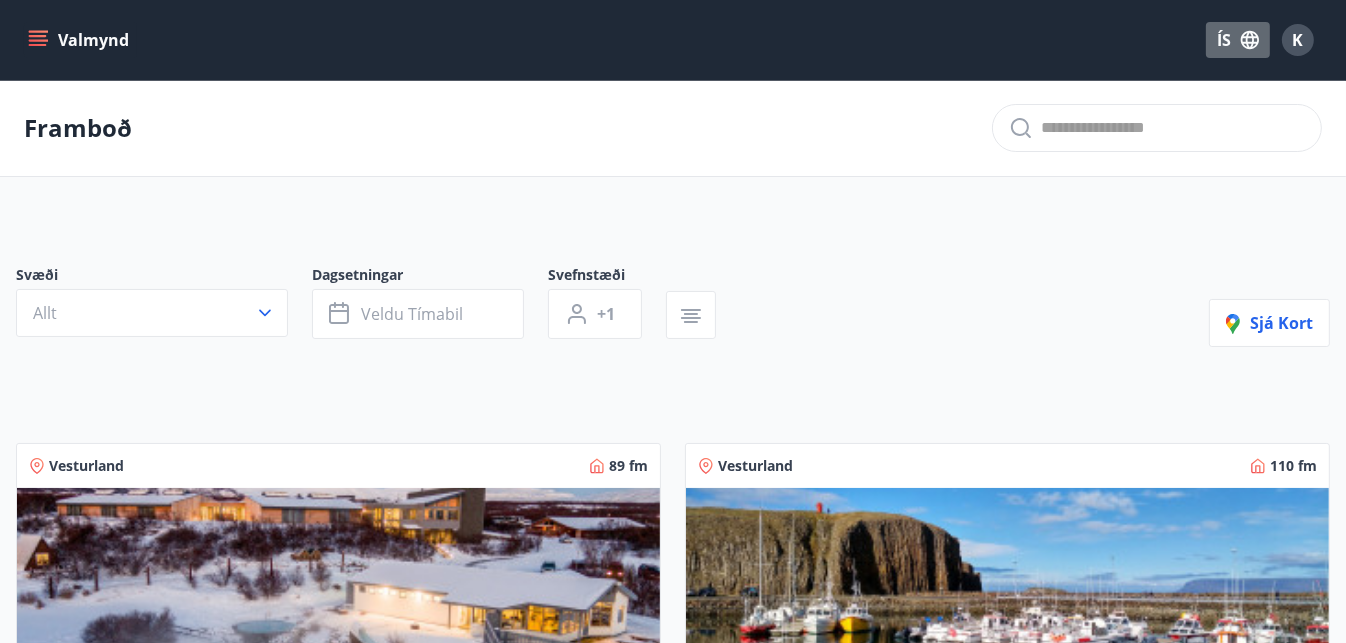 click on "ÍS" at bounding box center [1238, 40] 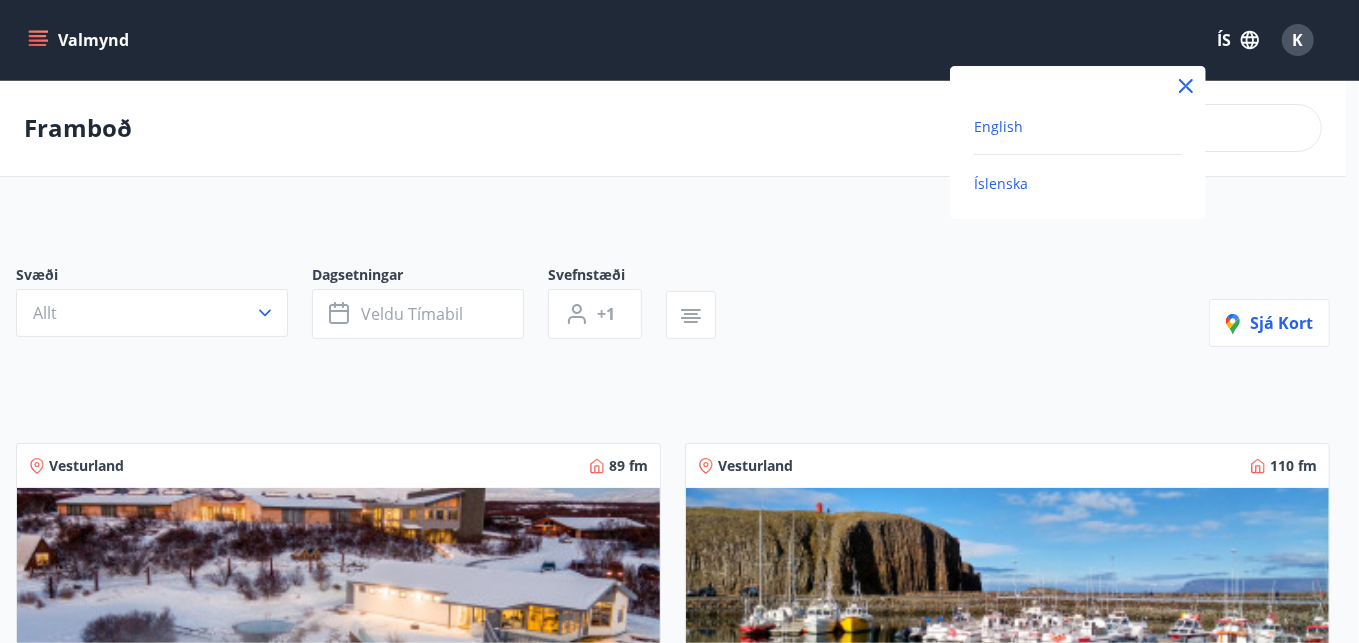 click on "English" at bounding box center (998, 126) 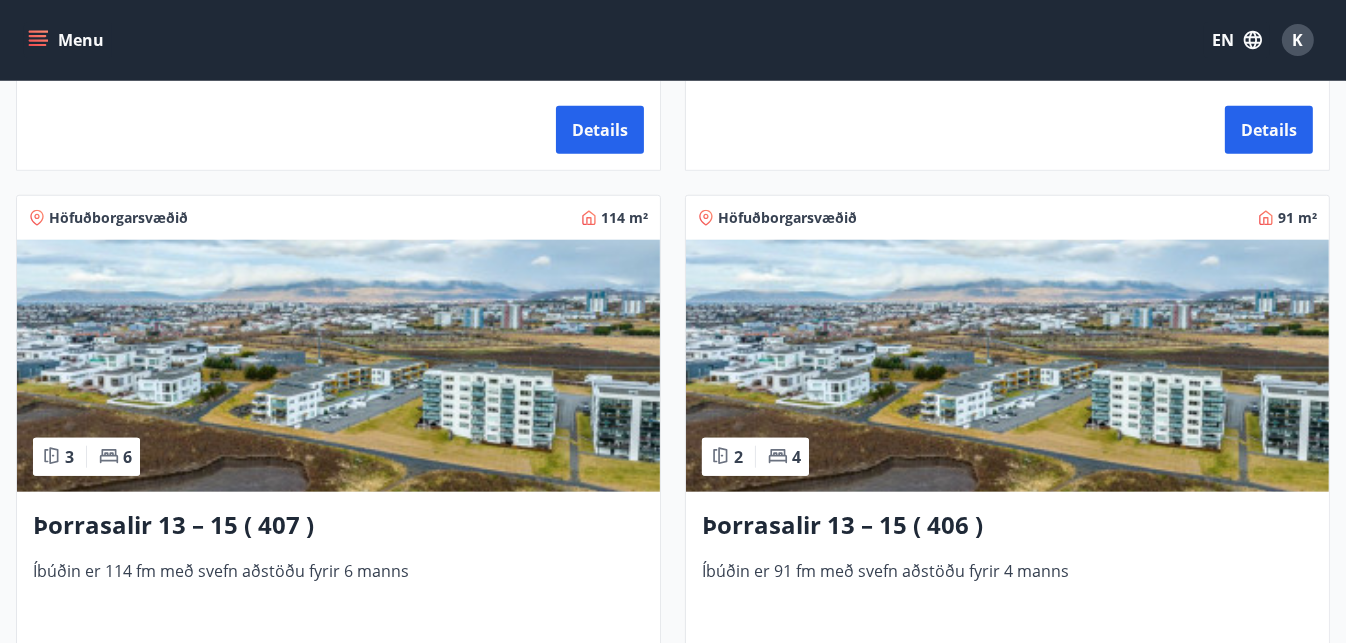 scroll, scrollTop: 1985, scrollLeft: 0, axis: vertical 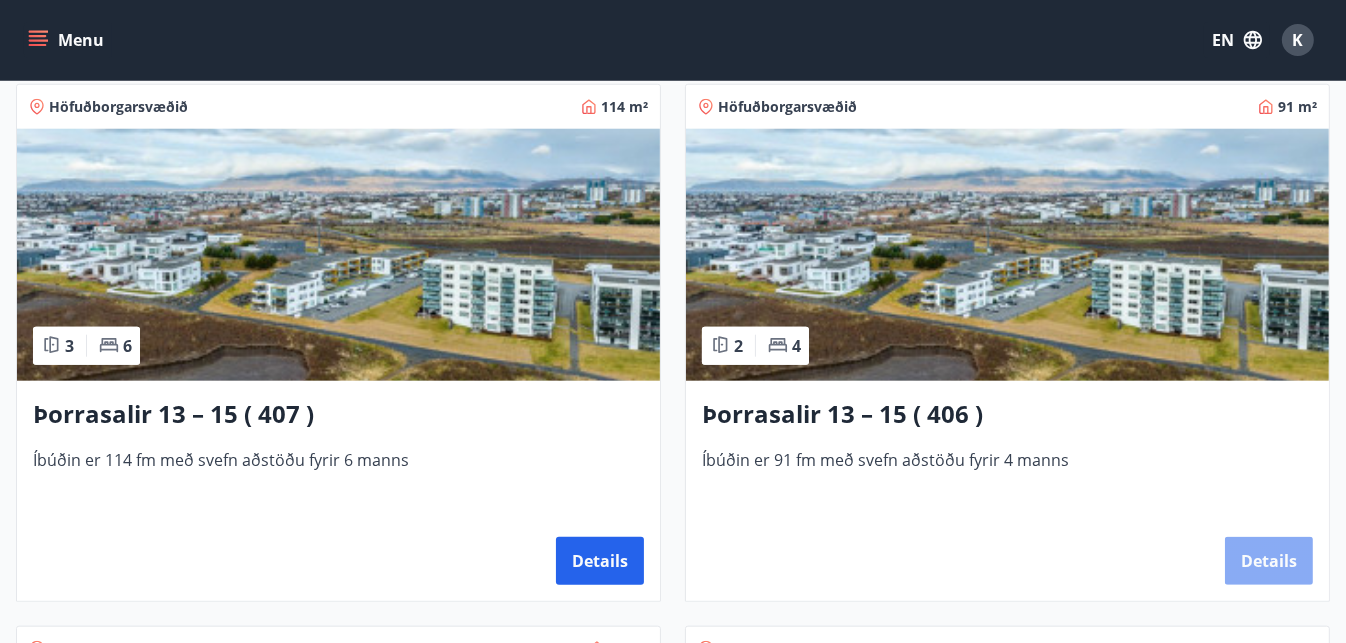 click on "Details" at bounding box center [1269, 561] 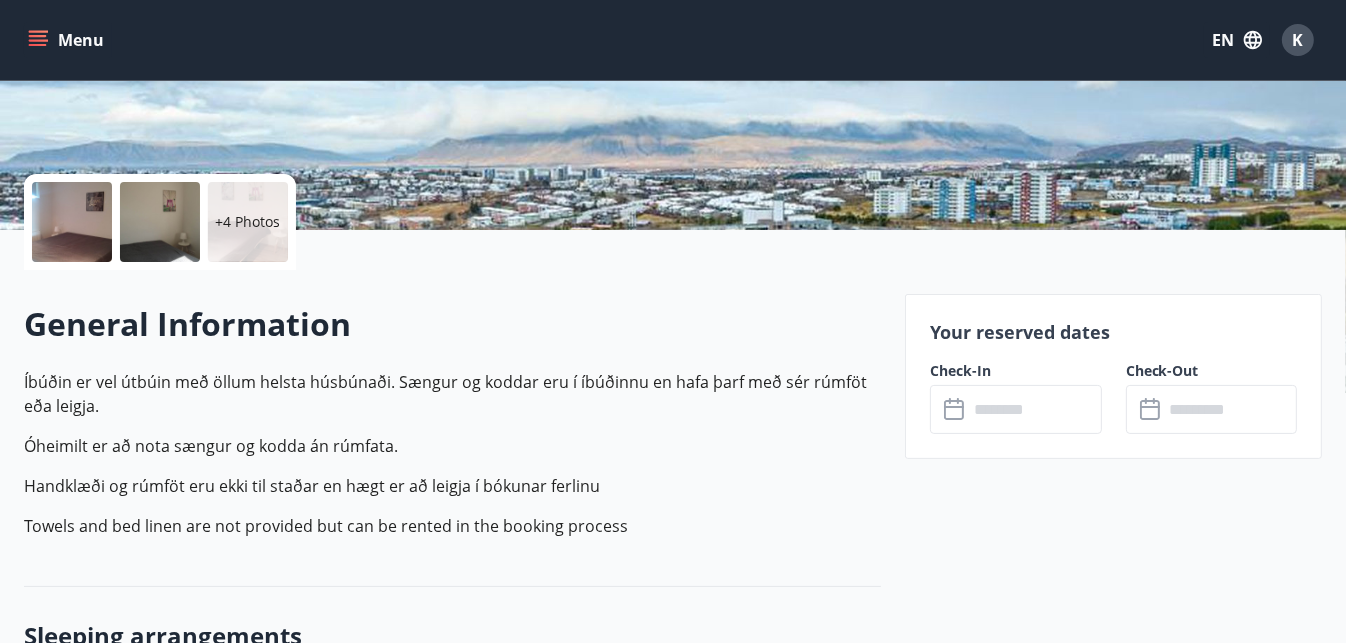 scroll, scrollTop: 556, scrollLeft: 0, axis: vertical 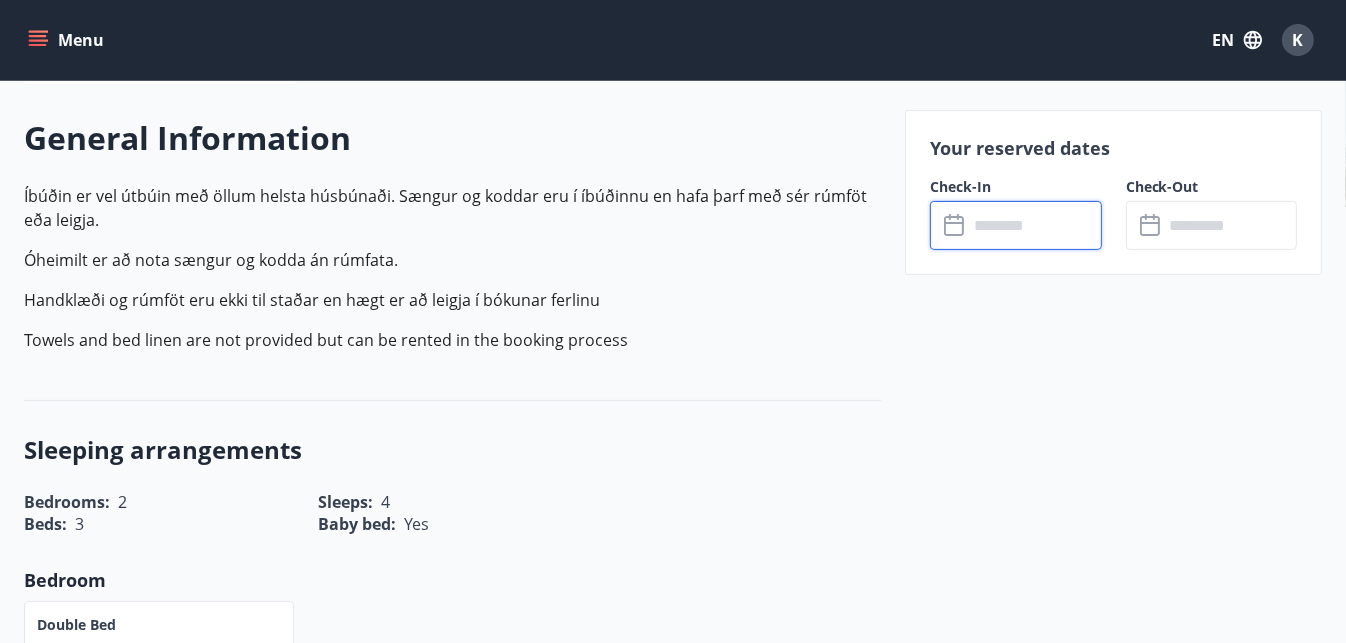 click at bounding box center [1034, 225] 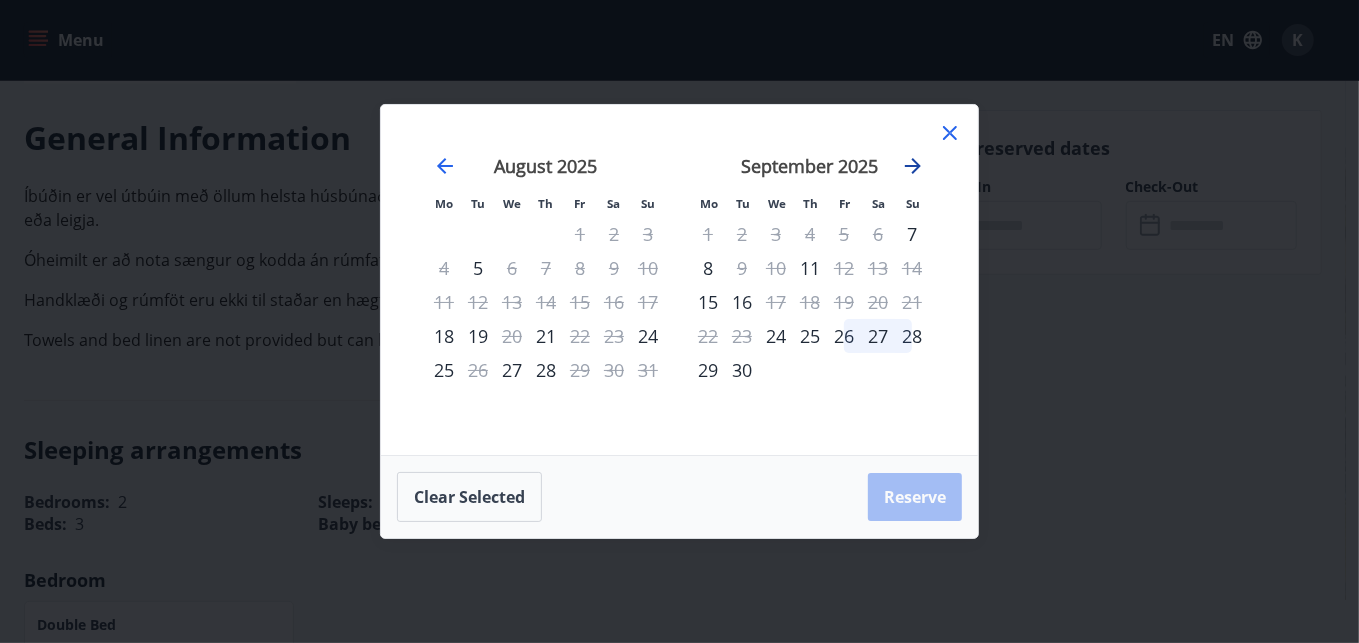 click 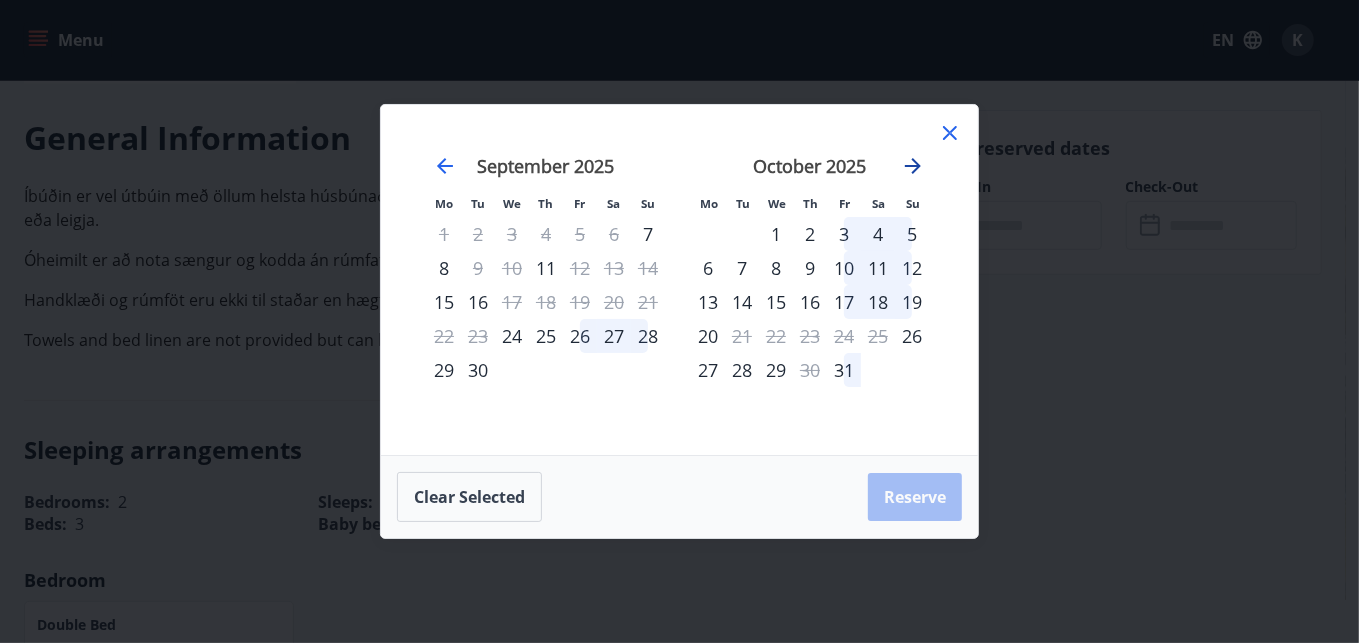 click 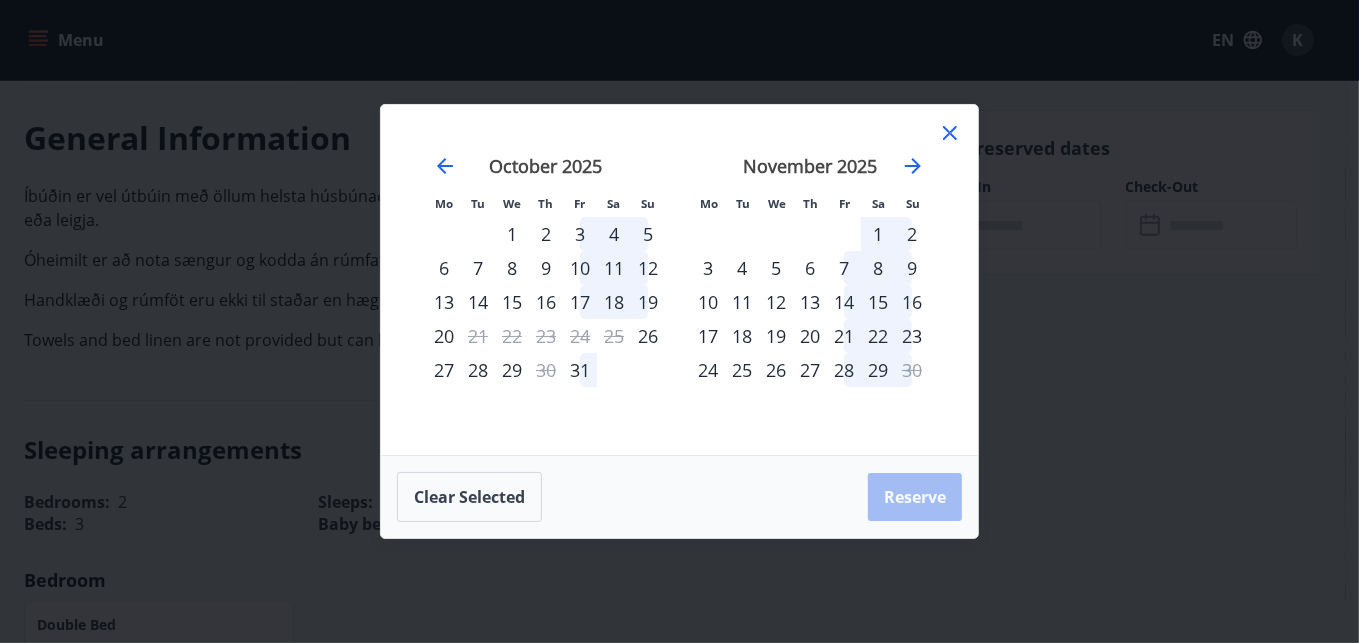 click on "1" at bounding box center [878, 234] 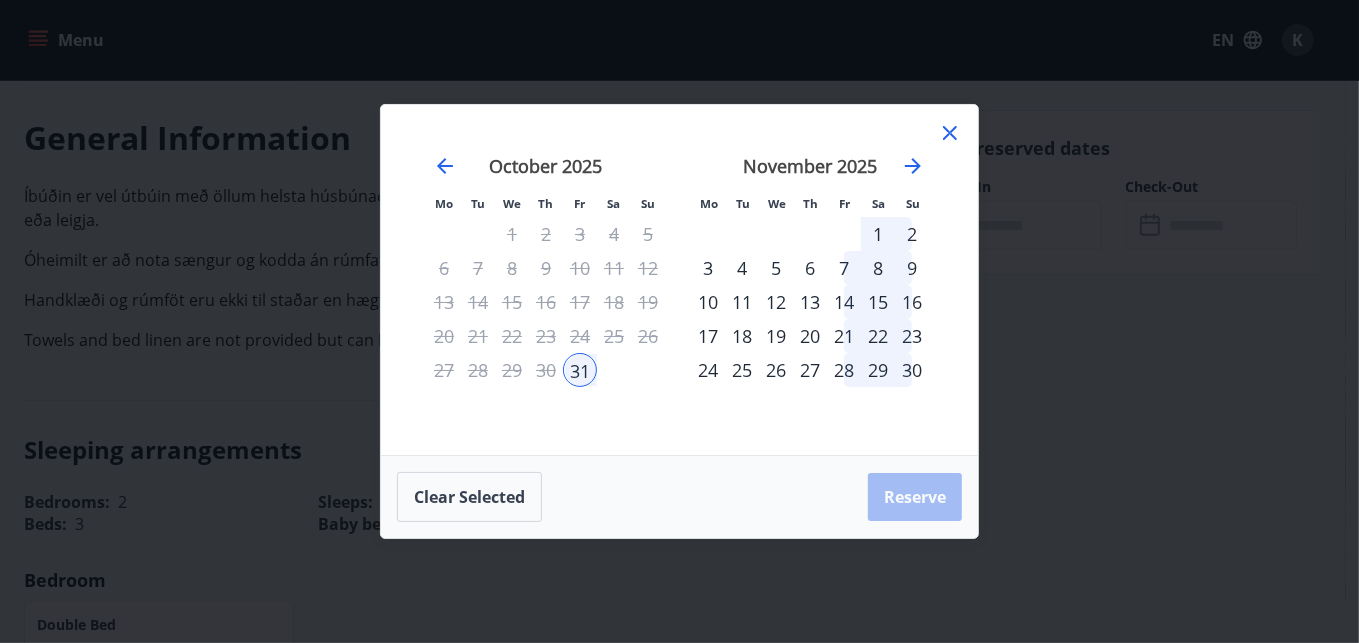 click on "1" at bounding box center [878, 234] 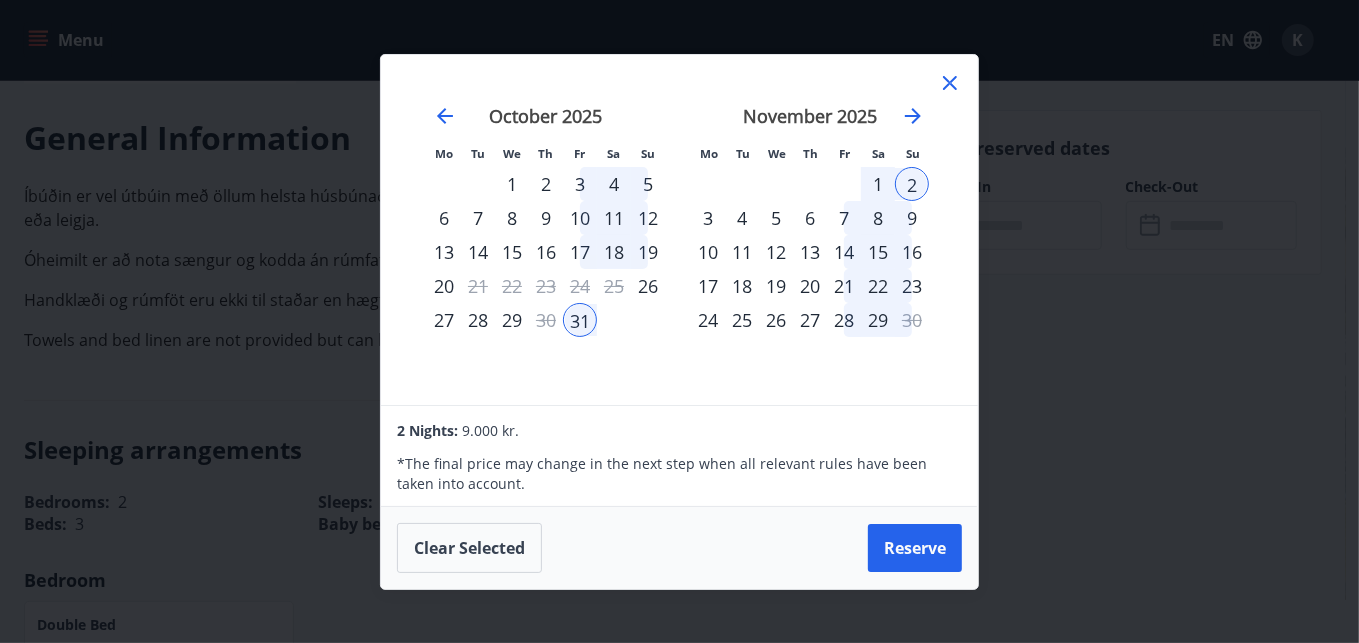 click on "1" at bounding box center [878, 184] 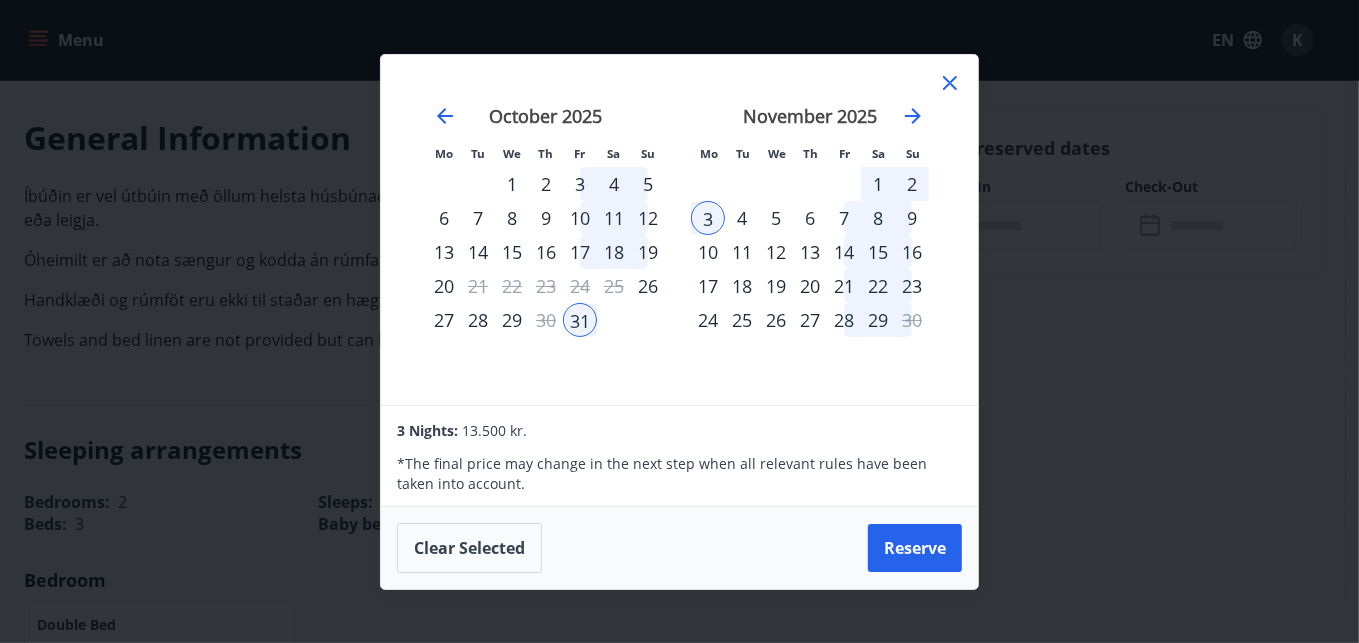 click on "3" at bounding box center [708, 218] 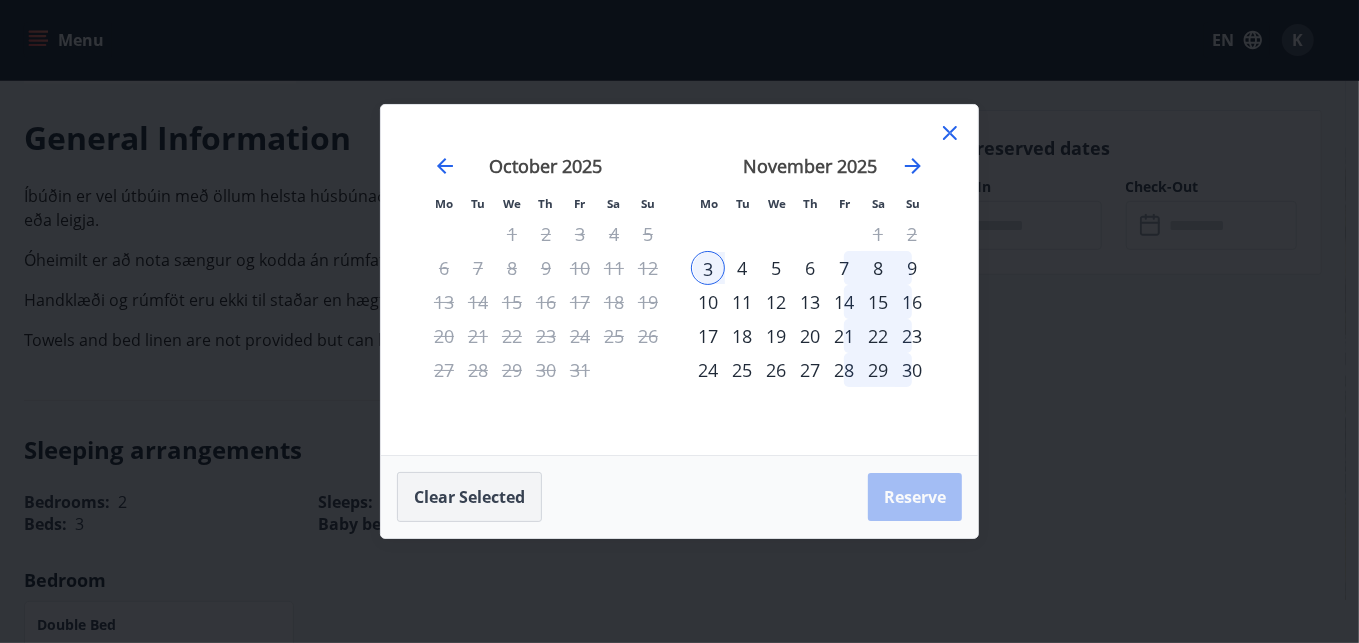 click on "Clear selected" at bounding box center (469, 497) 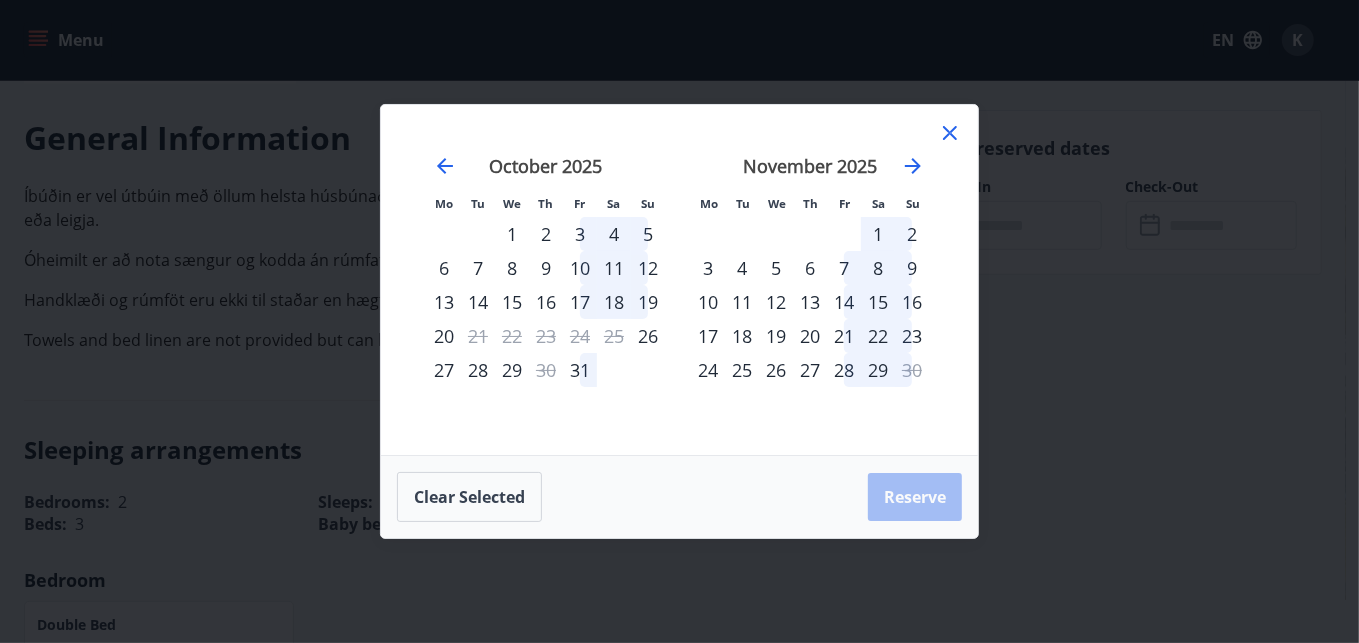 click on "1" at bounding box center [878, 234] 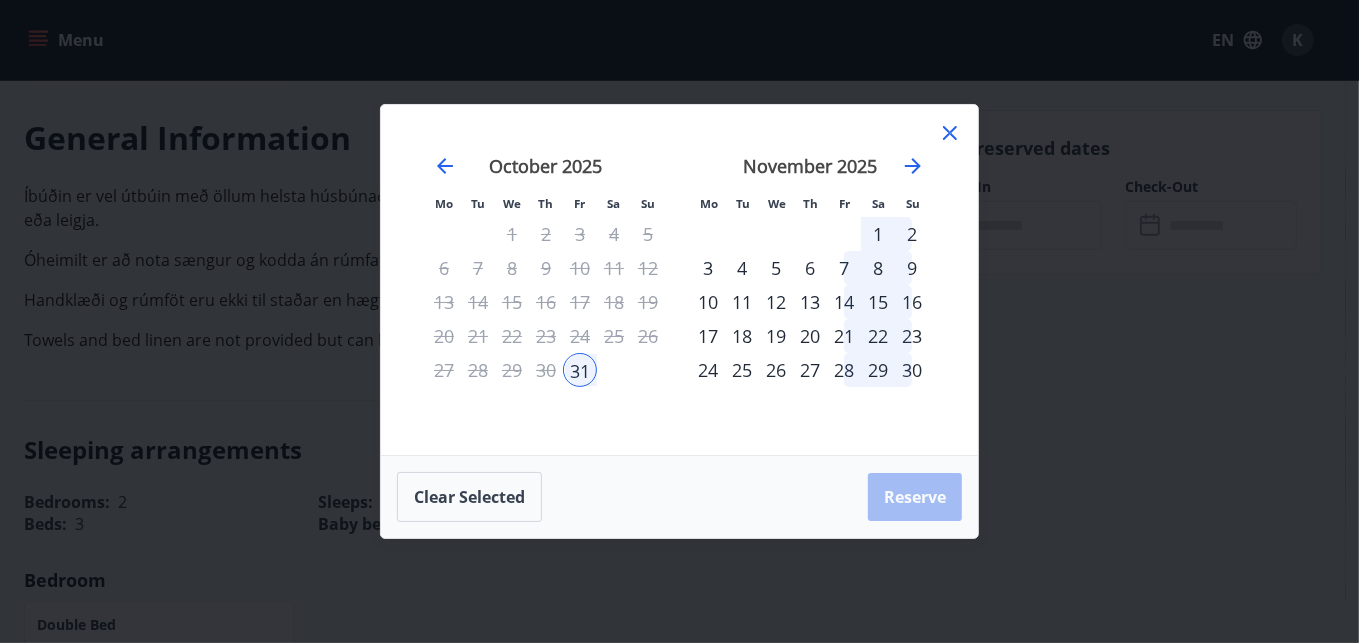 click on "Clear selected" at bounding box center (469, 497) 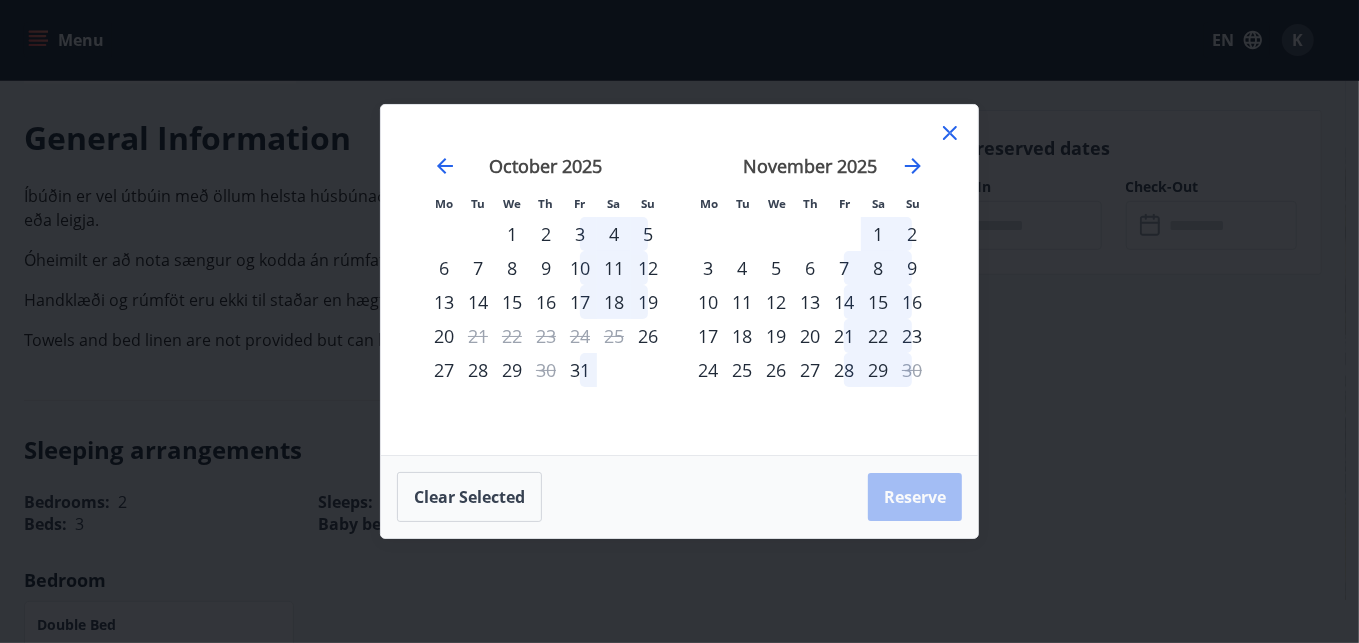 click on "2" at bounding box center [912, 234] 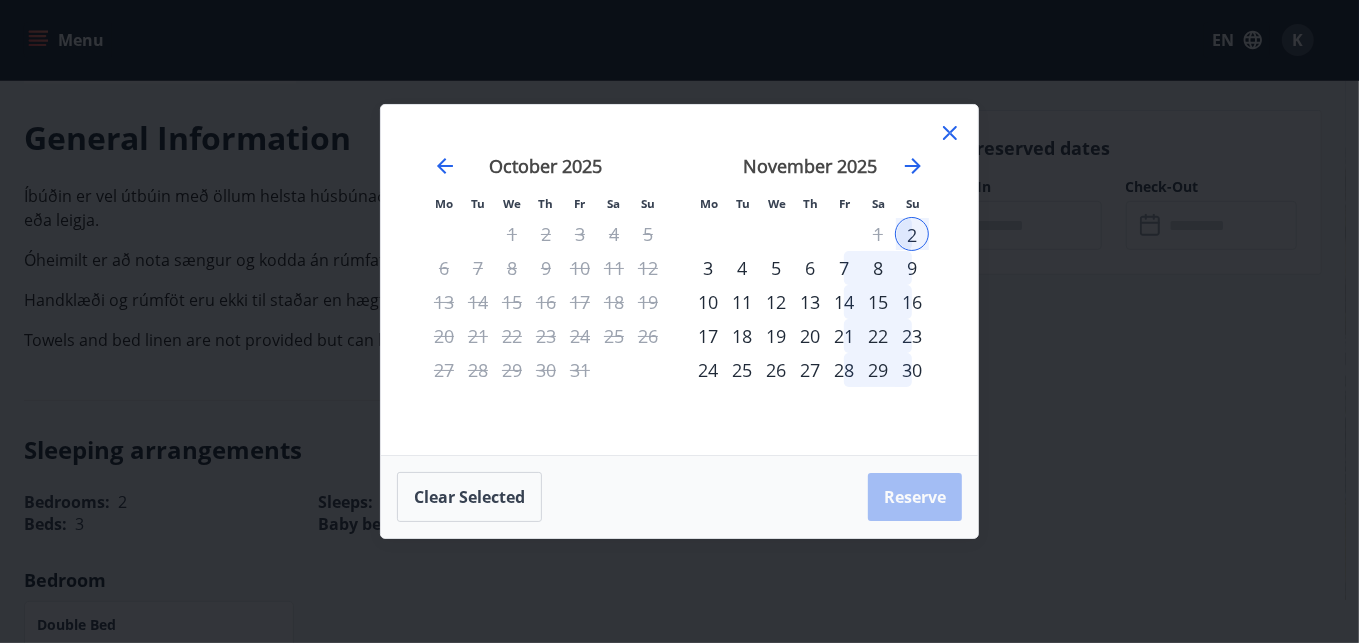 click on "11" at bounding box center (742, 302) 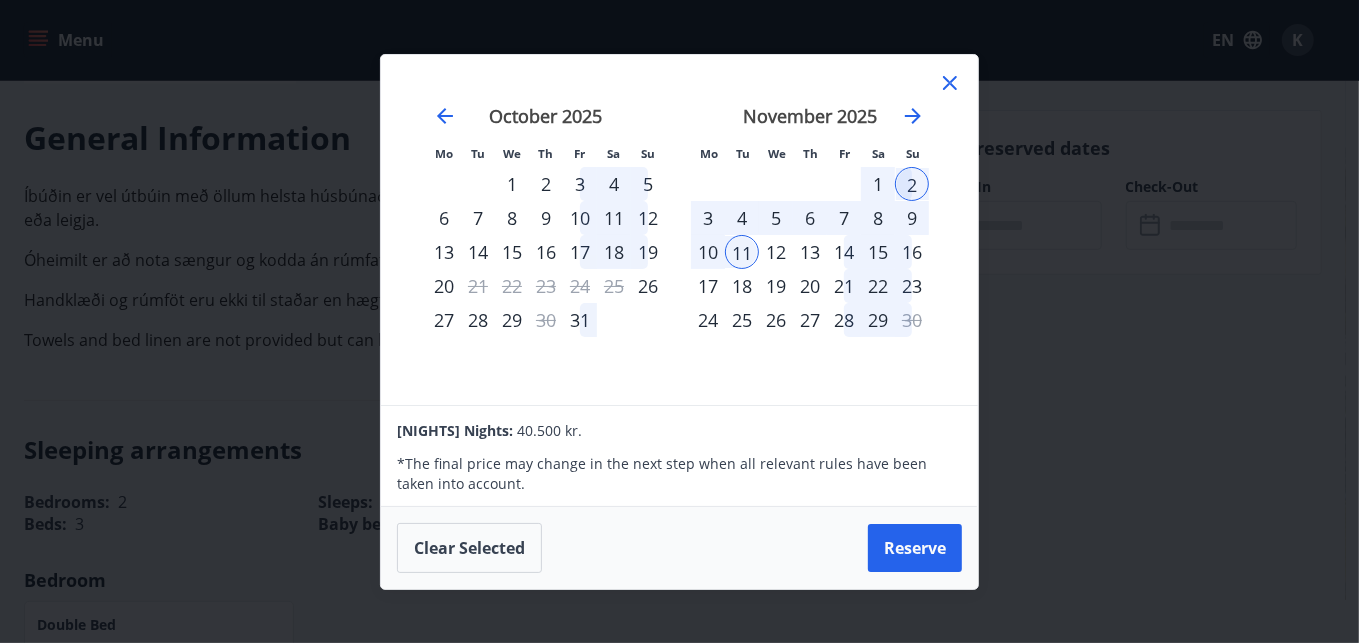 click on "1" at bounding box center (878, 184) 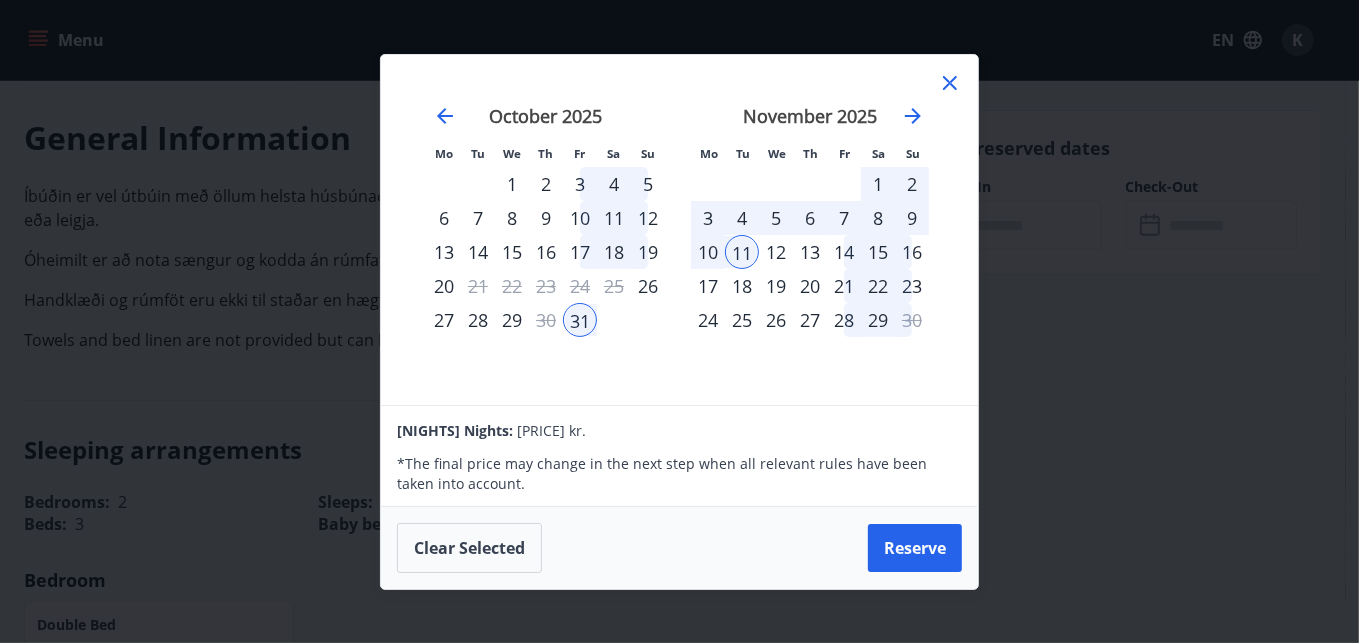 click on "2" at bounding box center [912, 184] 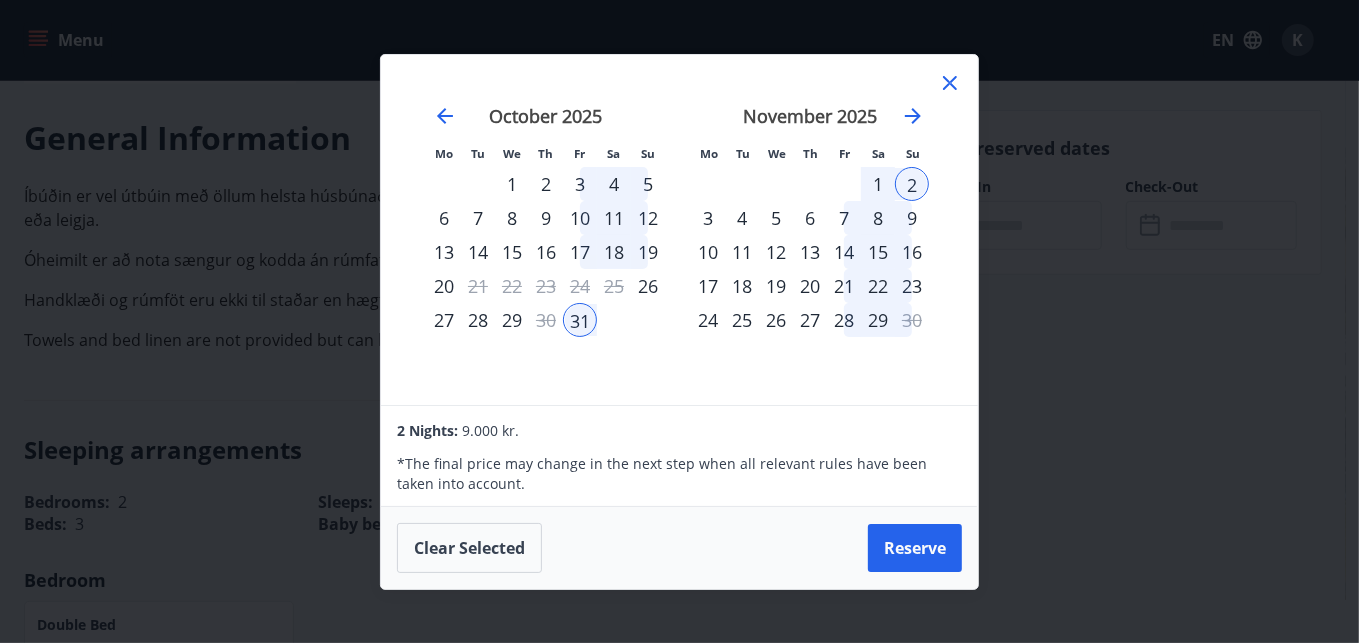 click on "2" at bounding box center [912, 184] 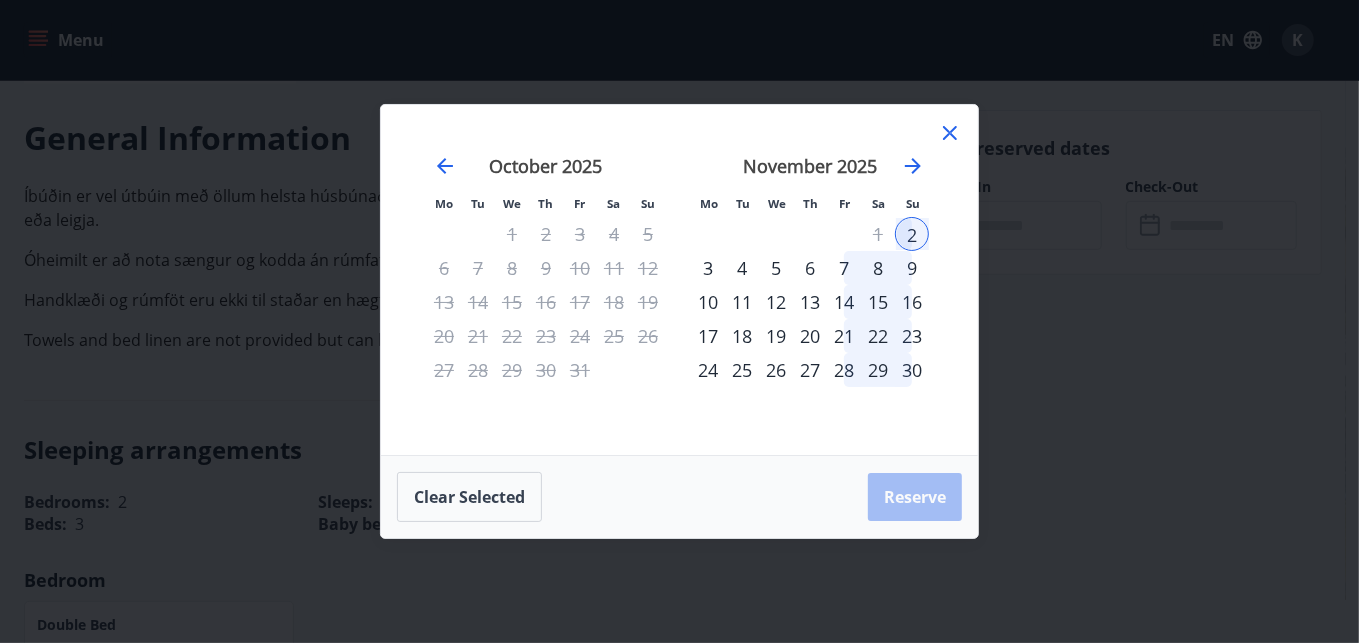 click on "12" at bounding box center (776, 302) 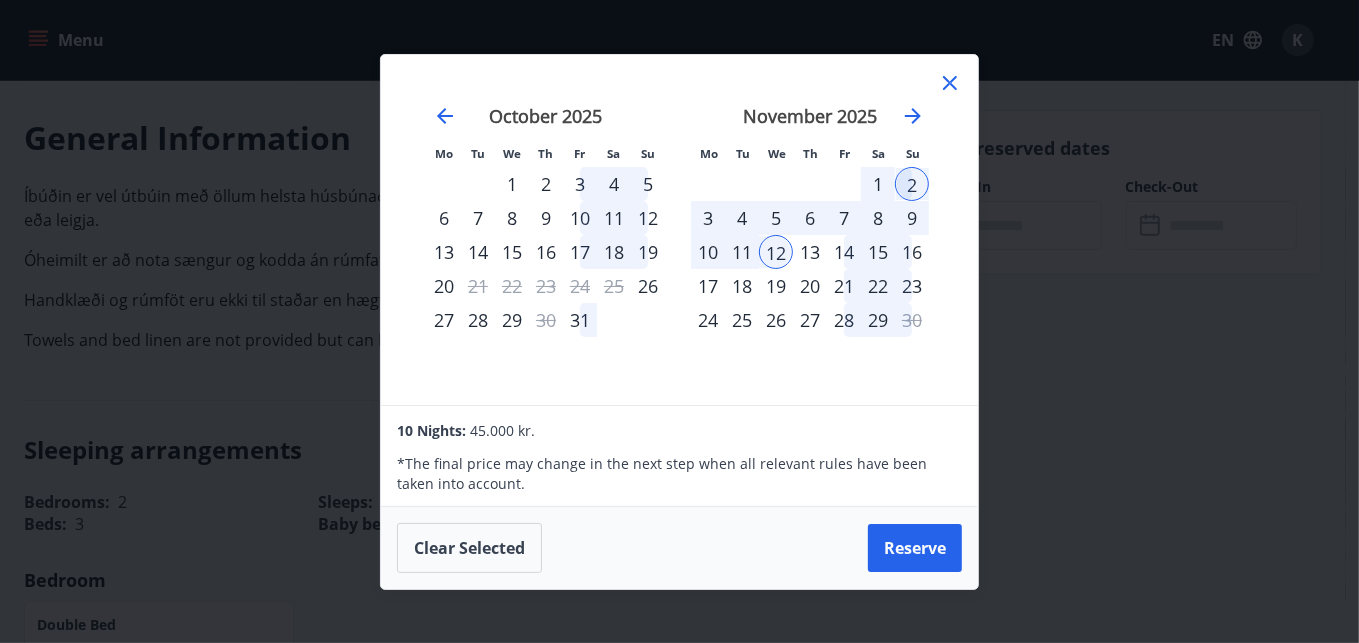 click 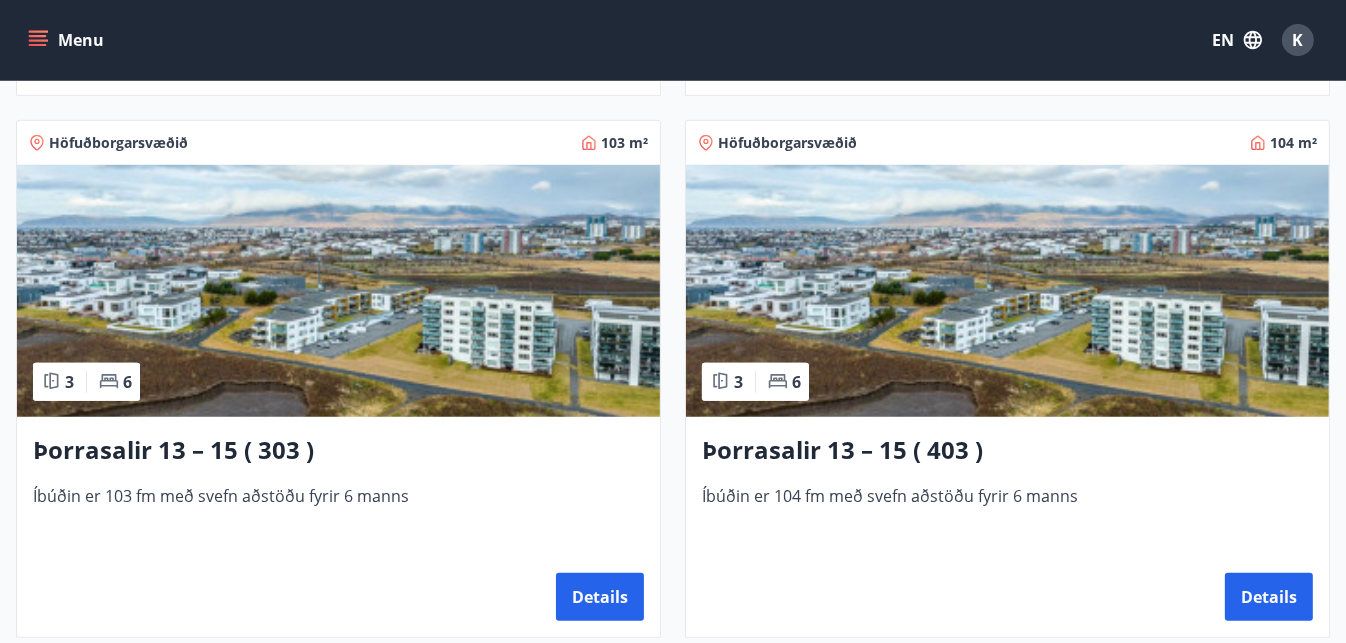 scroll, scrollTop: 1406, scrollLeft: 0, axis: vertical 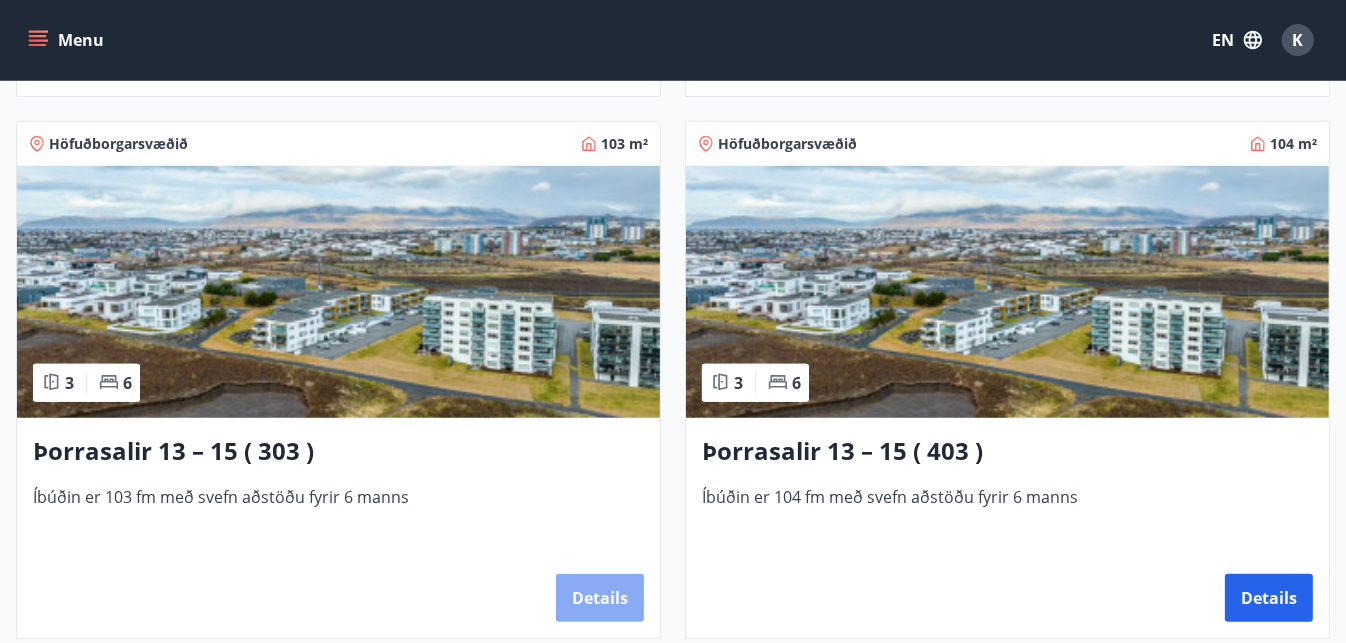click on "Details" at bounding box center [600, 598] 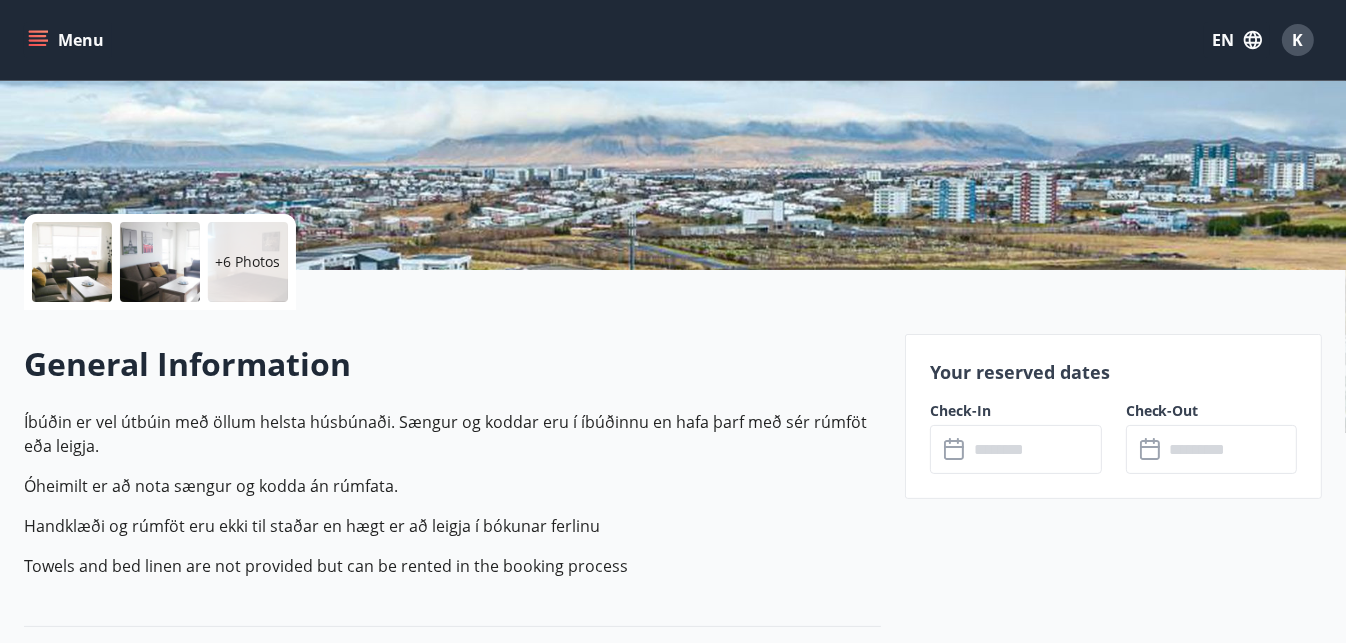 scroll, scrollTop: 330, scrollLeft: 0, axis: vertical 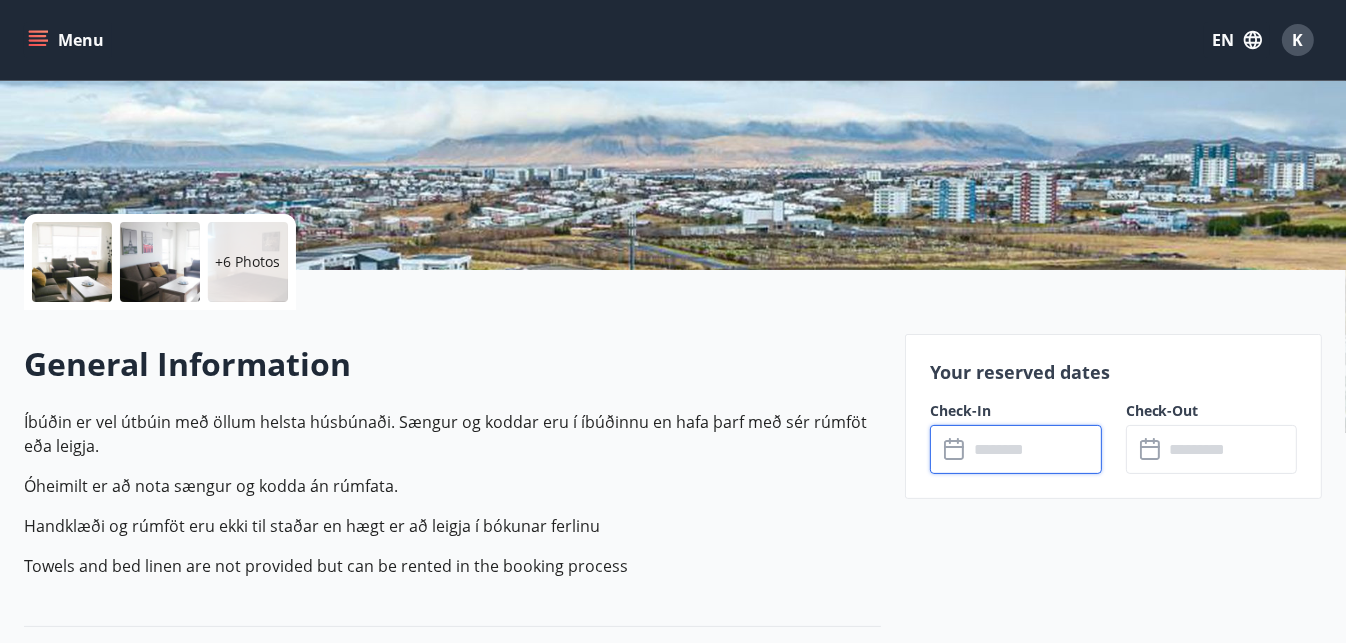 click at bounding box center [1034, 449] 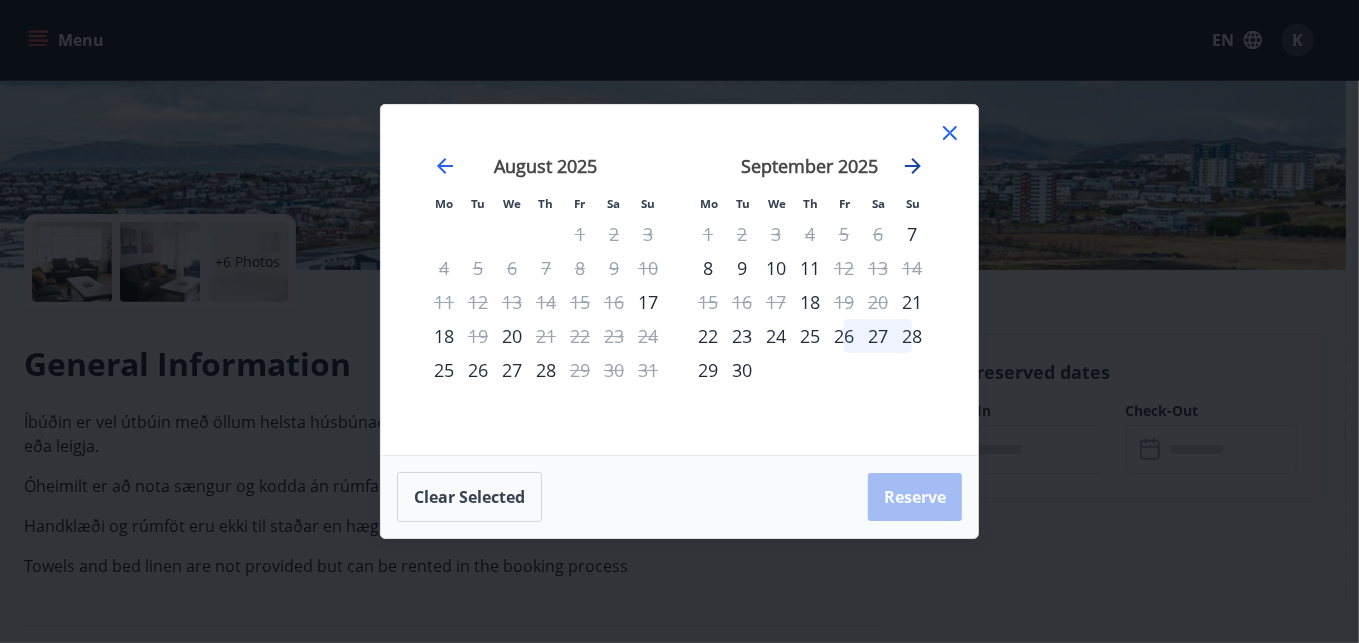 click 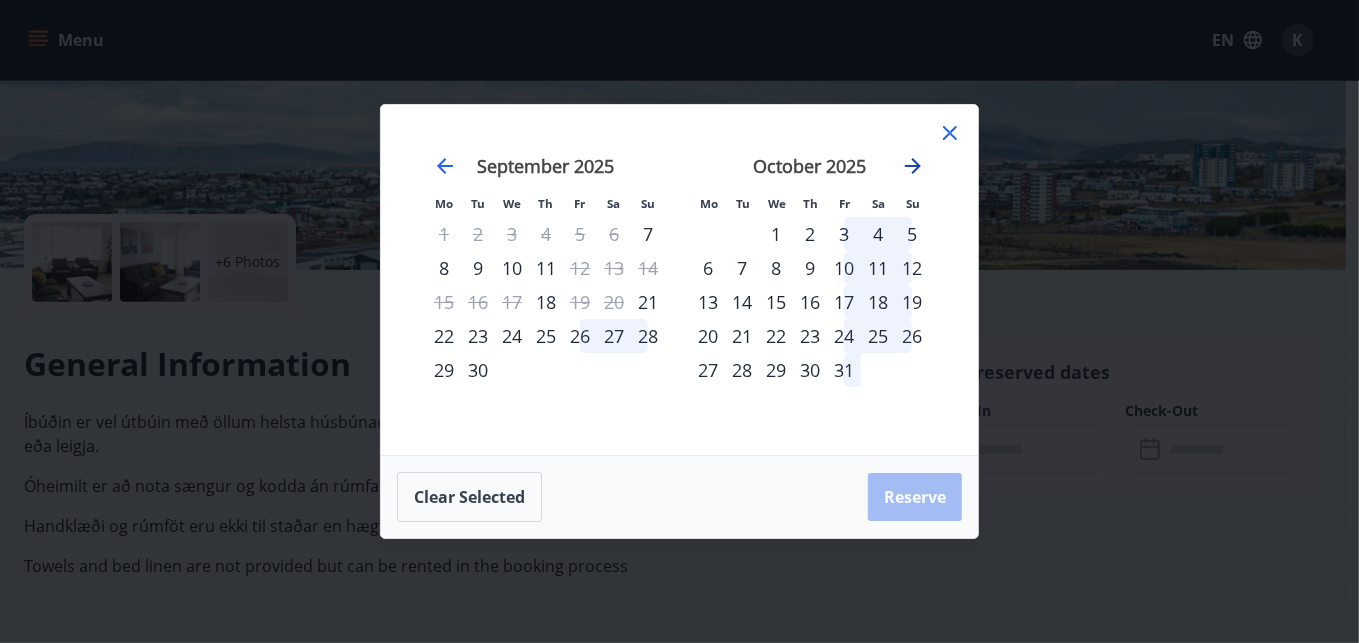 click 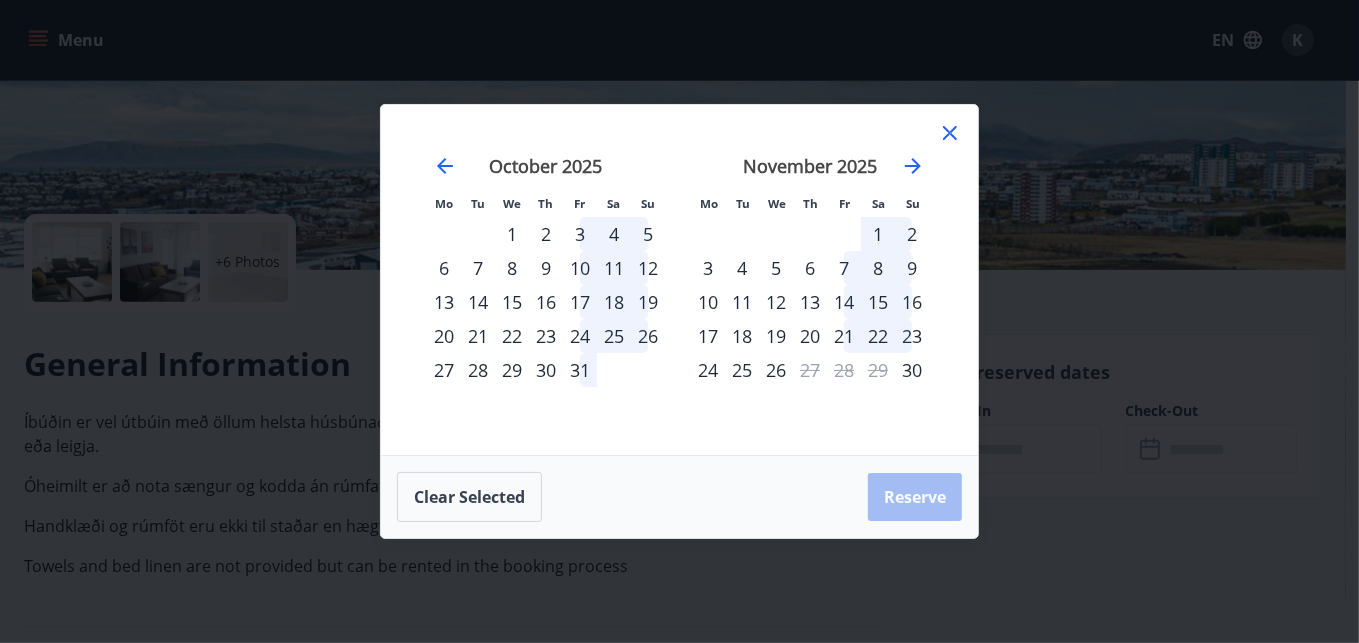 click on "1" at bounding box center (878, 234) 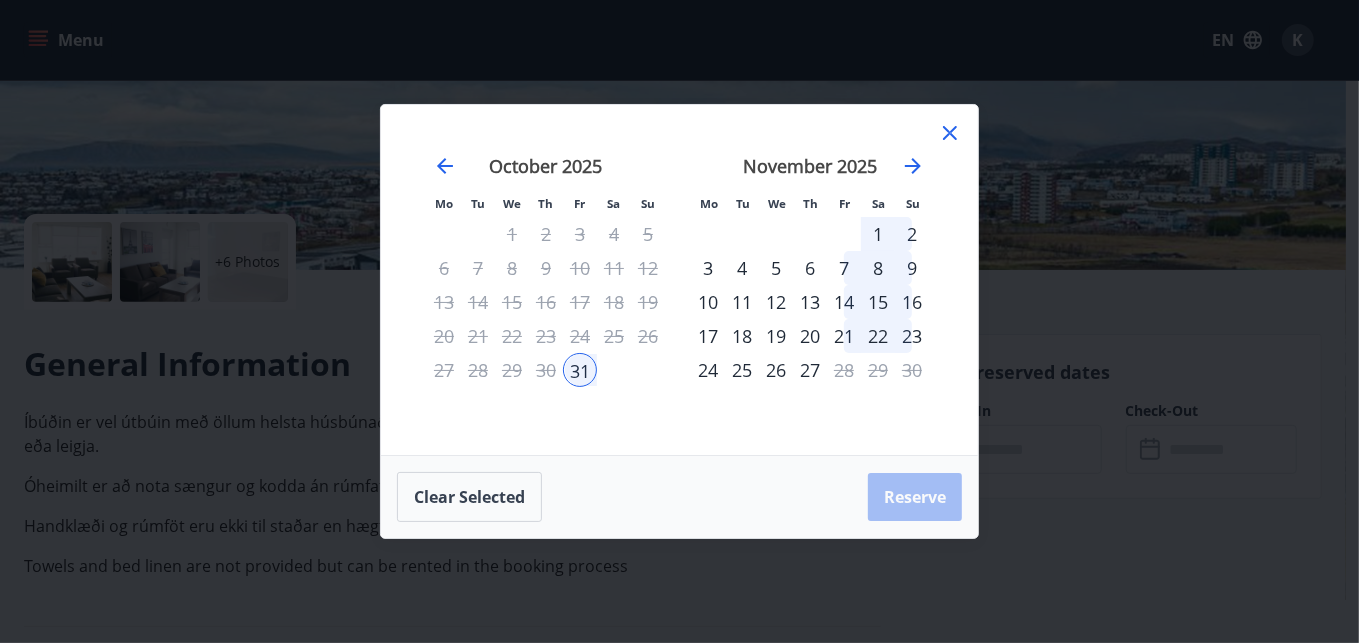 click on "2" at bounding box center (912, 234) 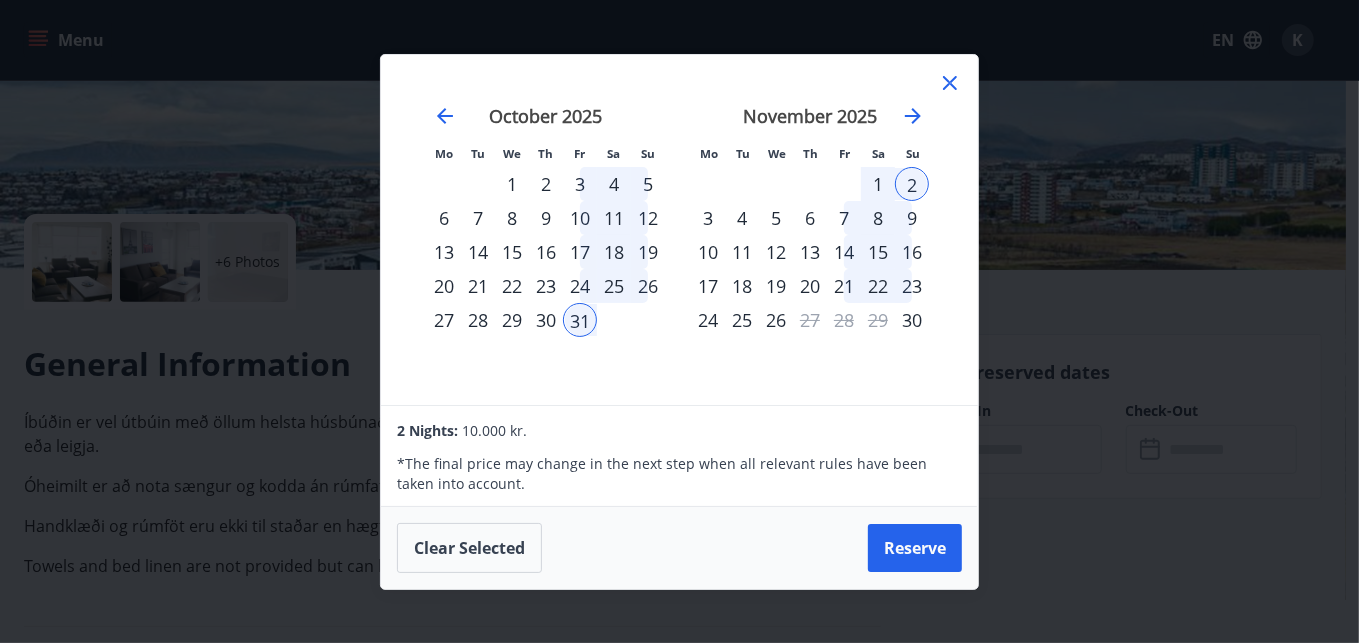 click on "5" at bounding box center [776, 218] 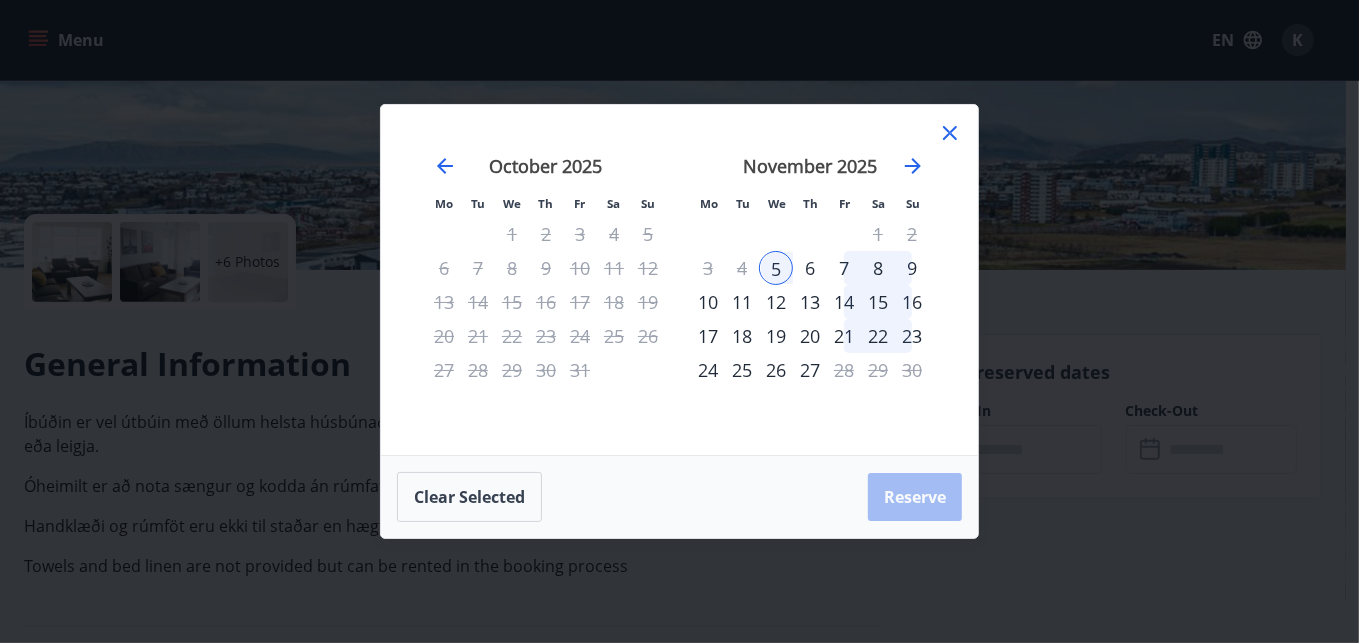 click 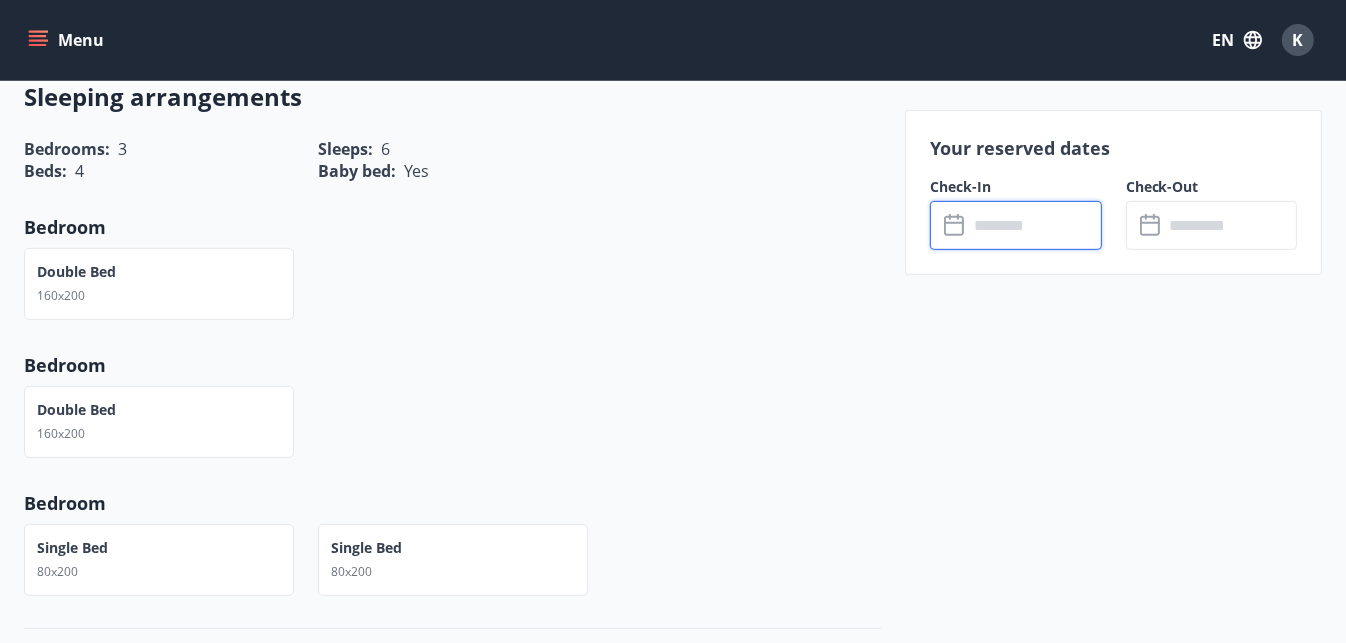 scroll, scrollTop: 949, scrollLeft: 0, axis: vertical 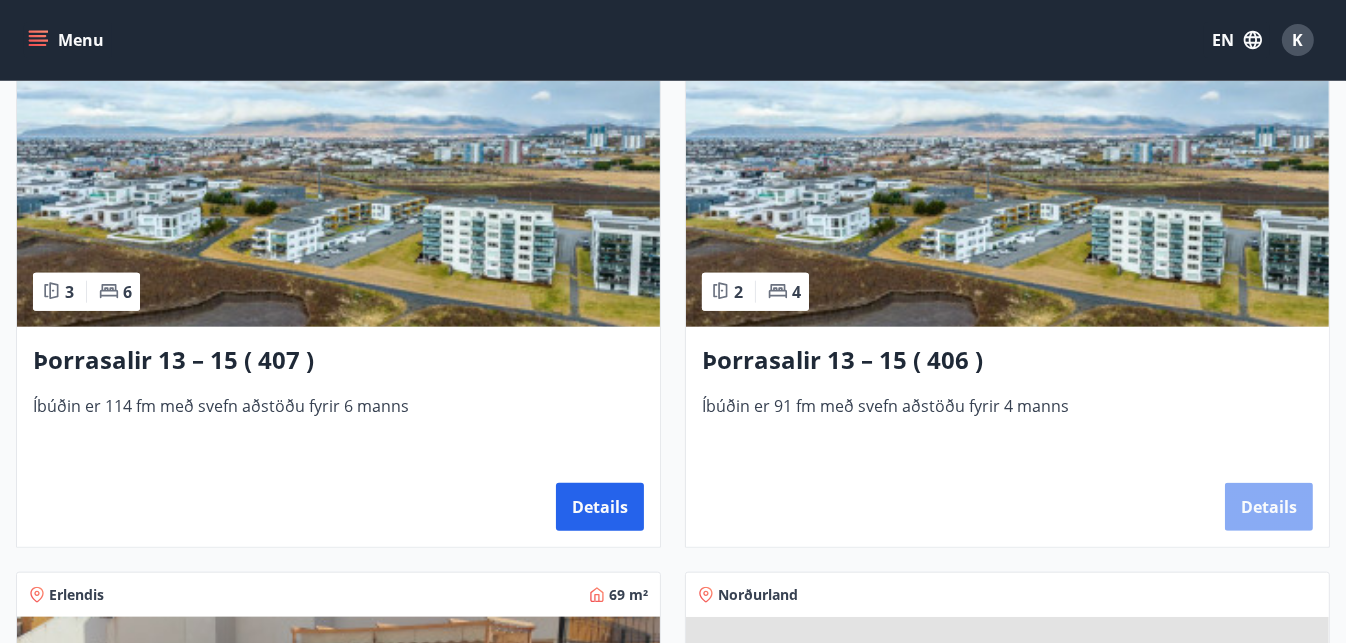 click on "Details" at bounding box center [1269, 507] 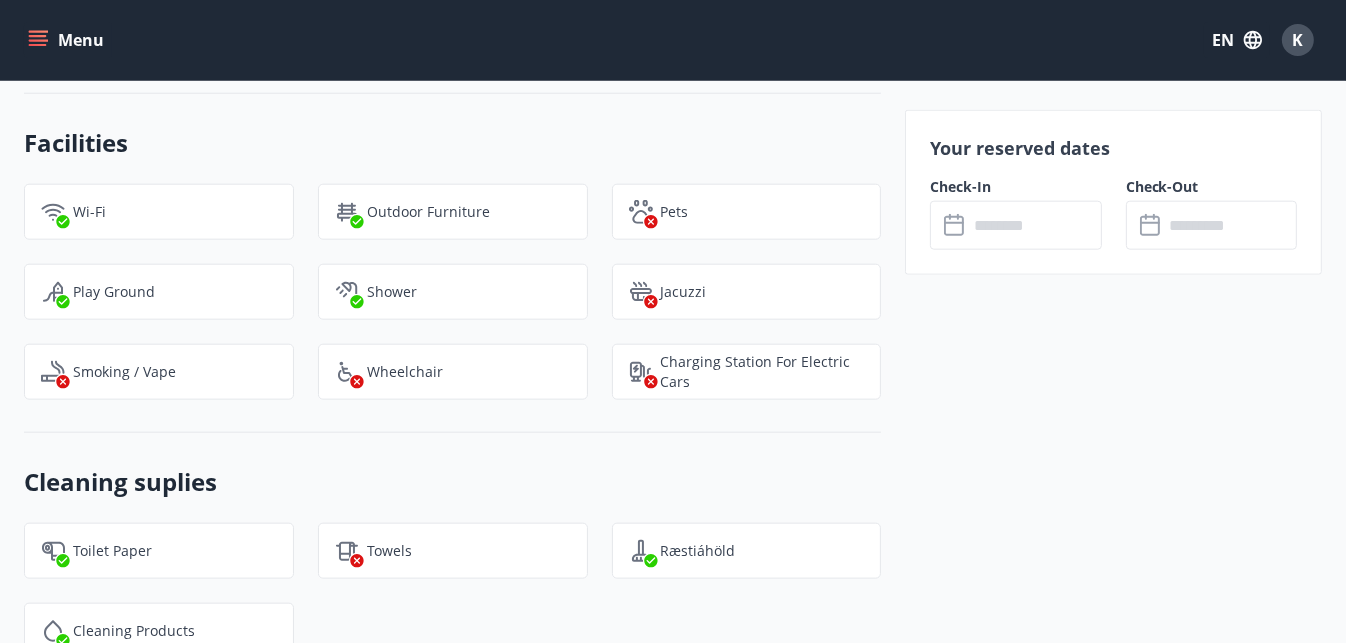 scroll, scrollTop: 2181, scrollLeft: 0, axis: vertical 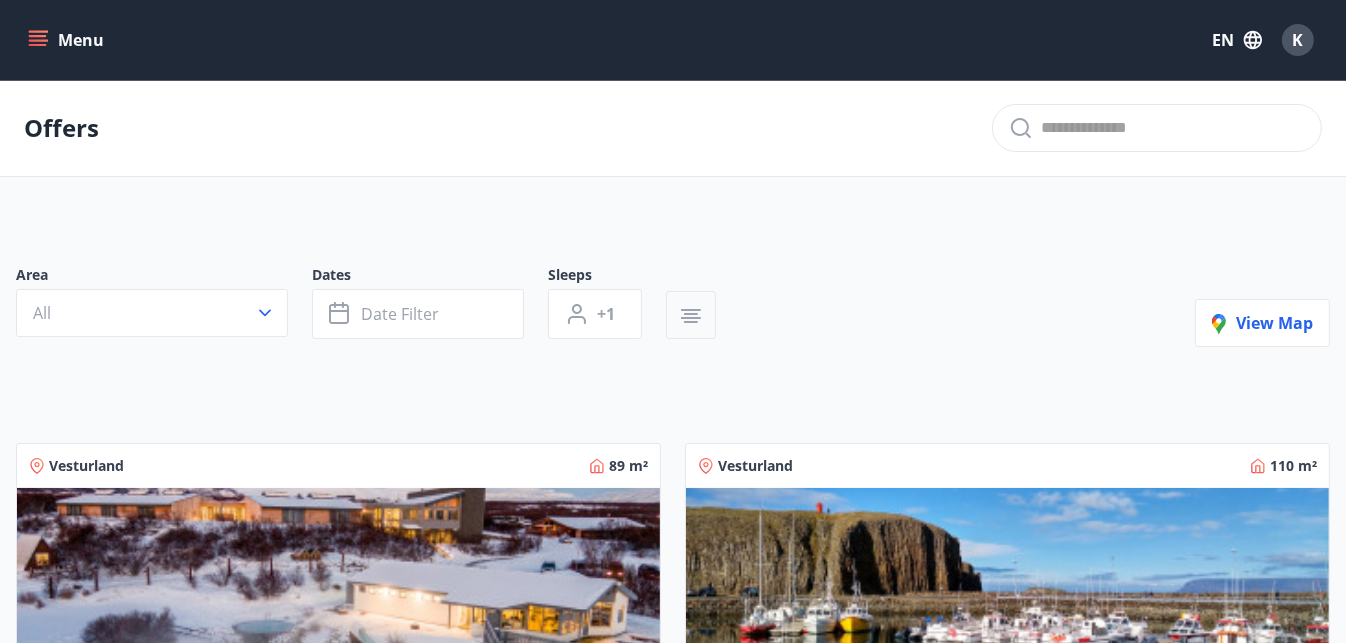 click 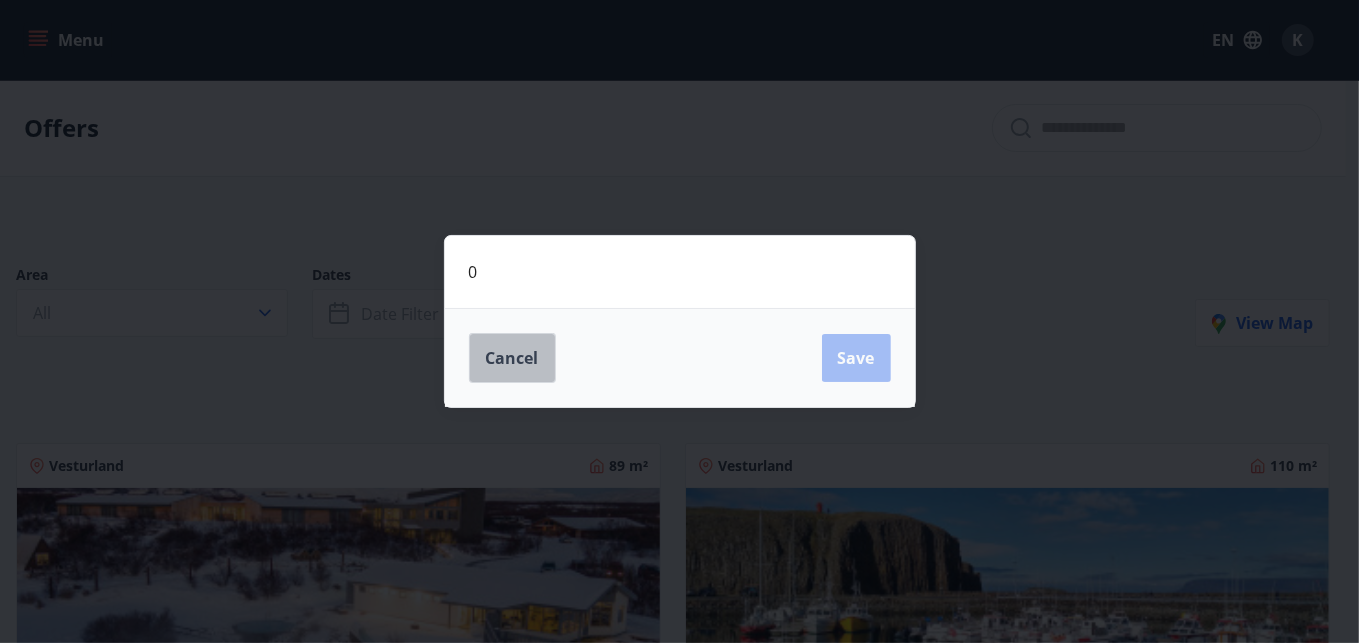 click on "Cancel" at bounding box center [512, 358] 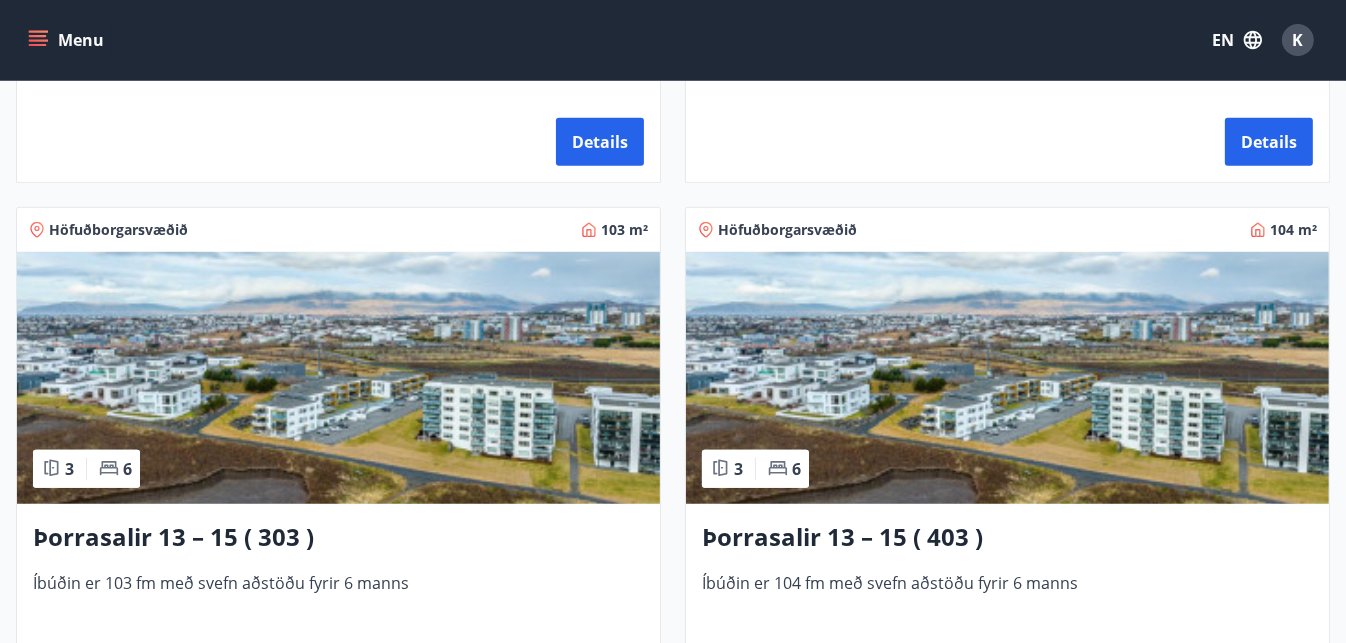 scroll, scrollTop: 1322, scrollLeft: 0, axis: vertical 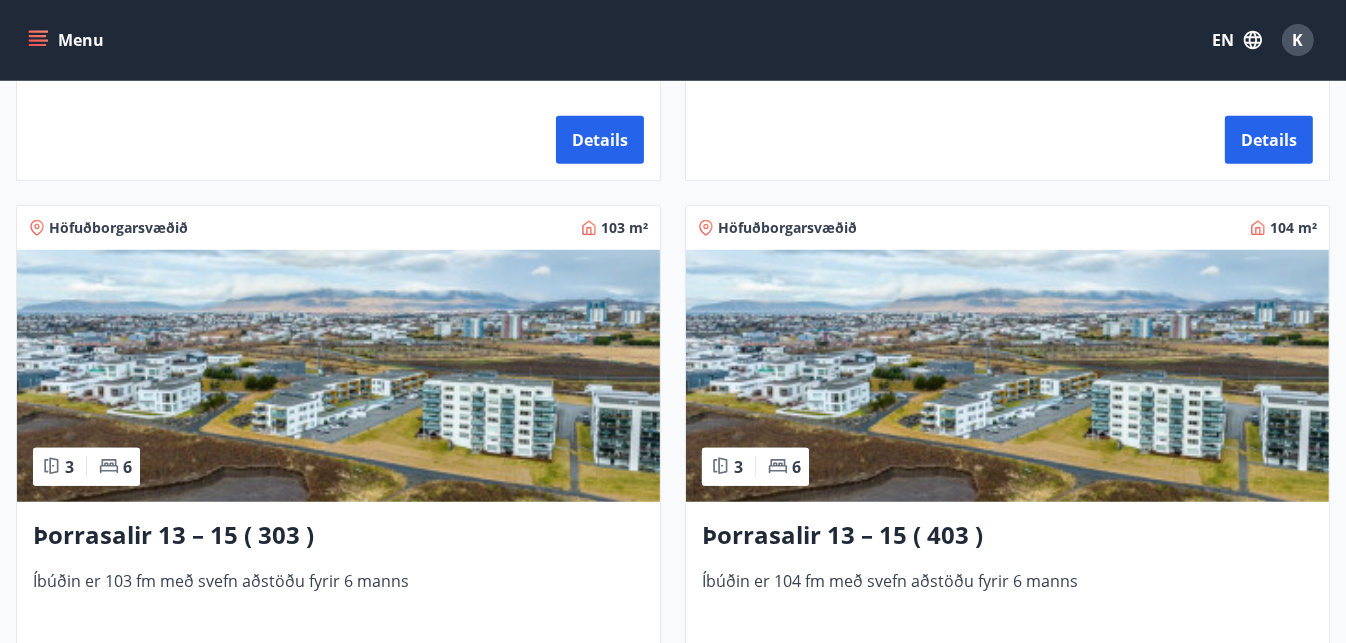 click on "Höfuðborgarsvæðið" at bounding box center [787, 228] 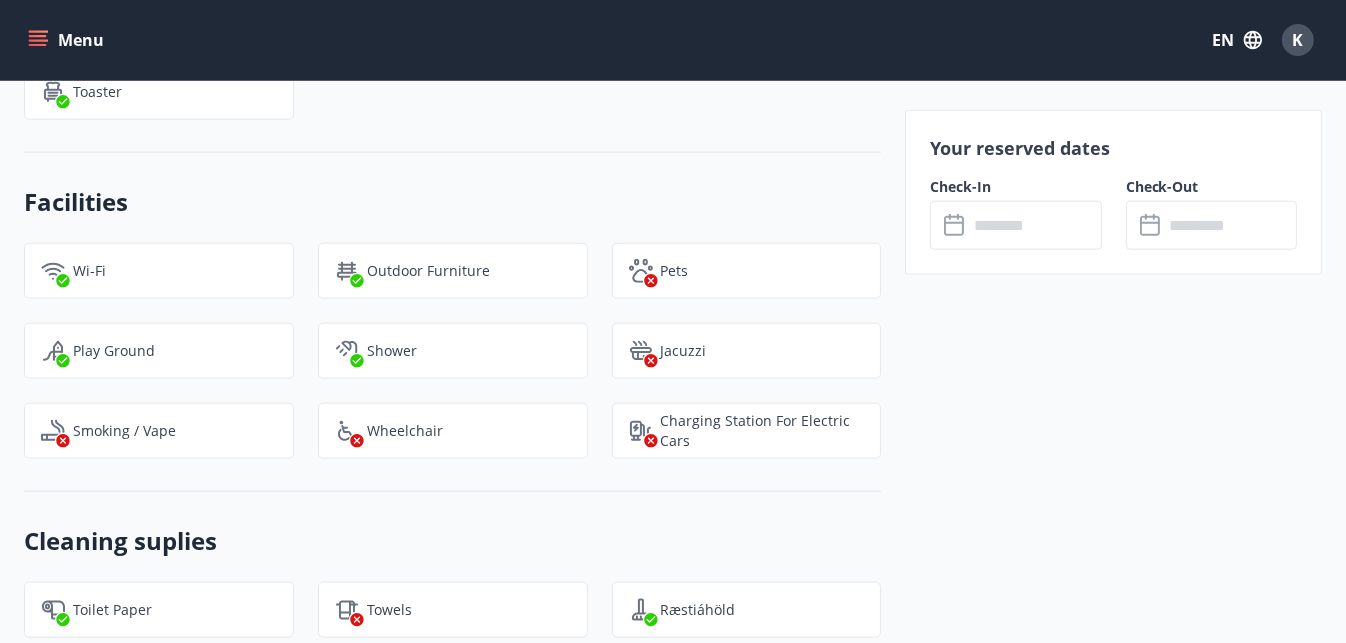 scroll, scrollTop: 2255, scrollLeft: 0, axis: vertical 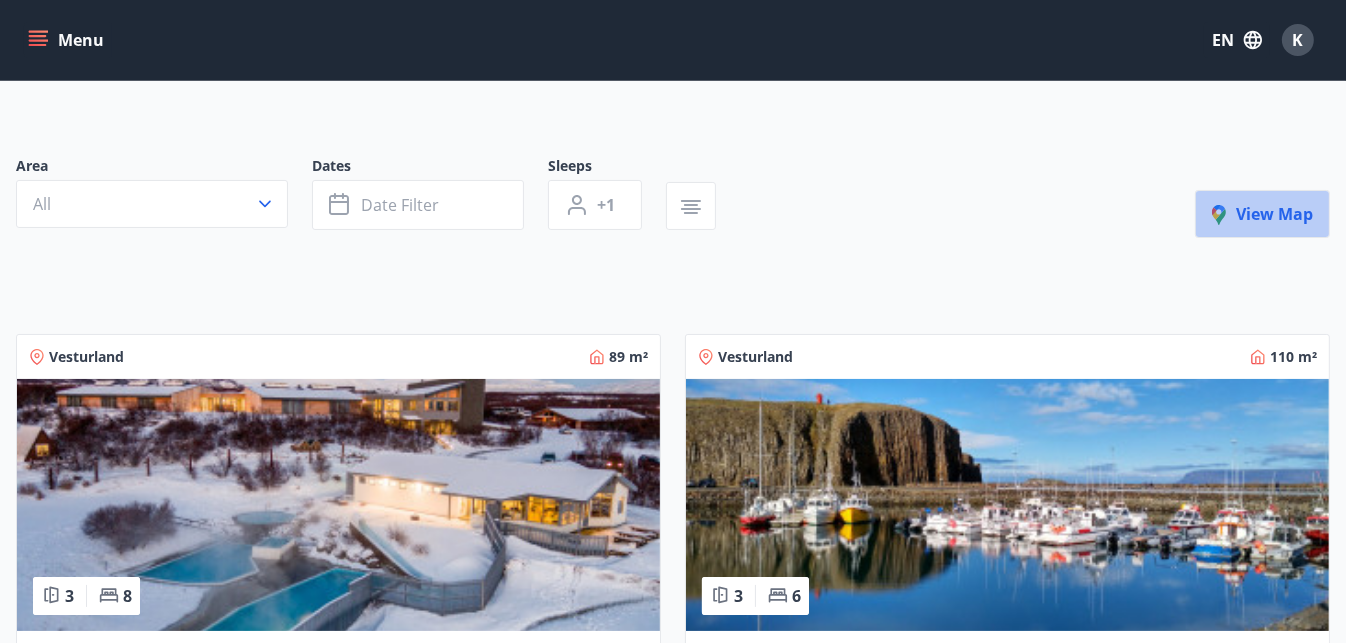 click on "View map" at bounding box center (1262, 214) 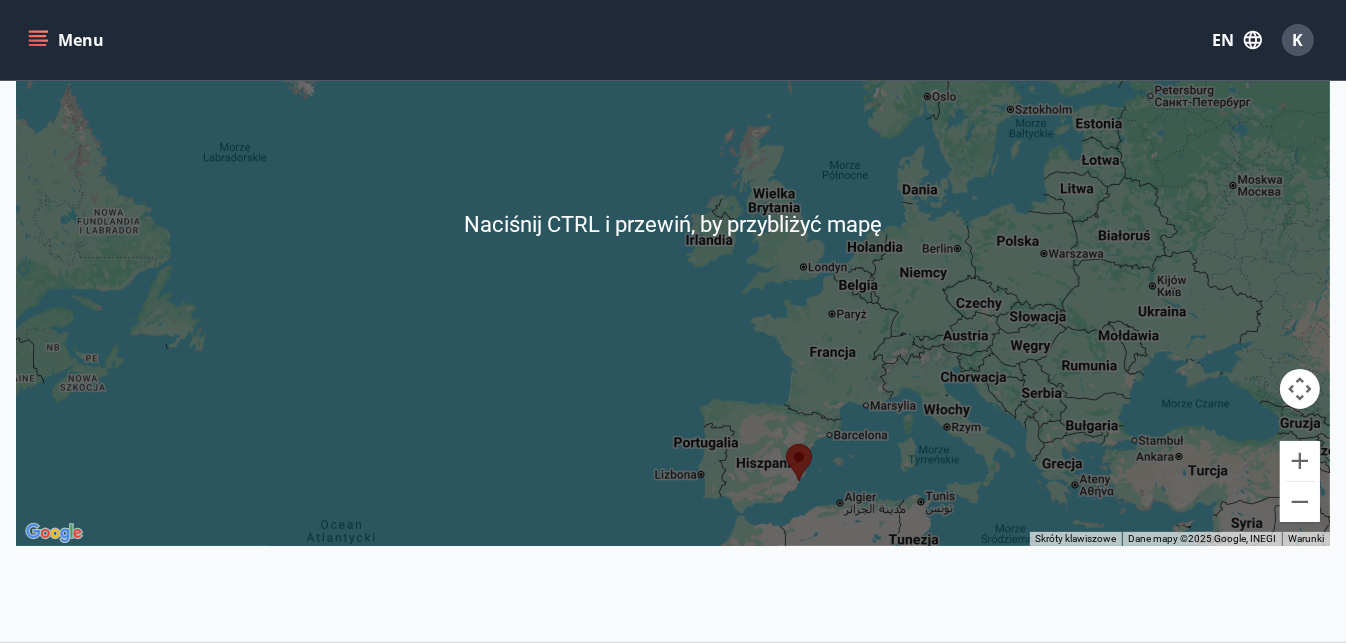 scroll, scrollTop: 367, scrollLeft: 0, axis: vertical 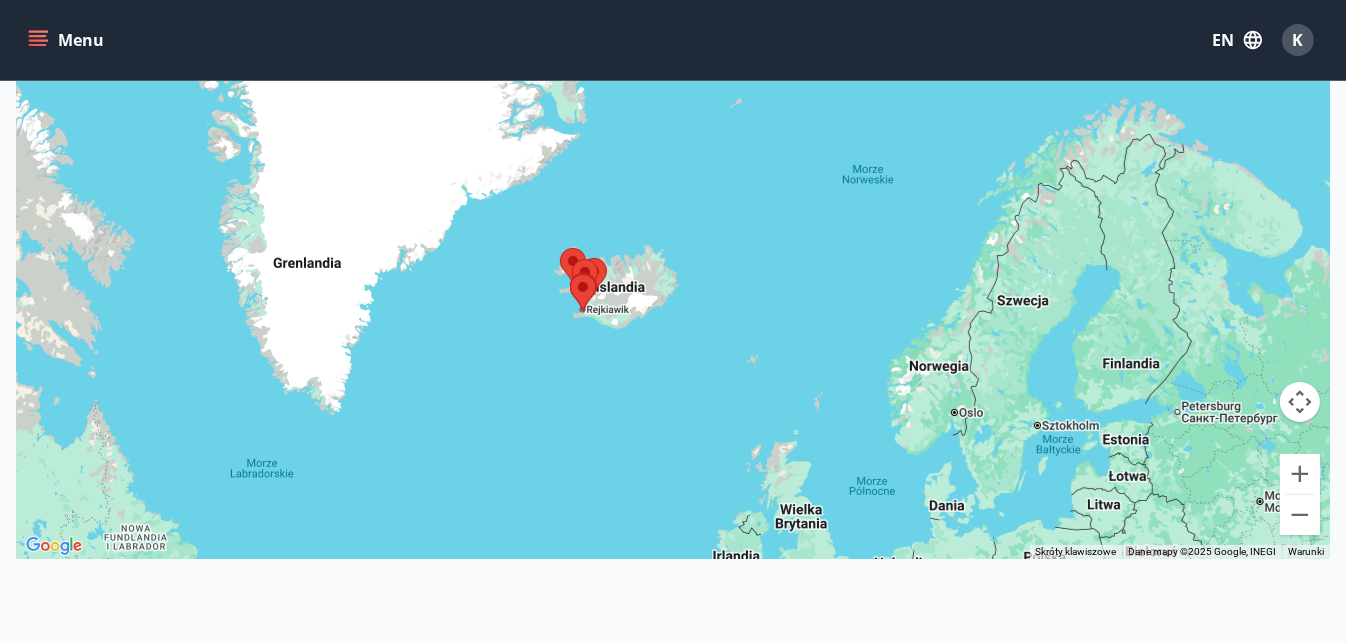 drag, startPoint x: 542, startPoint y: 188, endPoint x: 570, endPoint y: 495, distance: 308.27423 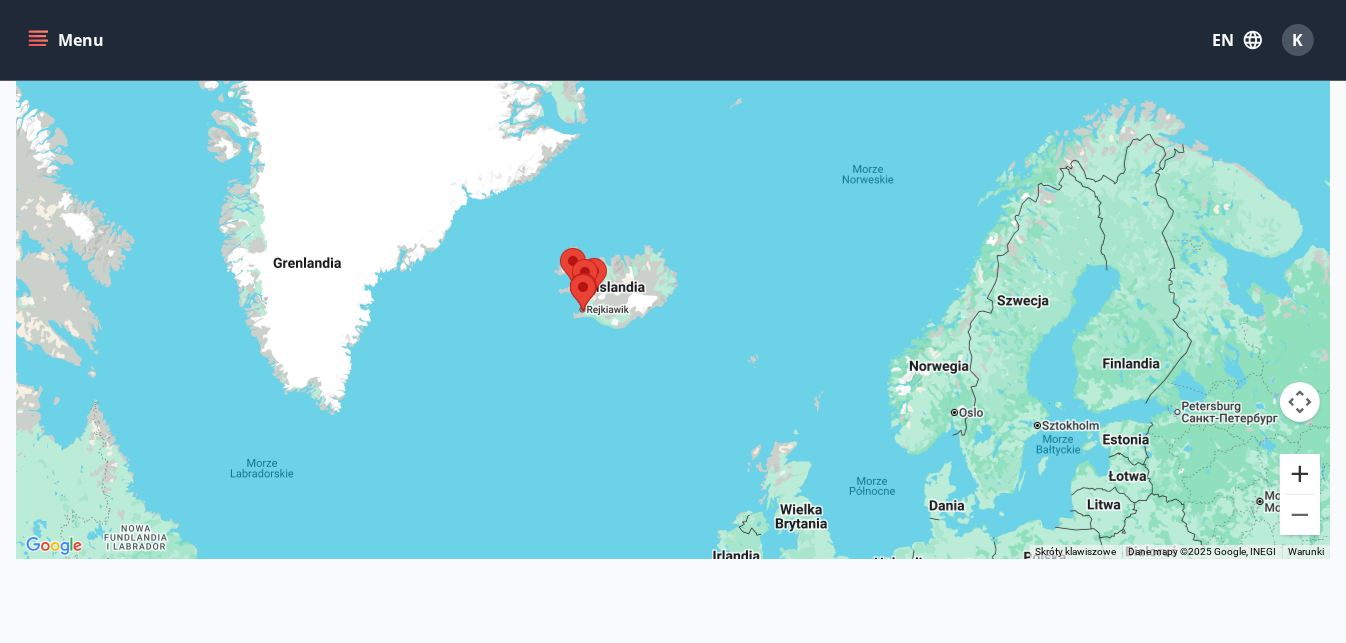 click at bounding box center (1300, 474) 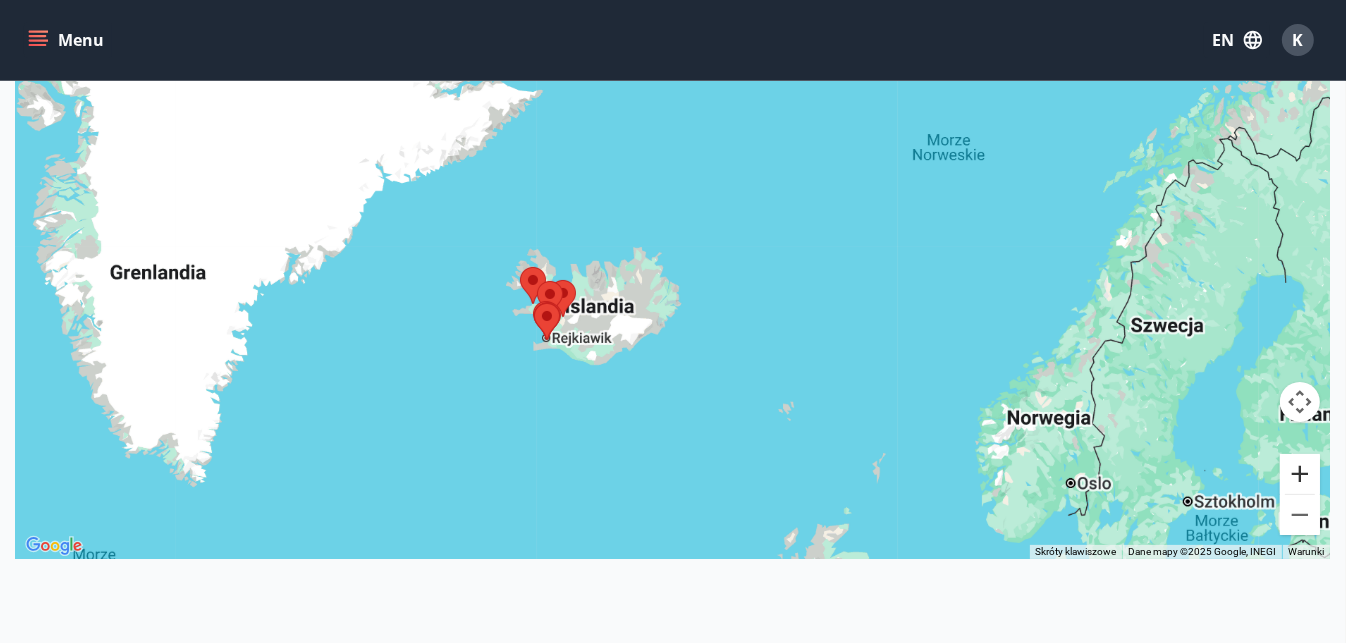 click at bounding box center (1300, 474) 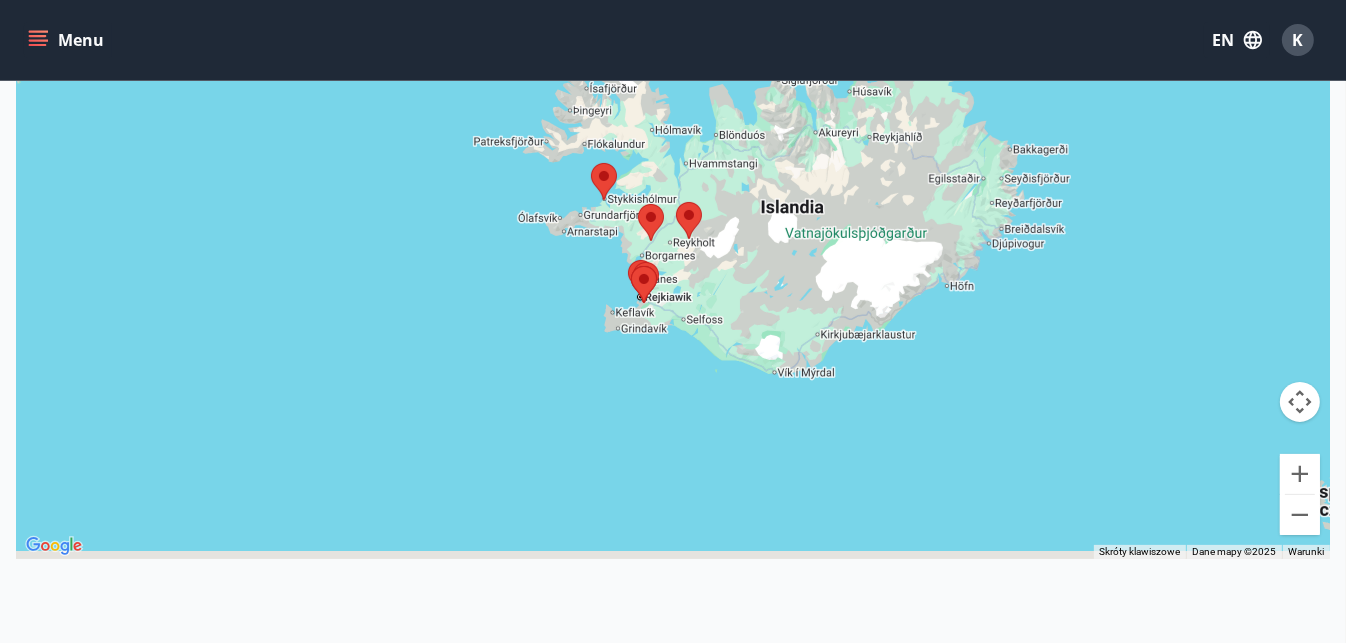 drag, startPoint x: 508, startPoint y: 383, endPoint x: 804, endPoint y: 179, distance: 359.48853 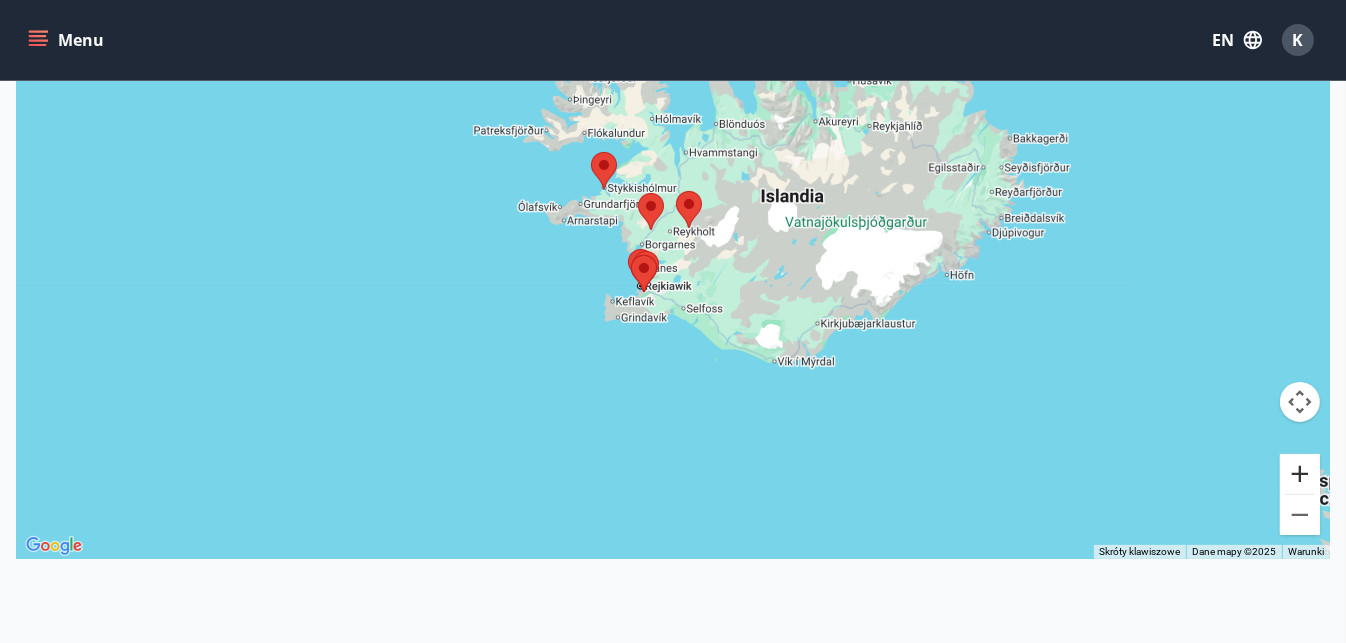 click at bounding box center [1300, 474] 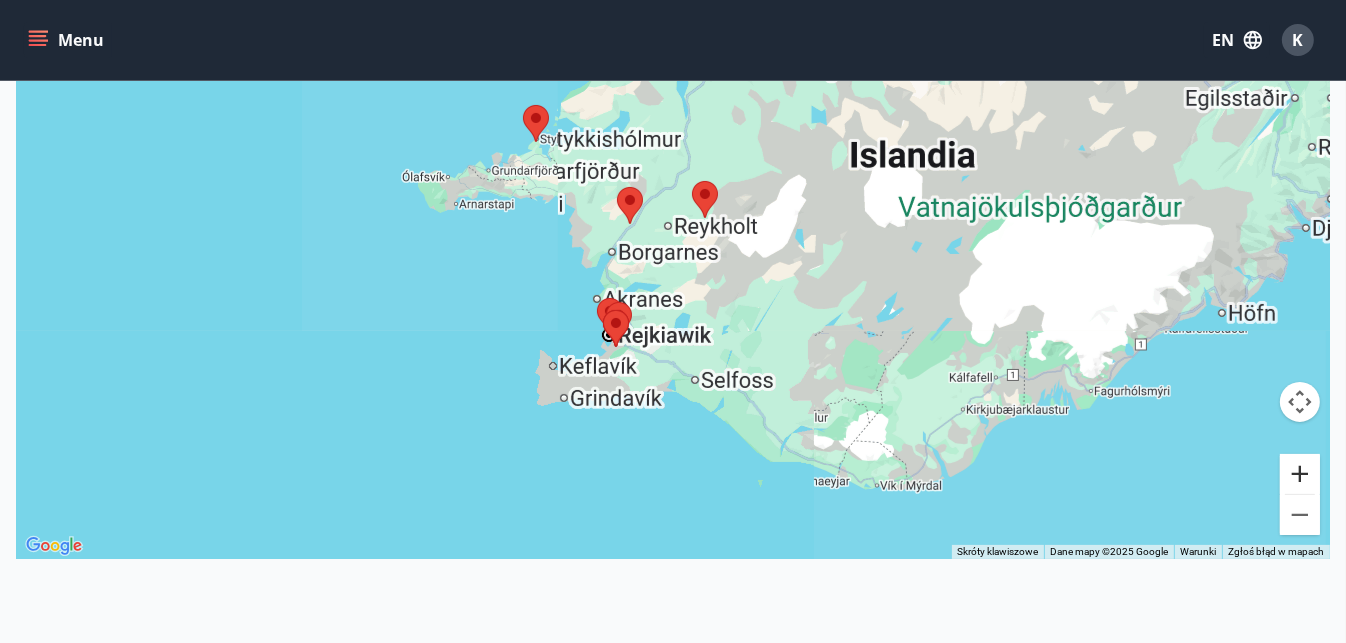 click at bounding box center (1300, 474) 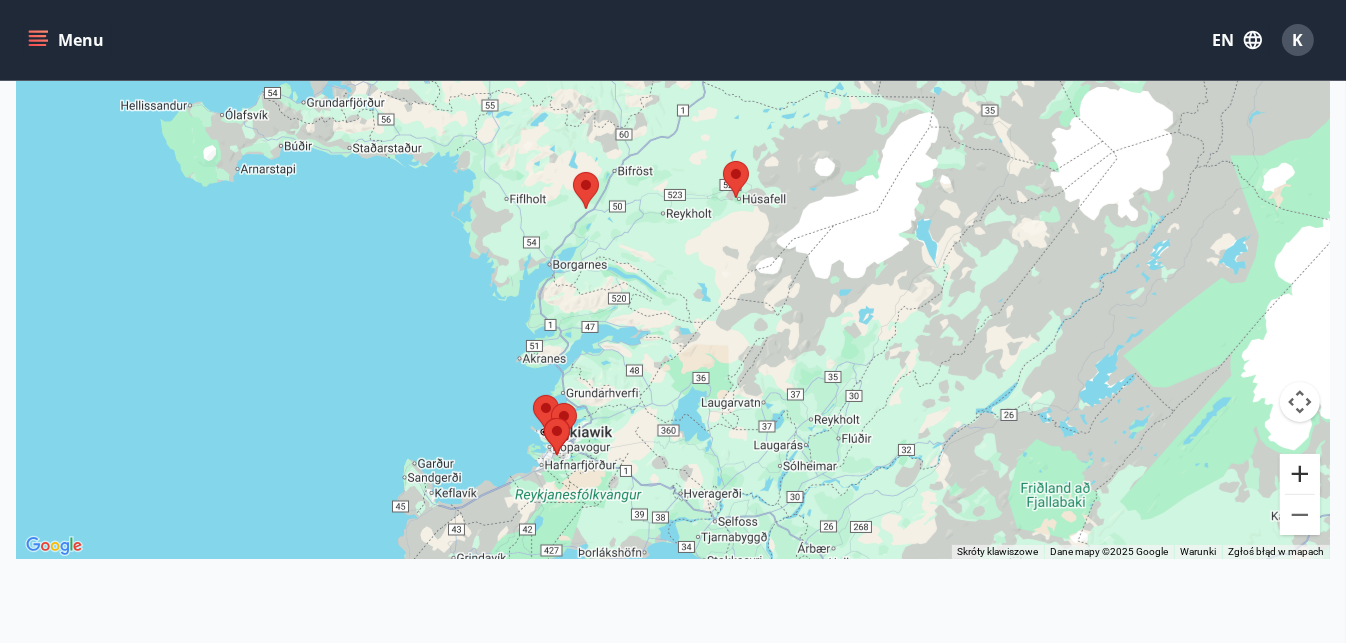 click at bounding box center (1300, 474) 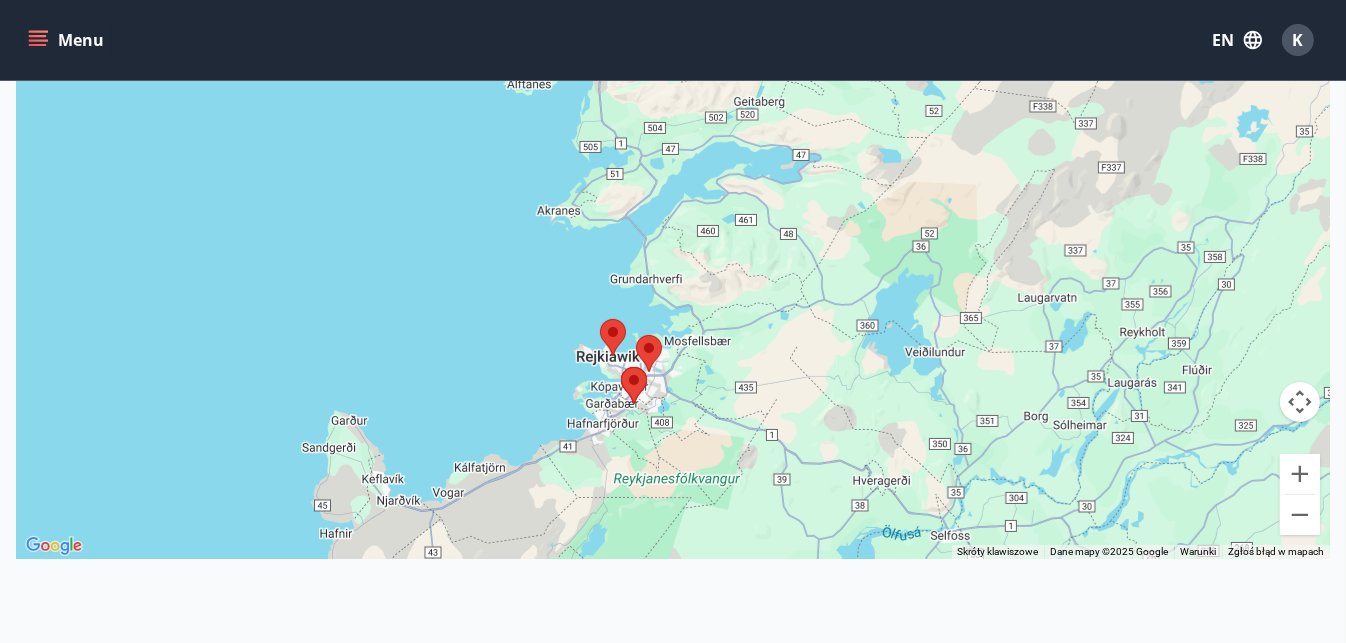 drag, startPoint x: 635, startPoint y: 416, endPoint x: 836, endPoint y: 126, distance: 352.847 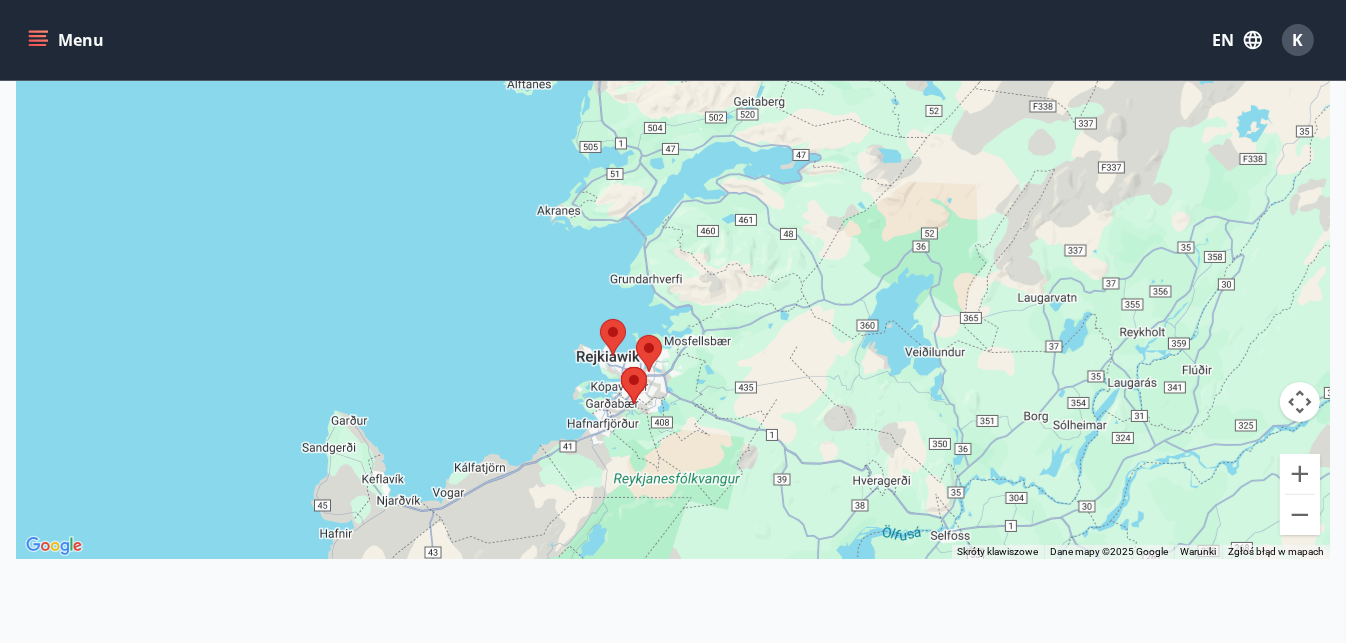 click at bounding box center (621, 367) 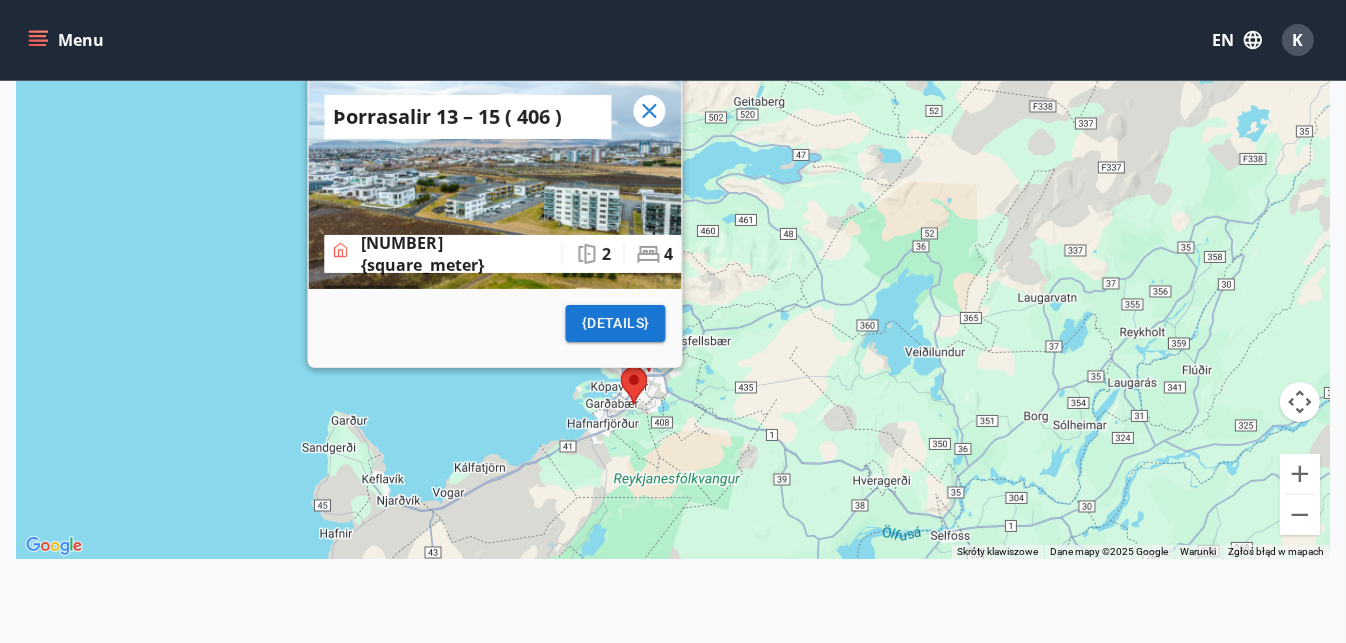 click 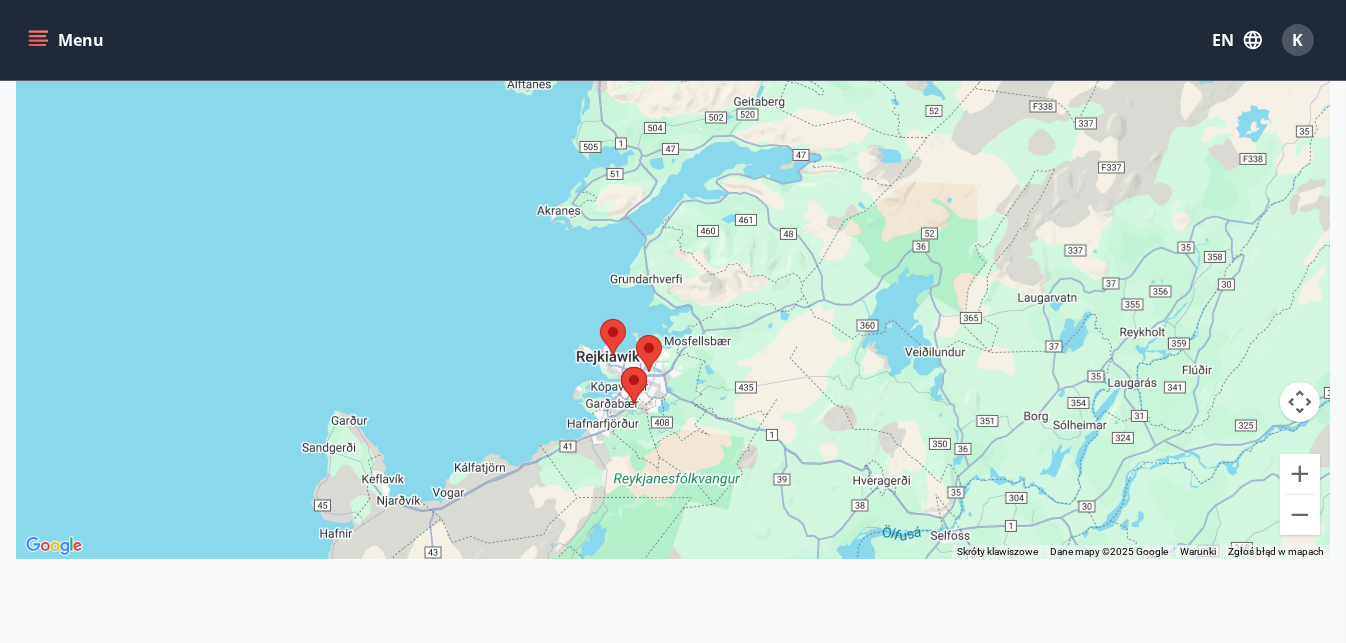 click at bounding box center [636, 335] 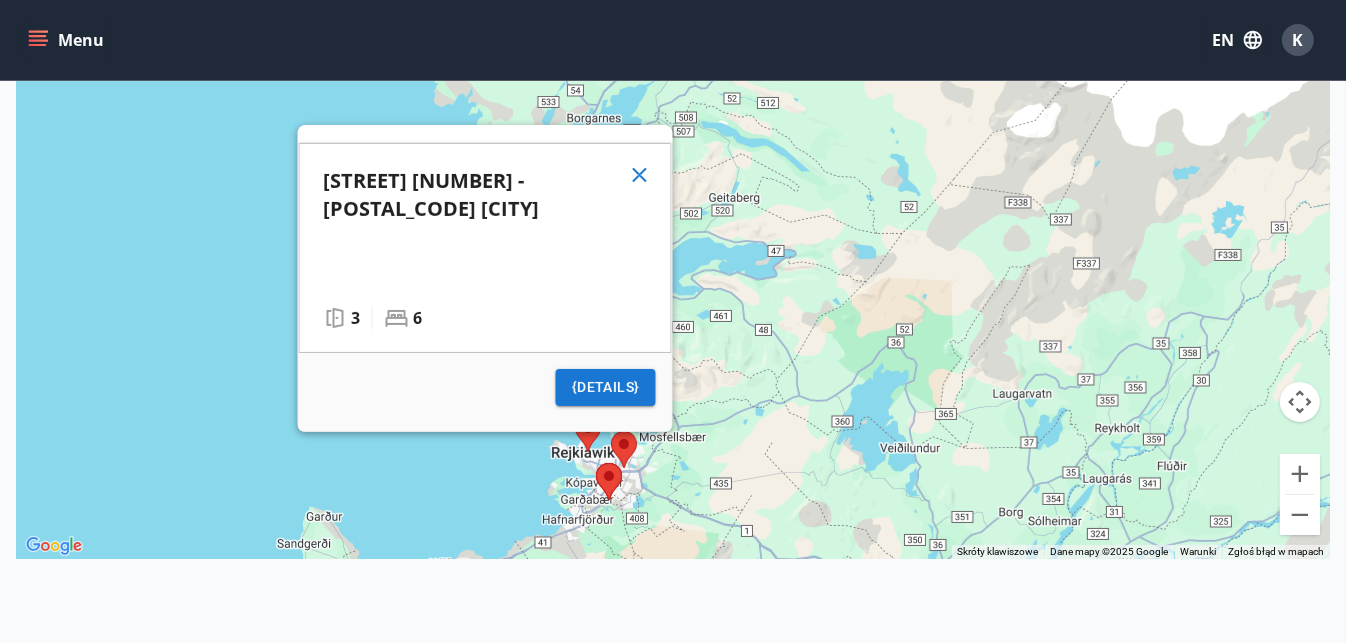 drag, startPoint x: 882, startPoint y: 222, endPoint x: 857, endPoint y: 327, distance: 107.935165 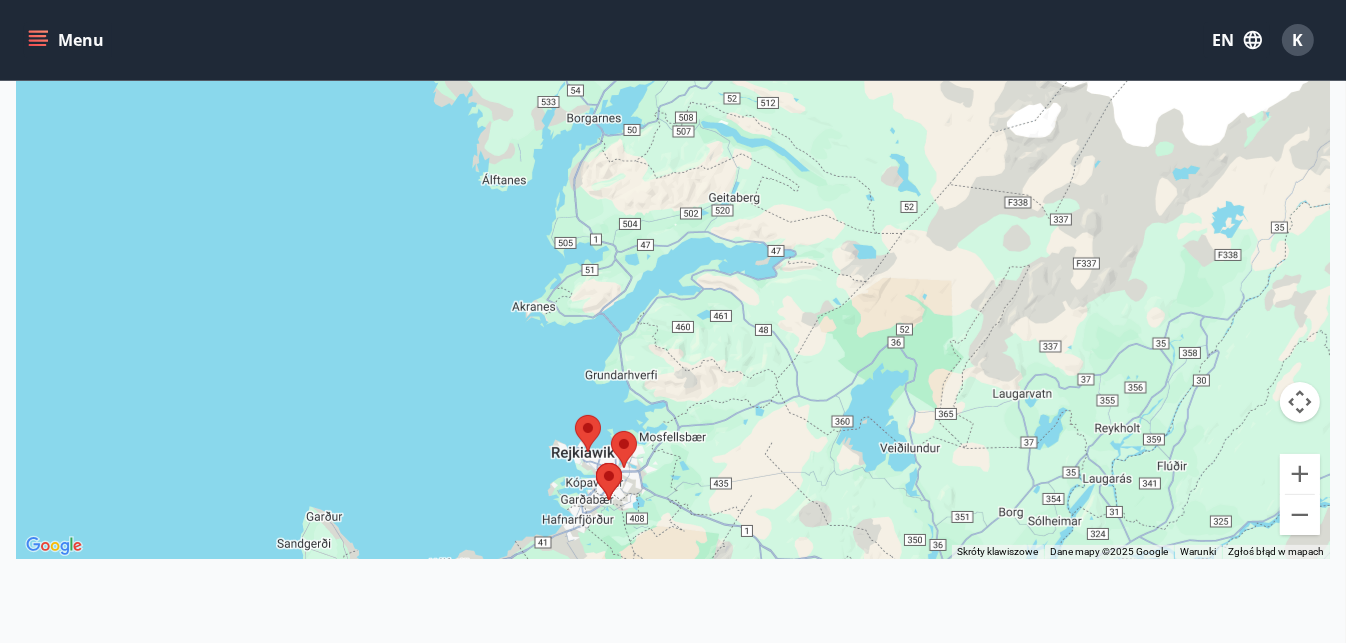 click at bounding box center (575, 415) 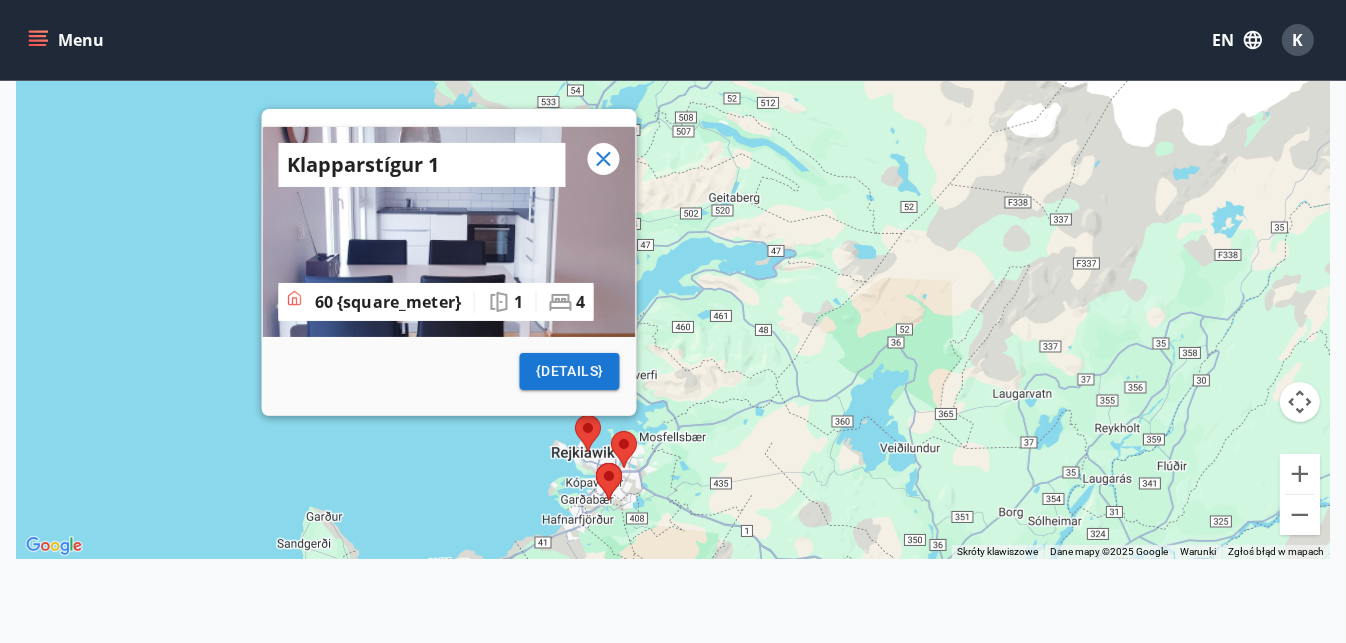click at bounding box center [611, 431] 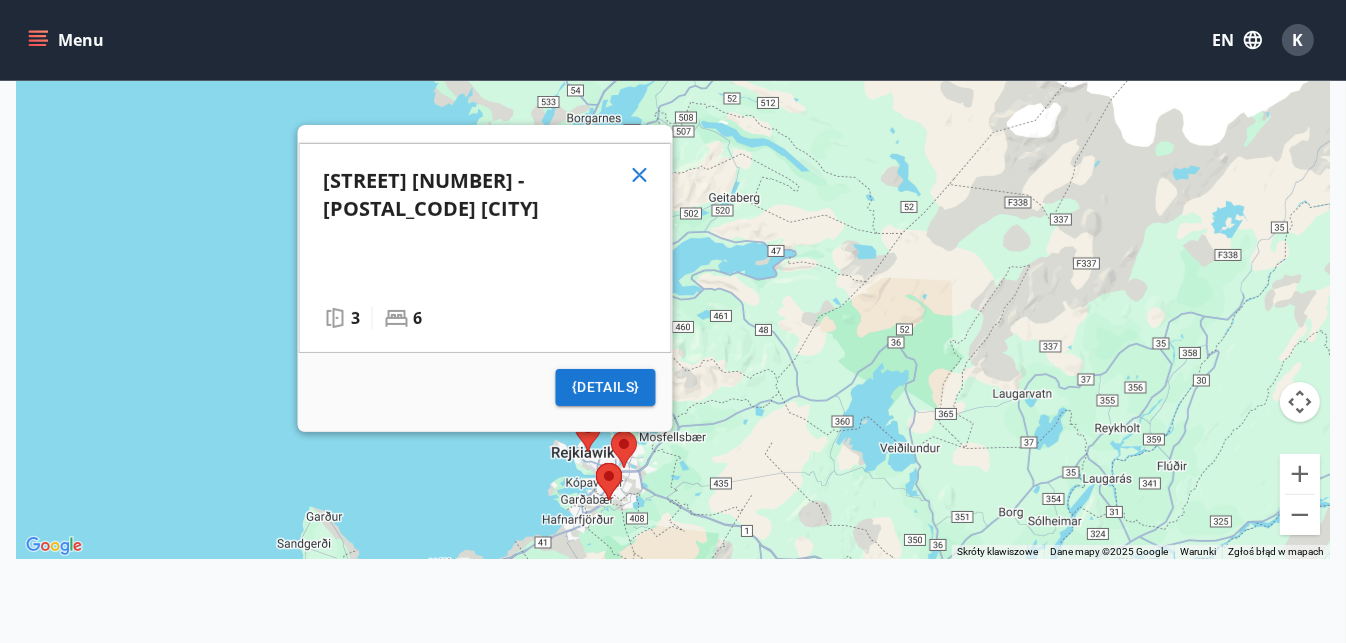 click 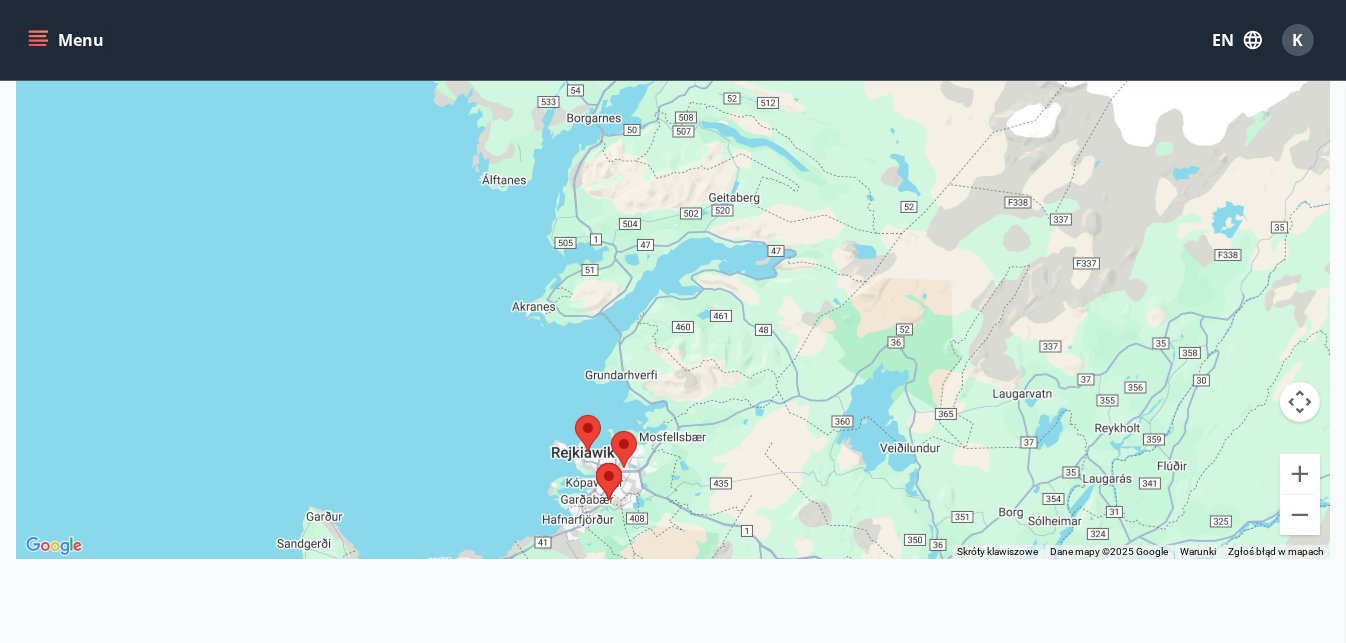 click at bounding box center (575, 415) 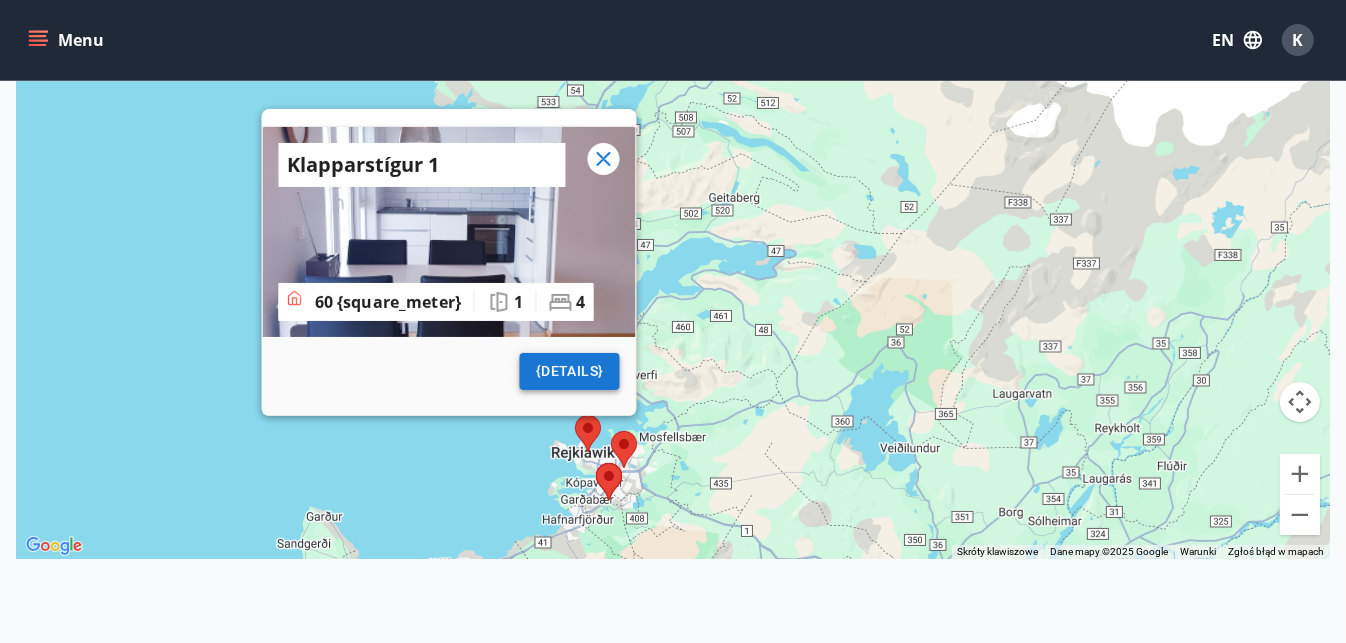 click on "{details}" at bounding box center [570, 371] 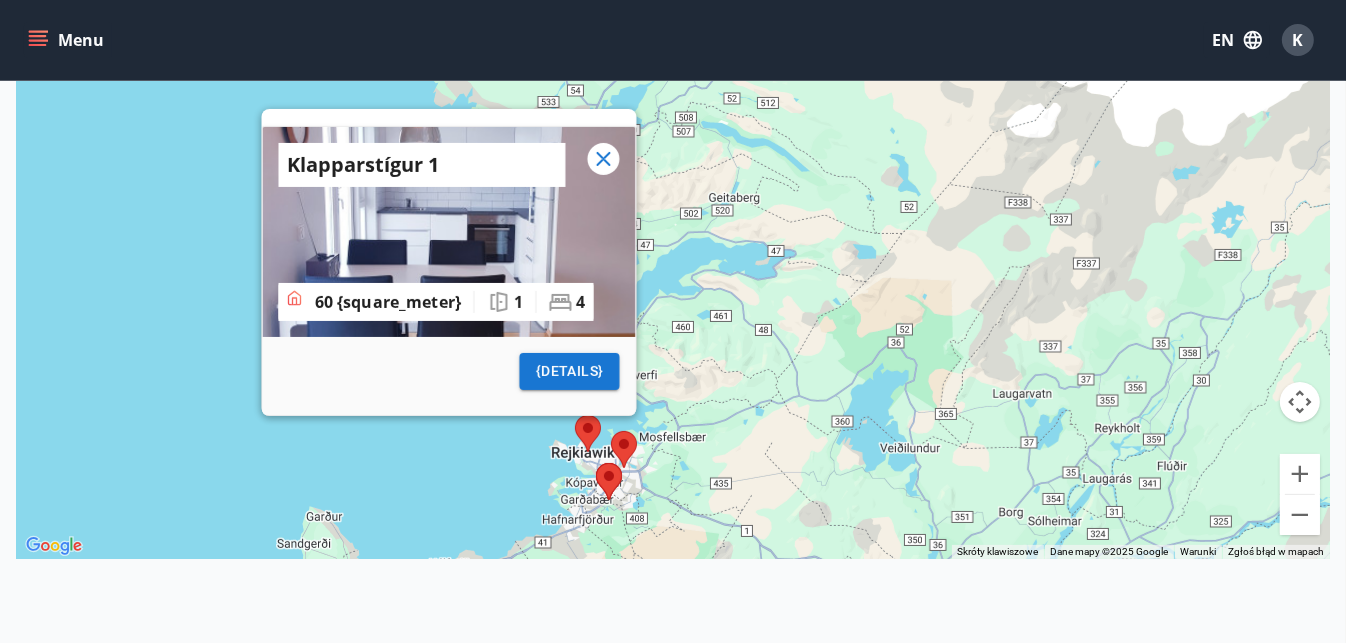 click at bounding box center [611, 431] 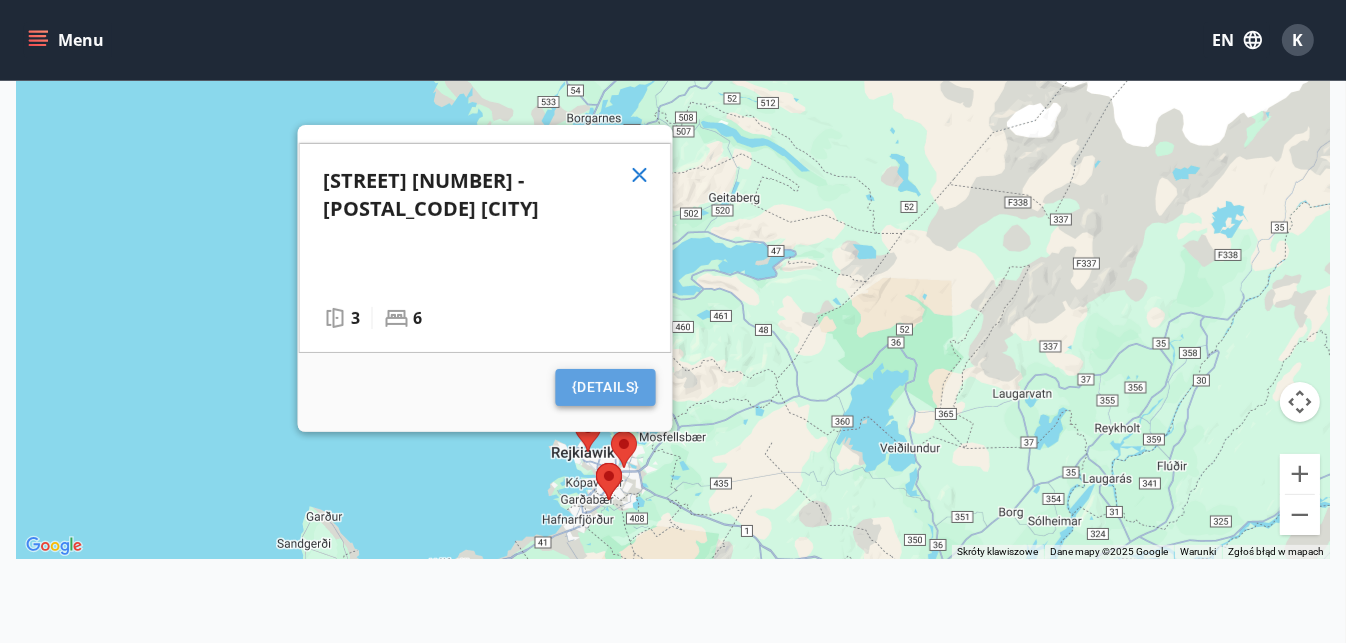 click on "{details}" at bounding box center (606, 387) 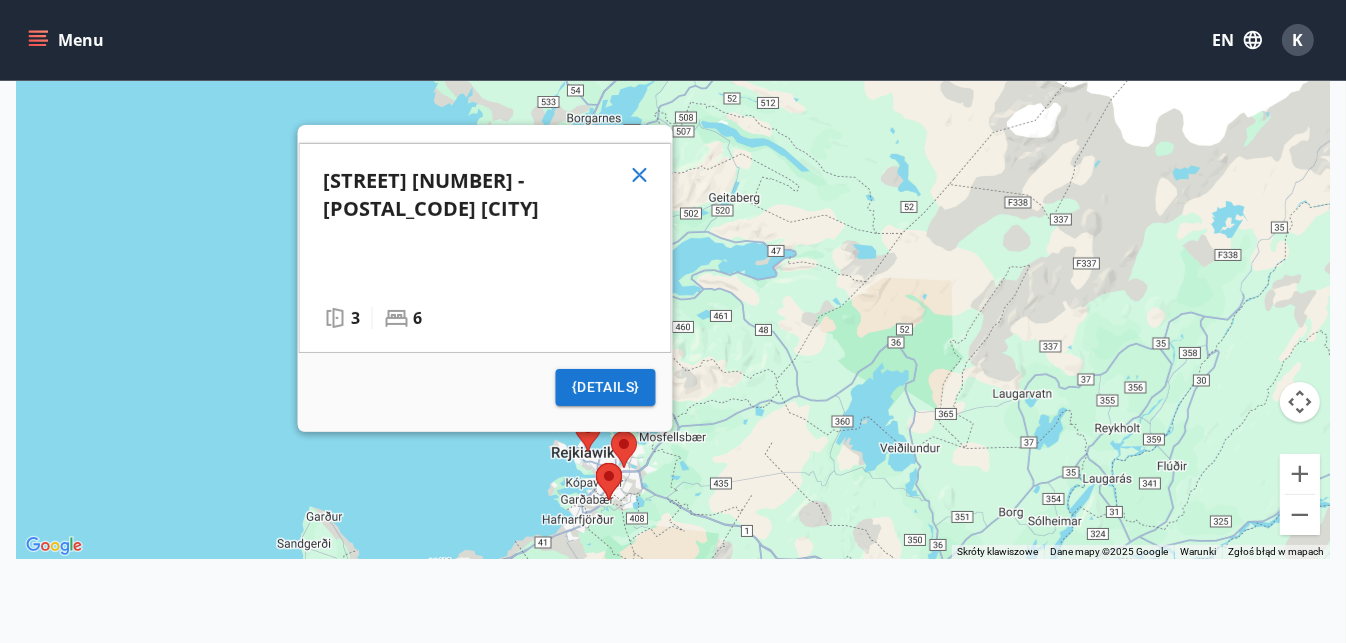 click on "Menu" at bounding box center (68, 40) 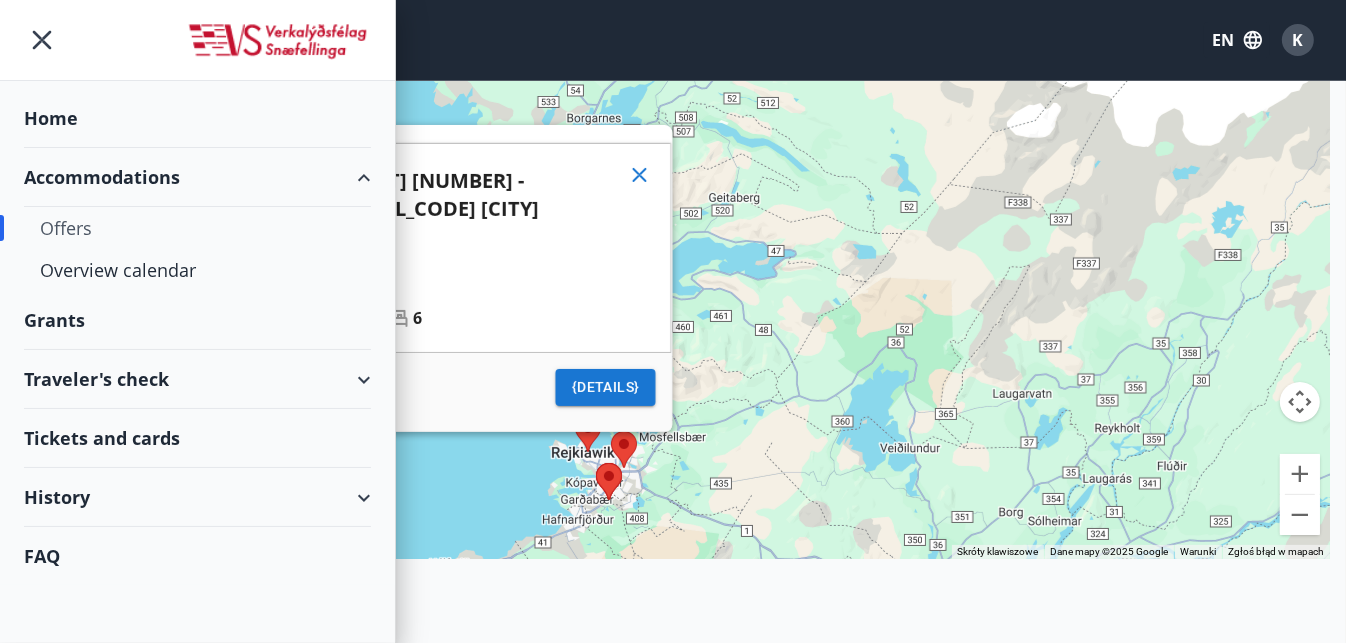 click on "Offers" at bounding box center (197, 228) 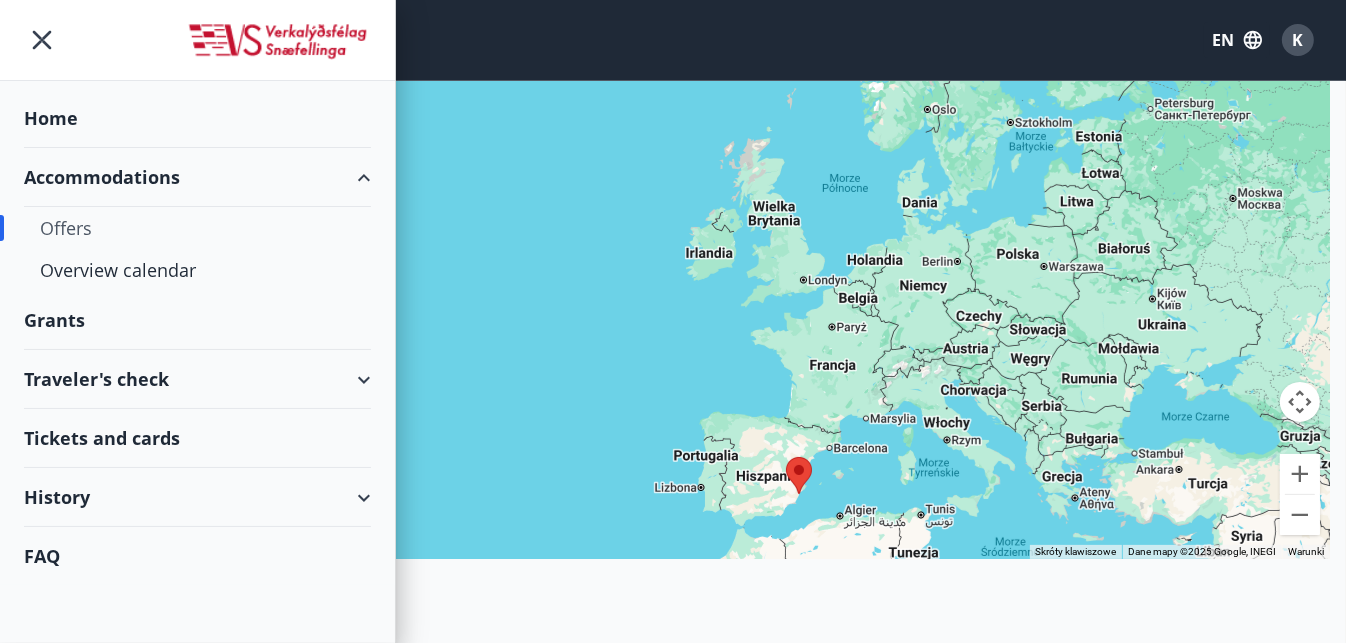 scroll, scrollTop: 0, scrollLeft: 0, axis: both 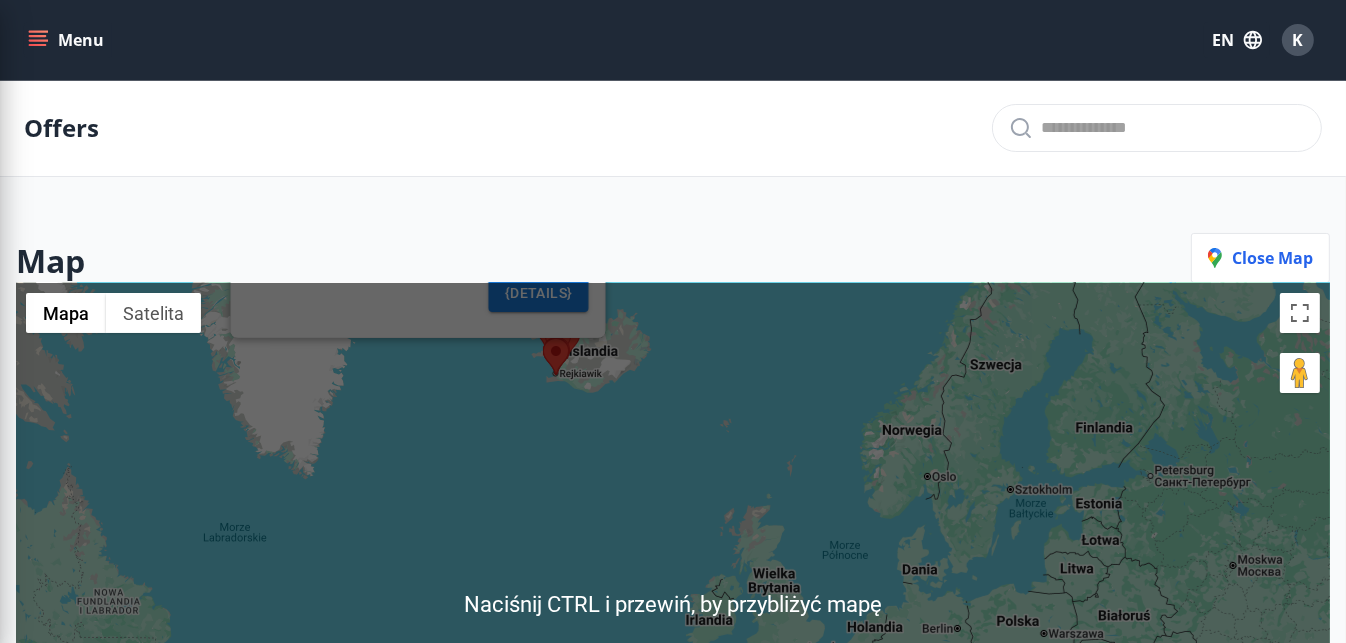 click on "Map Close map" at bounding box center [673, 258] 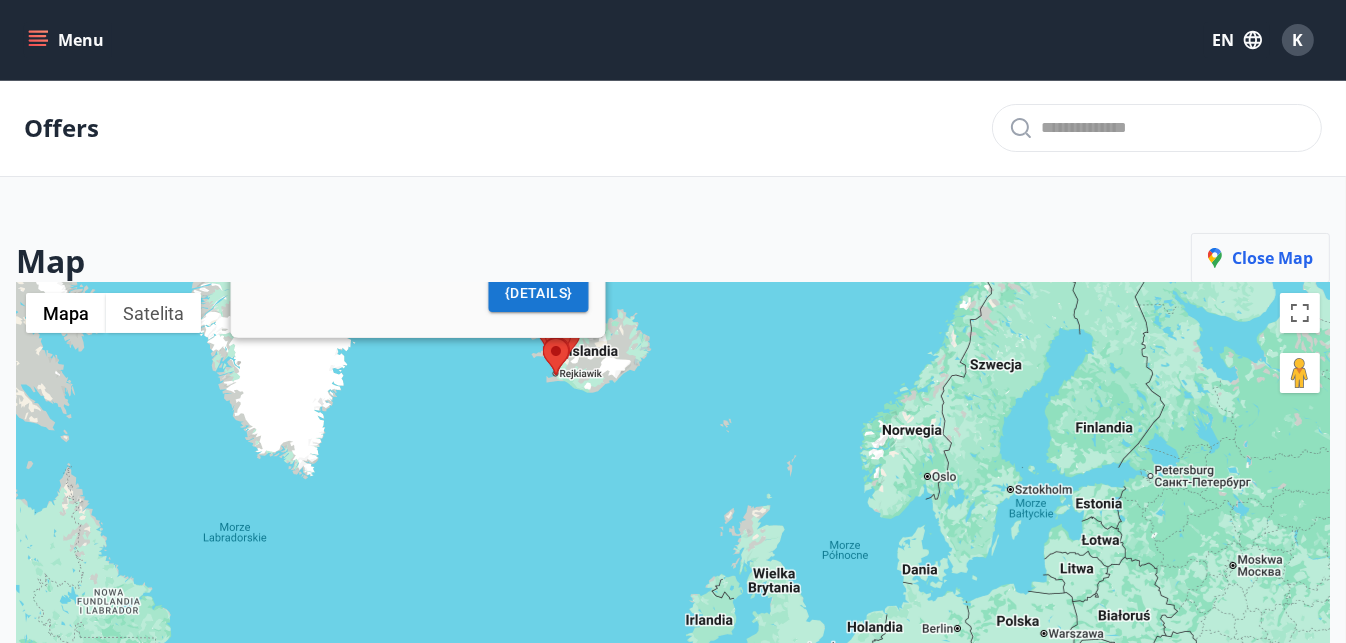 click on "Close map" at bounding box center (1260, 258) 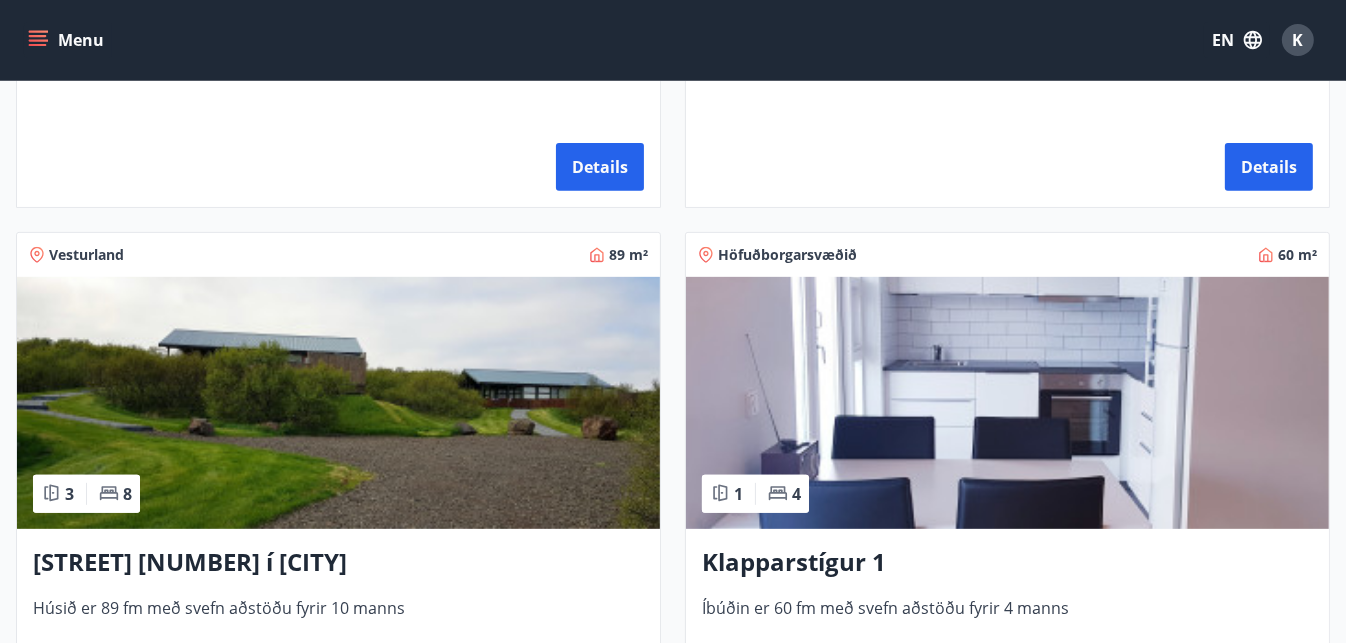 scroll, scrollTop: 786, scrollLeft: 0, axis: vertical 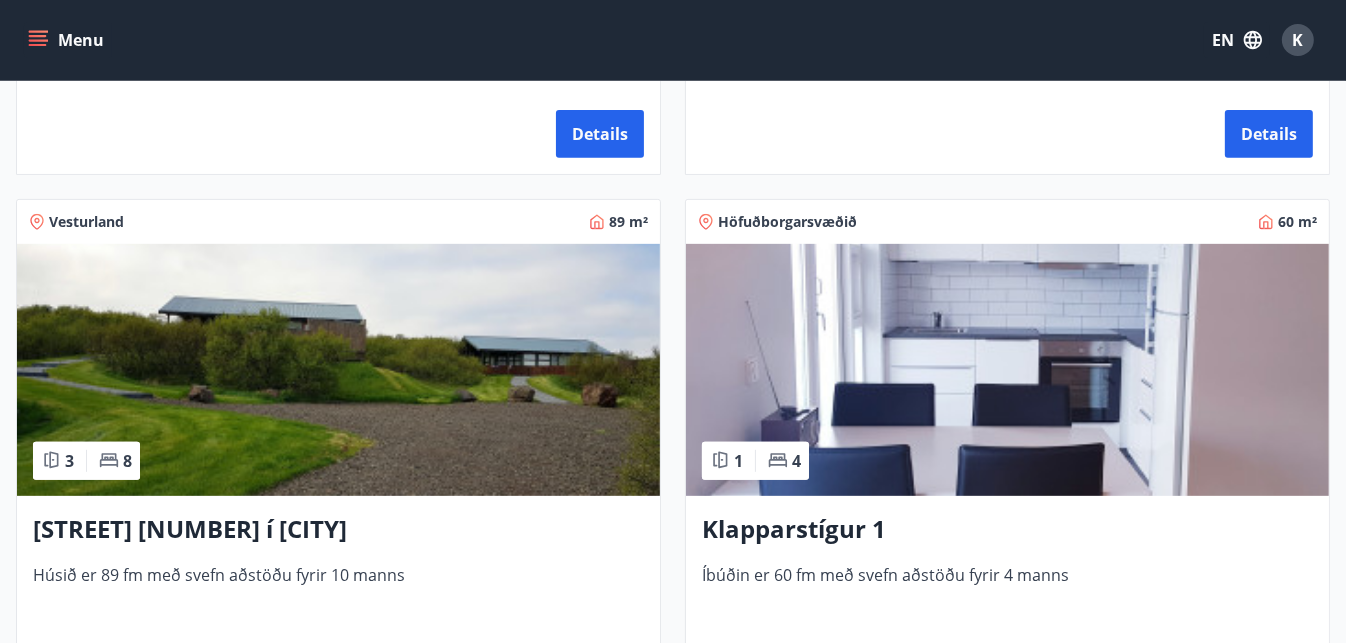 click on "Höfuðborgarsvæðið" at bounding box center [787, 222] 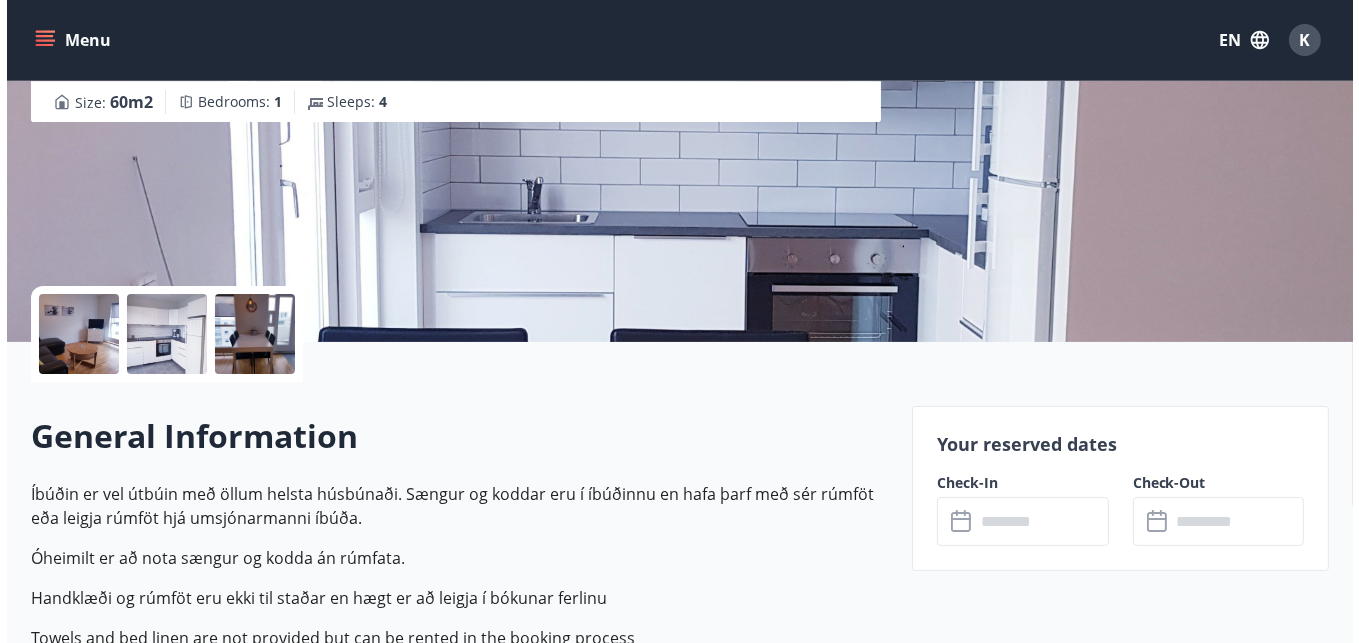 scroll, scrollTop: 255, scrollLeft: 0, axis: vertical 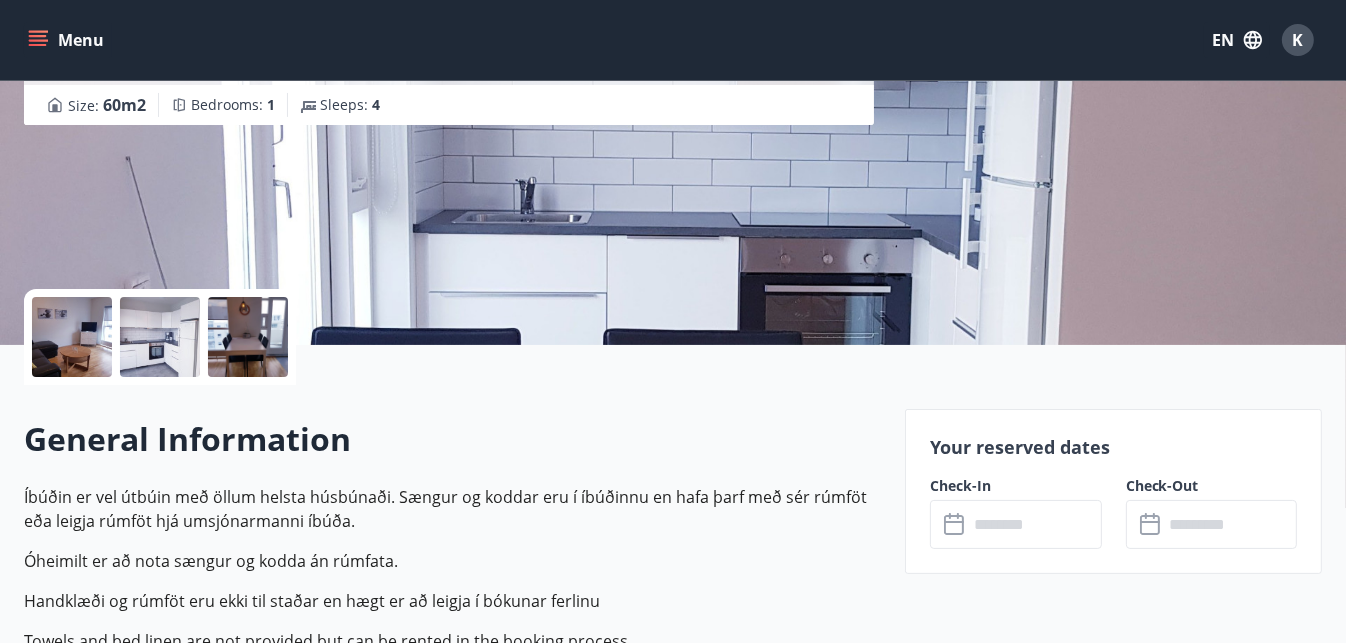 click at bounding box center [72, 337] 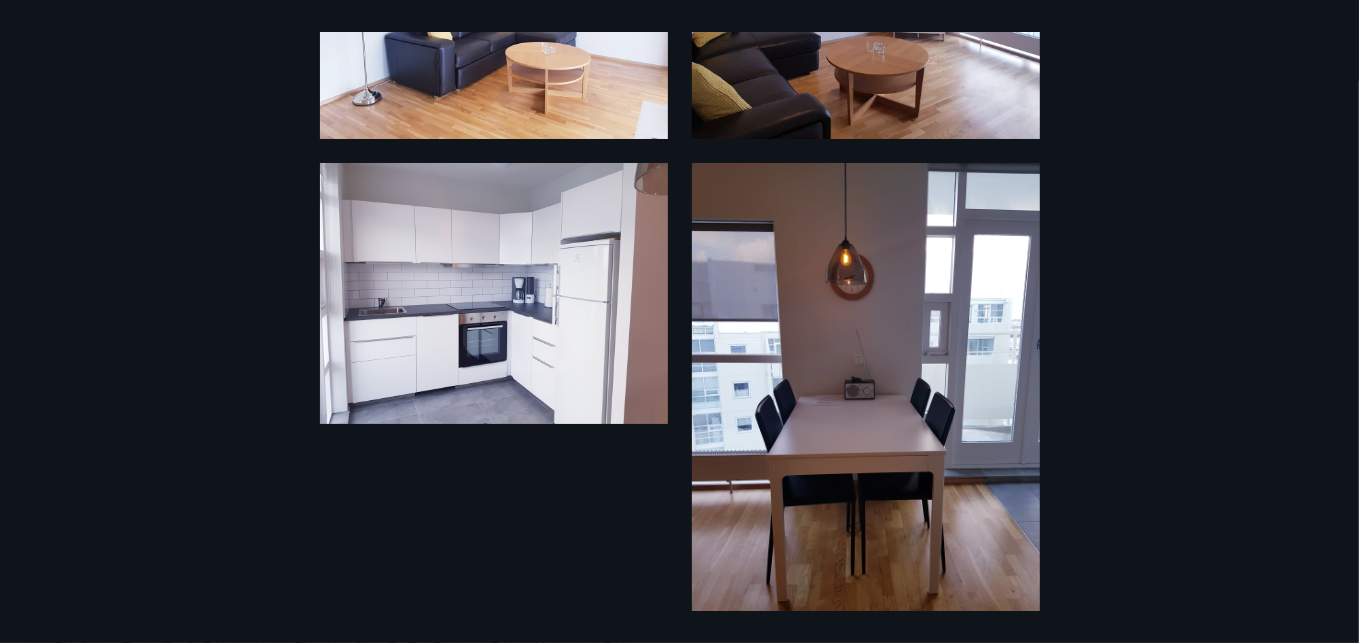 scroll, scrollTop: 744, scrollLeft: 0, axis: vertical 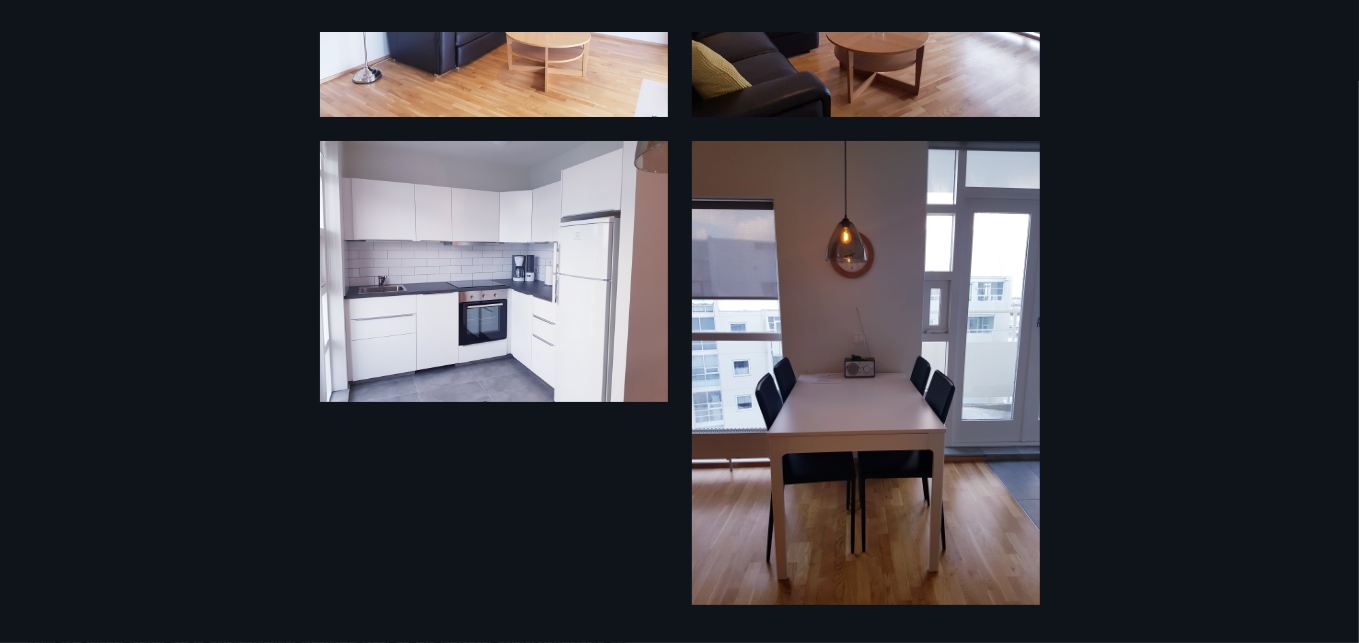 click on "6   Photos" at bounding box center (679, 321) 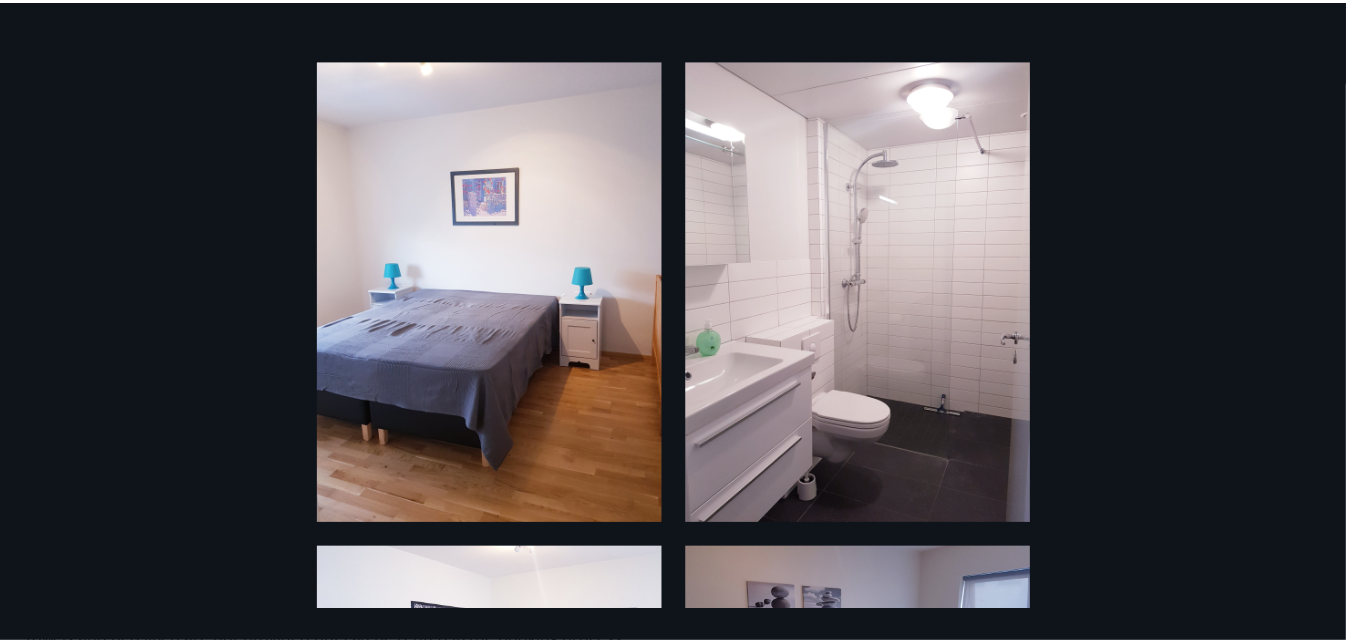 scroll, scrollTop: 0, scrollLeft: 0, axis: both 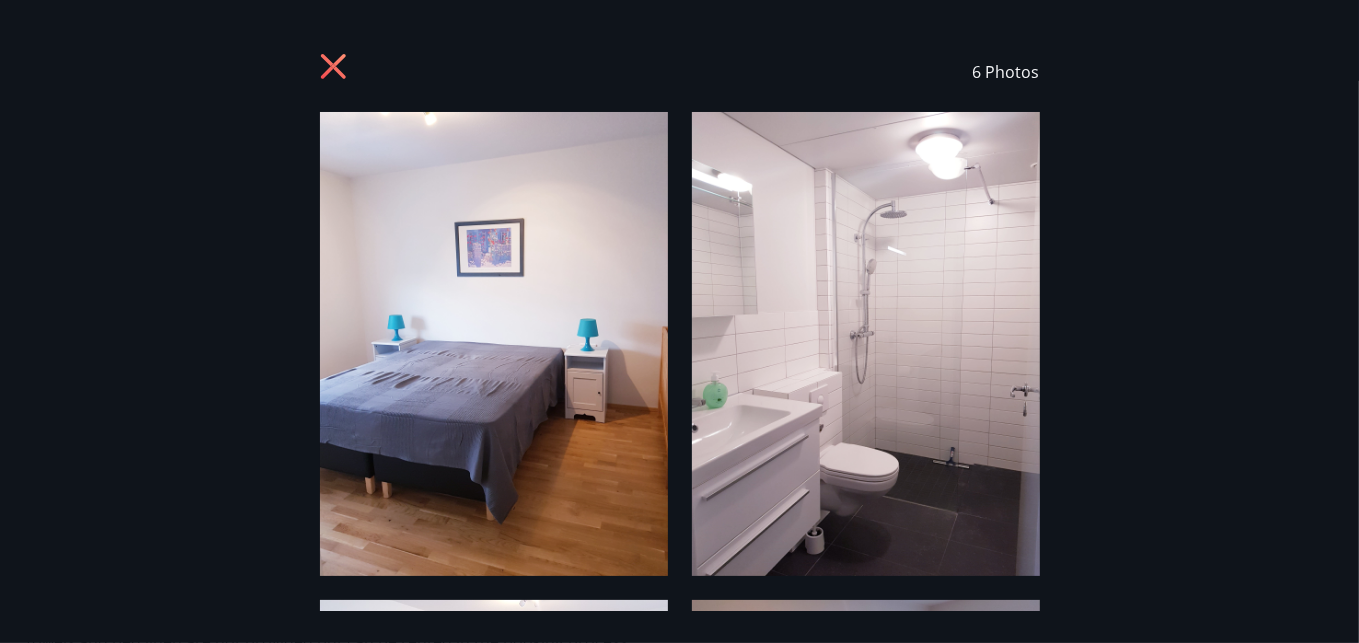 click 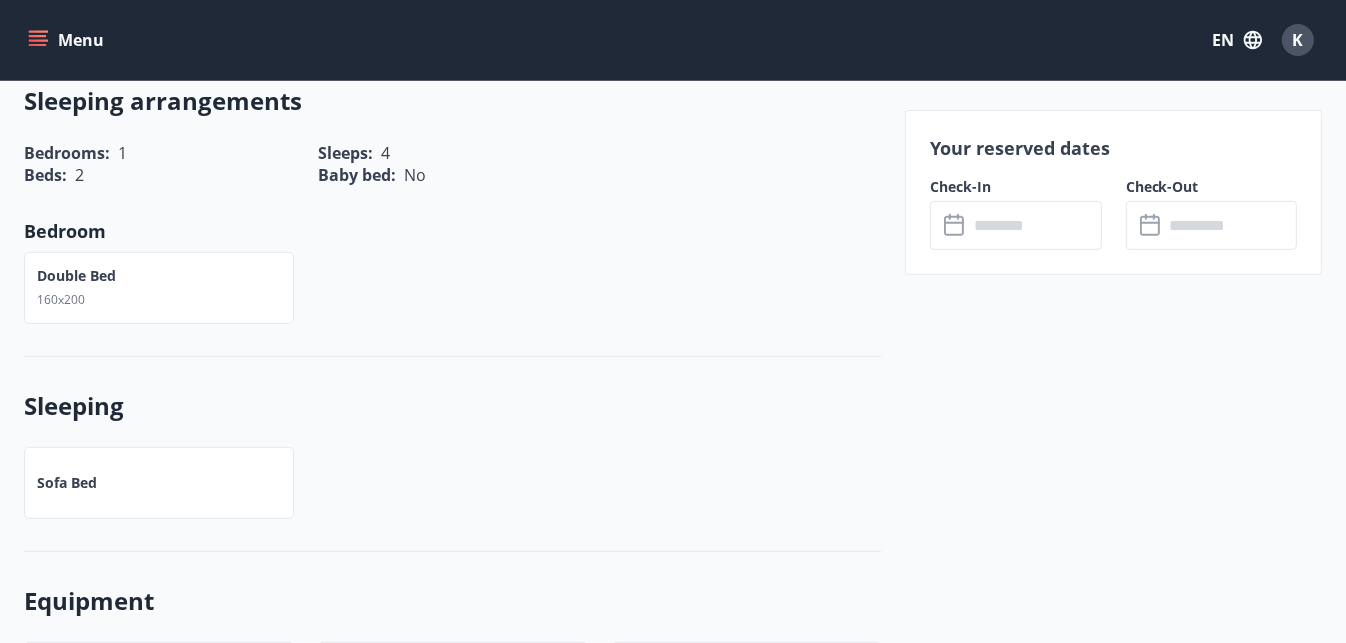 scroll, scrollTop: 906, scrollLeft: 0, axis: vertical 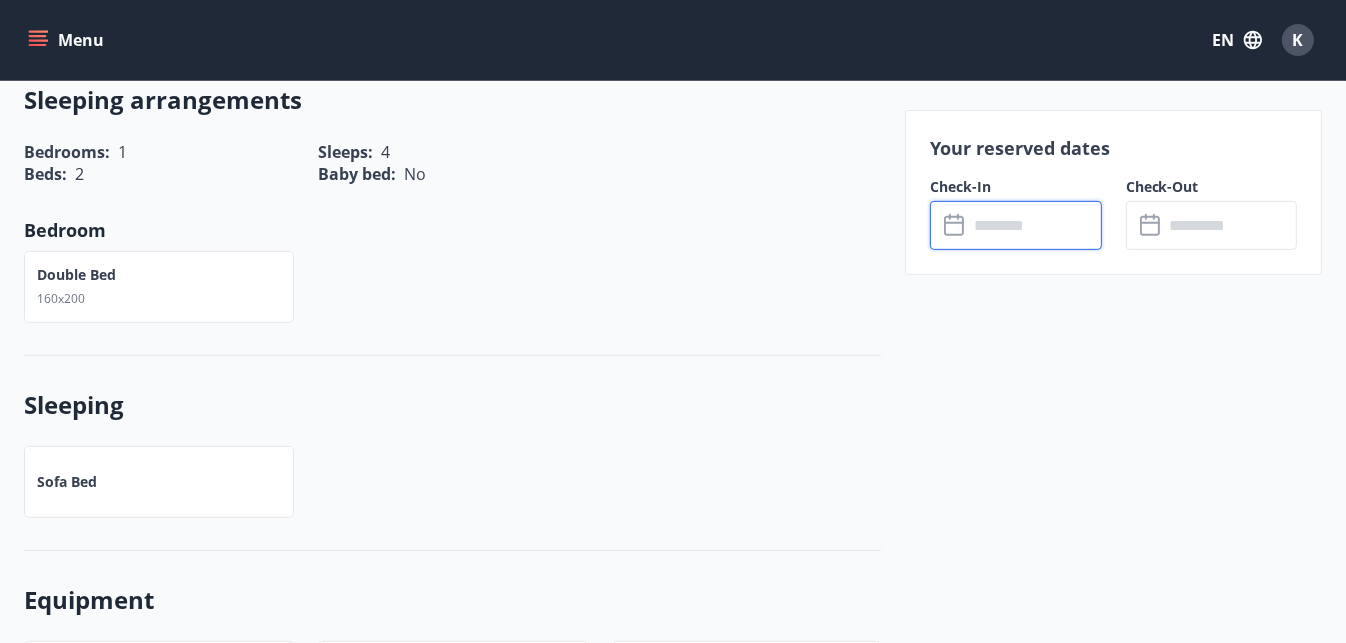 click at bounding box center (1034, 225) 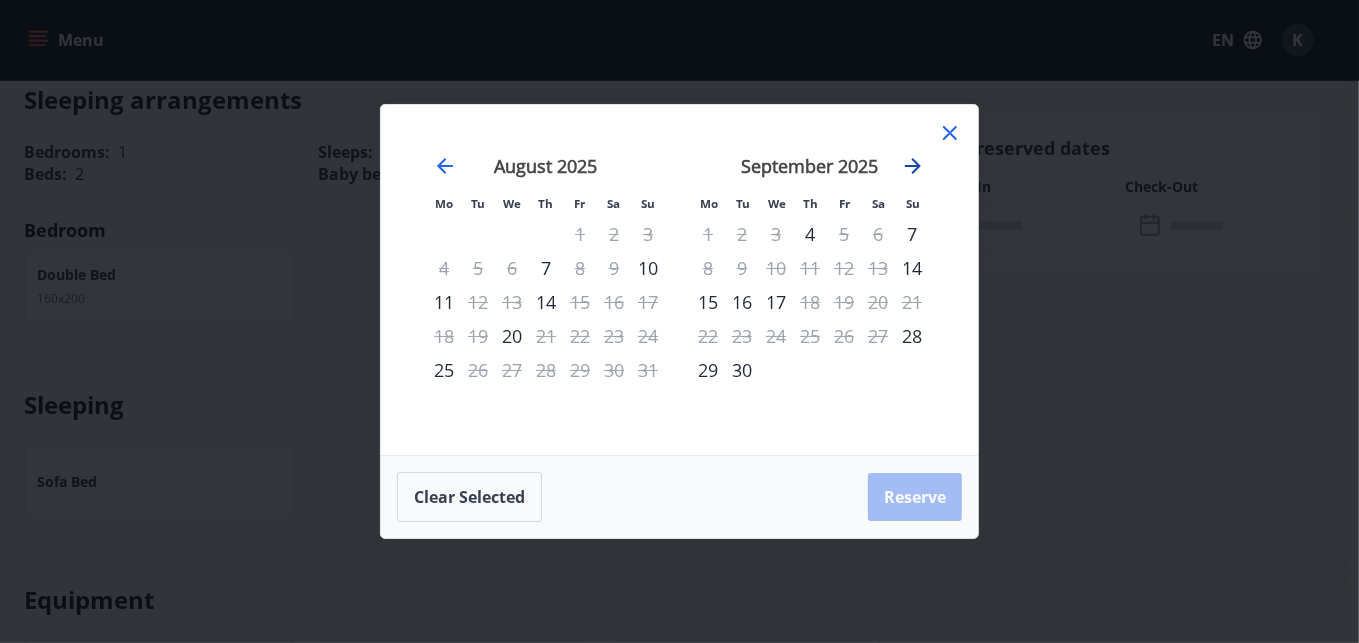 click 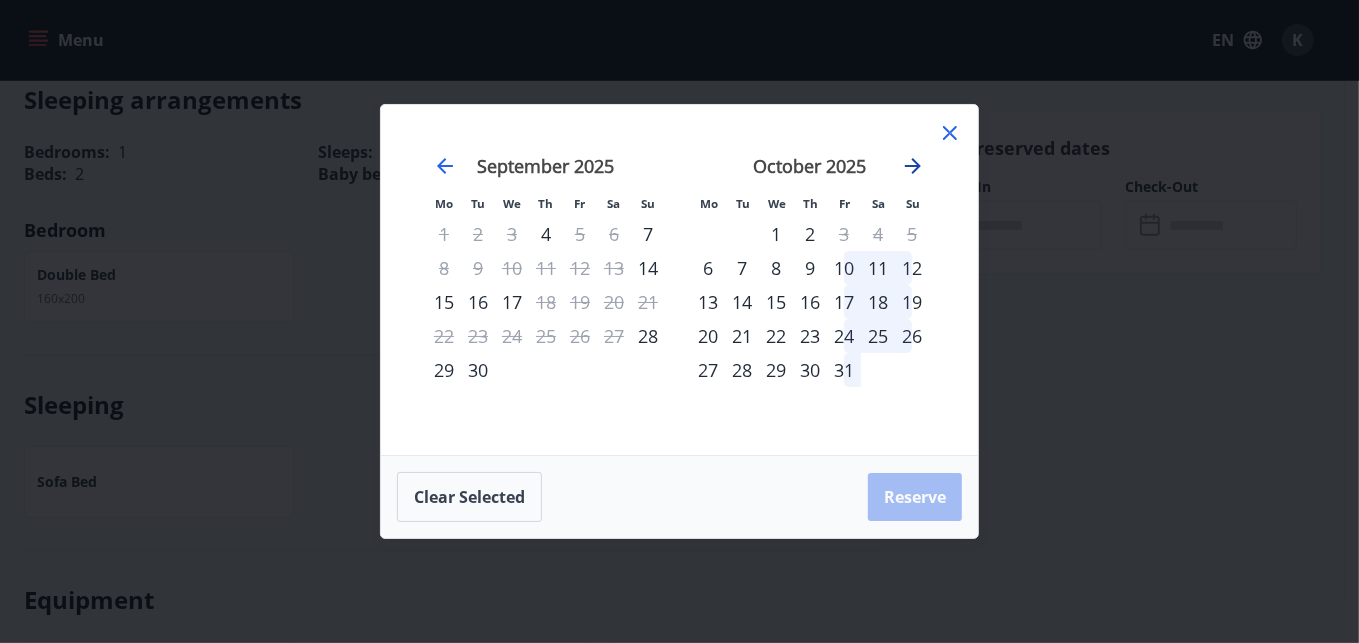 click 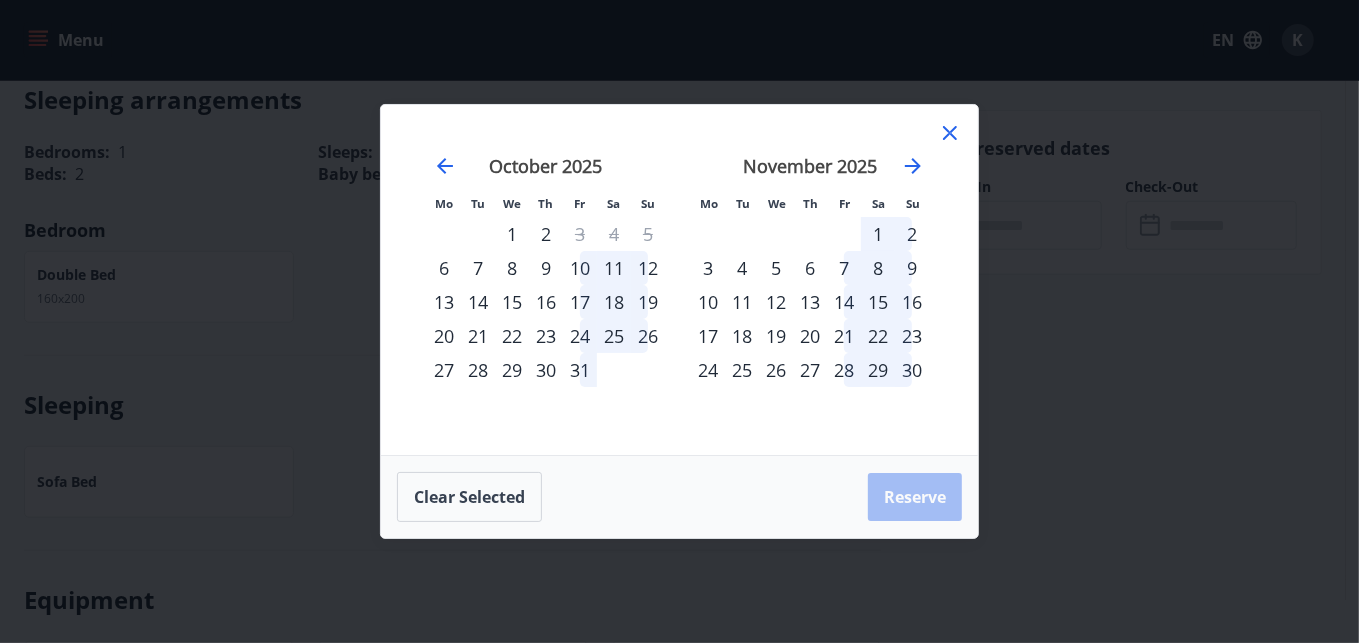 click on "1" at bounding box center (878, 234) 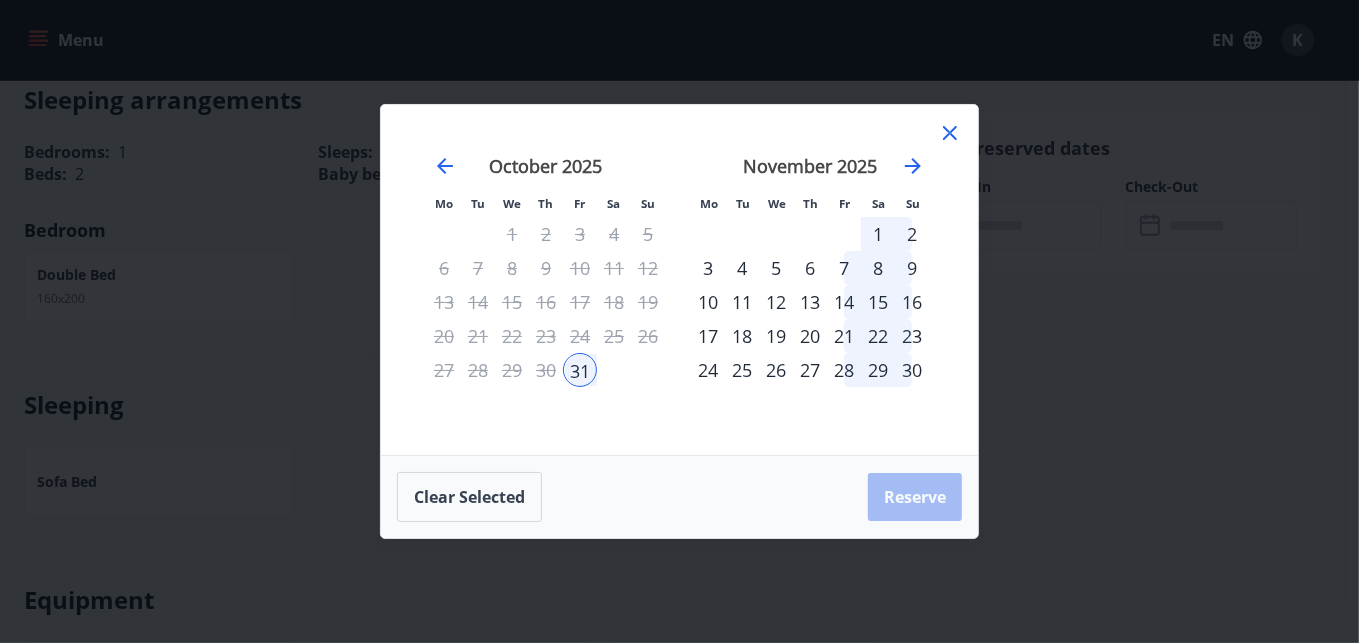 click on "6" at bounding box center [810, 268] 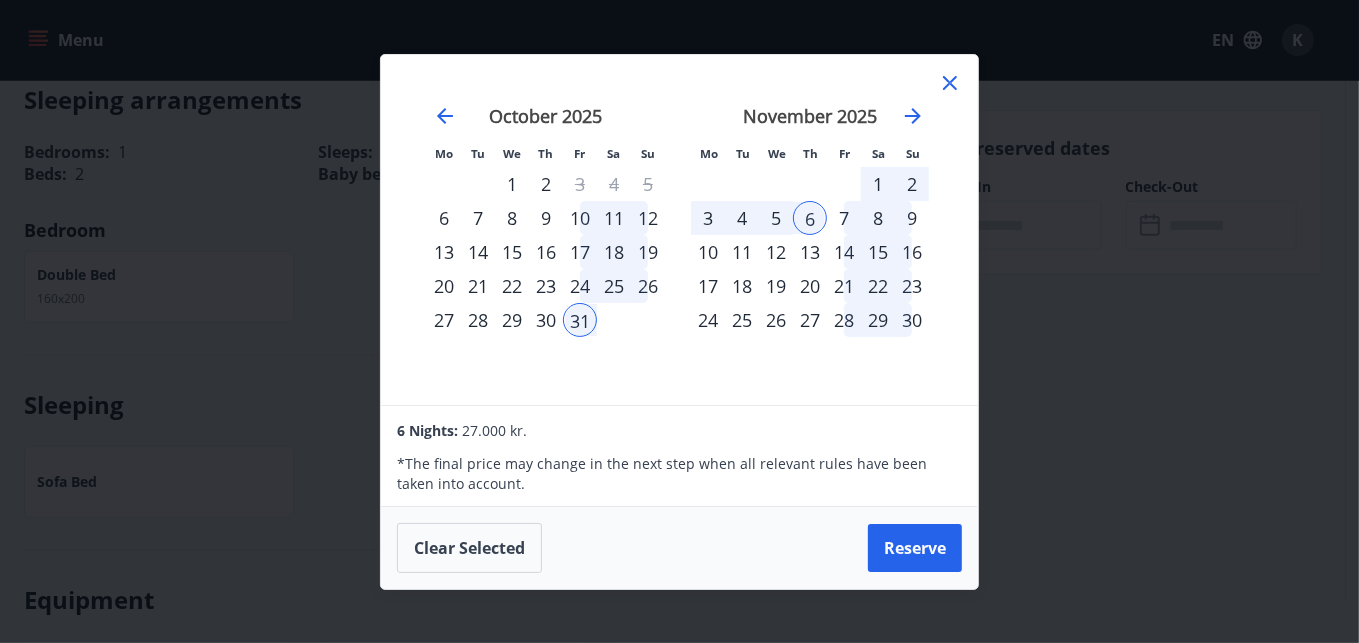 click on "3" at bounding box center [708, 218] 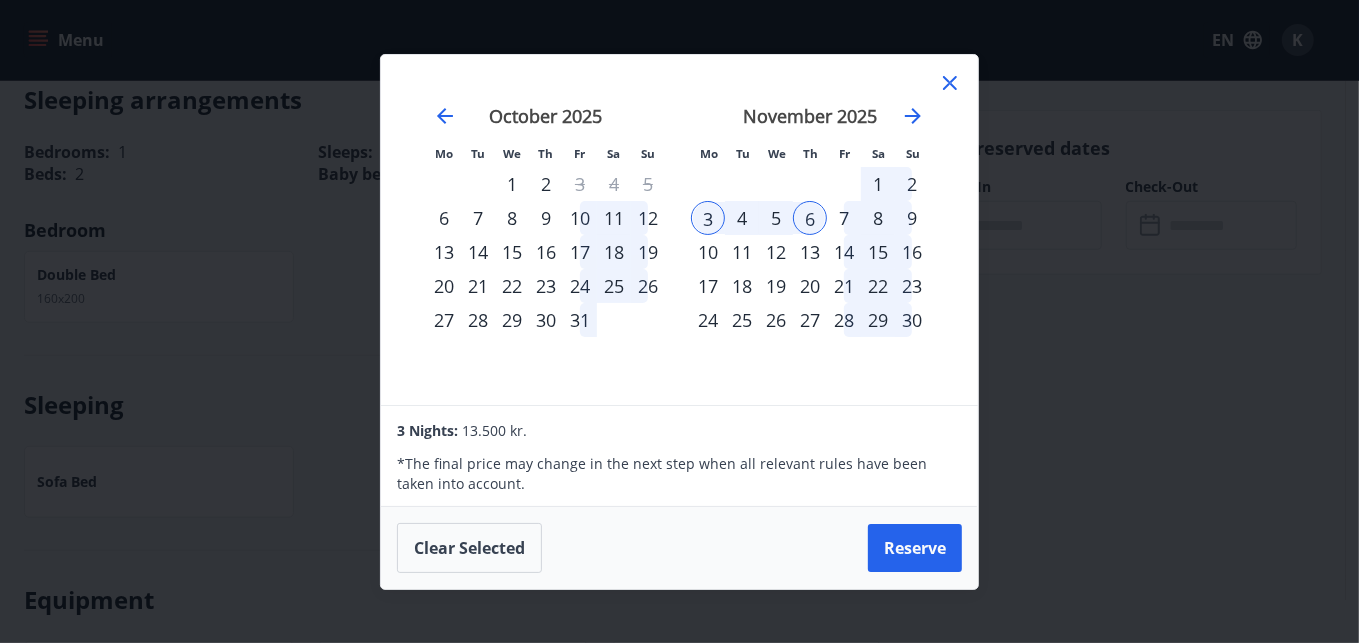 click on "4" at bounding box center [742, 218] 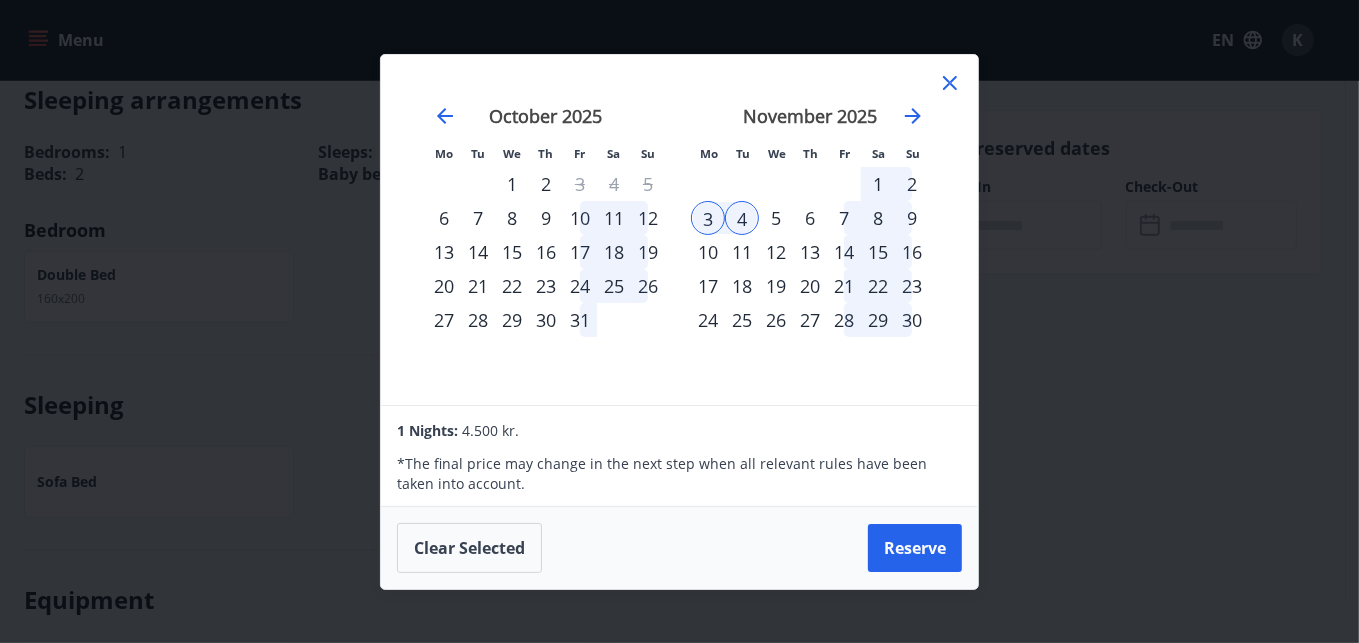 click 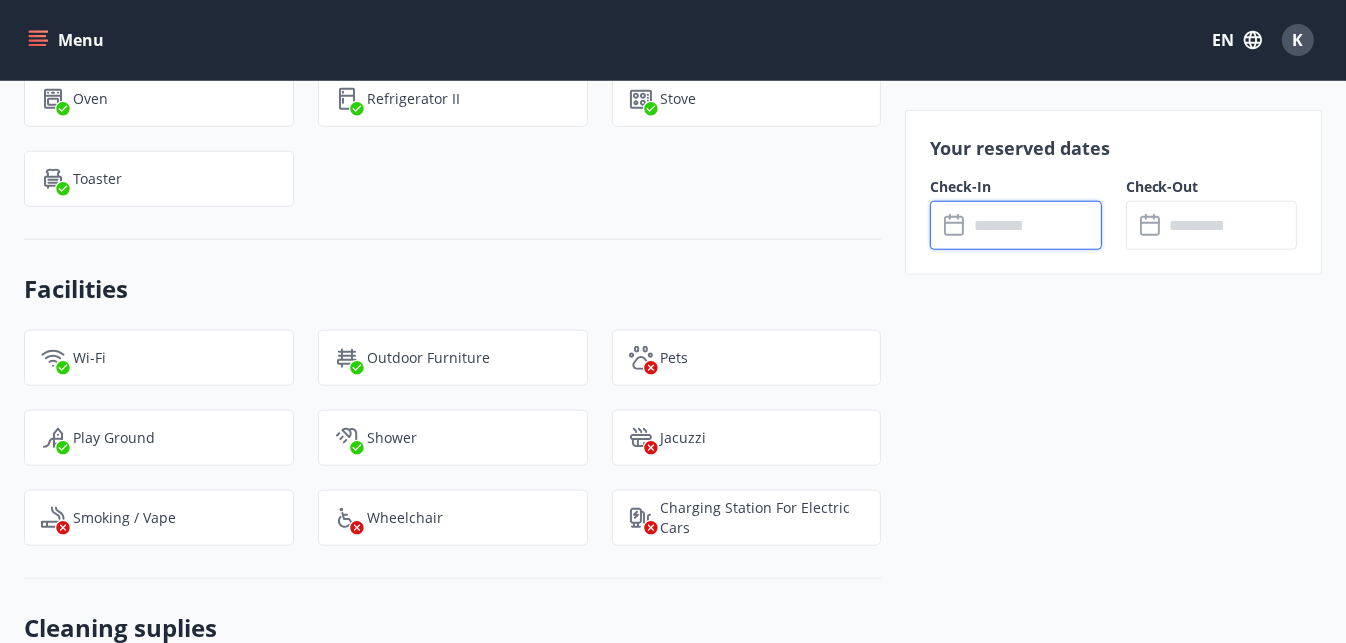 scroll, scrollTop: 1908, scrollLeft: 0, axis: vertical 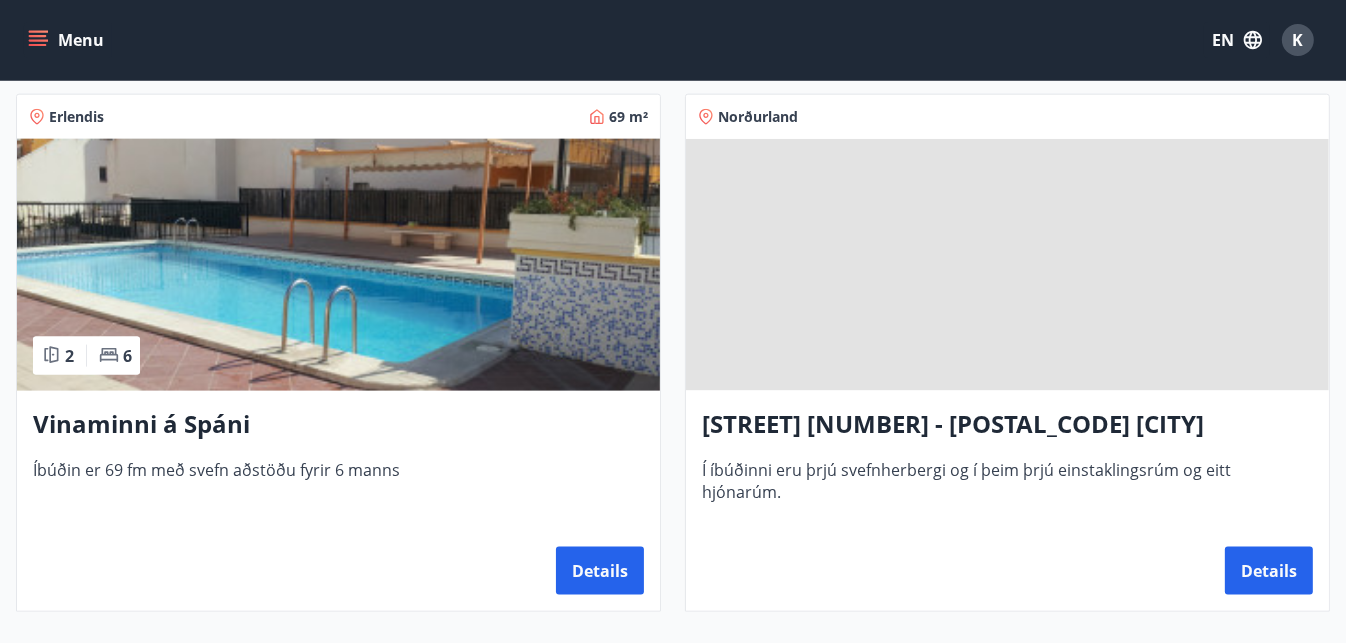 click on "[STREET] [NUMBER] - [POSTAL_CODE] [CITY]" at bounding box center (1007, 425) 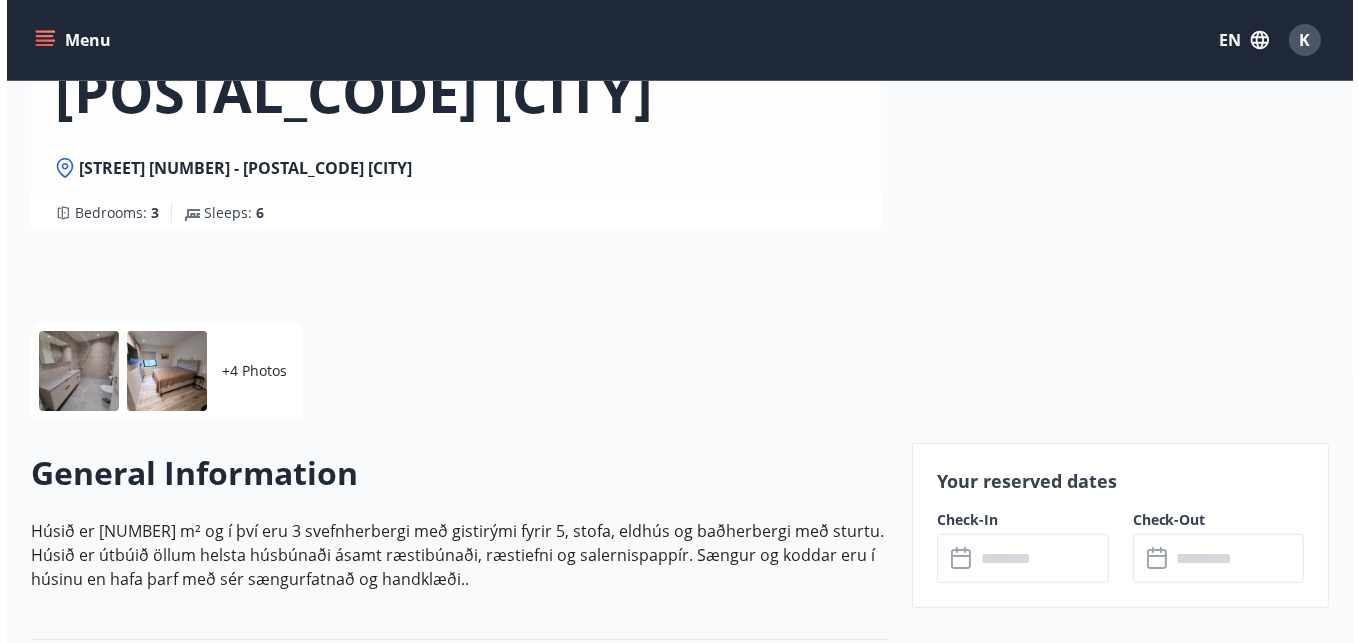 scroll, scrollTop: 224, scrollLeft: 0, axis: vertical 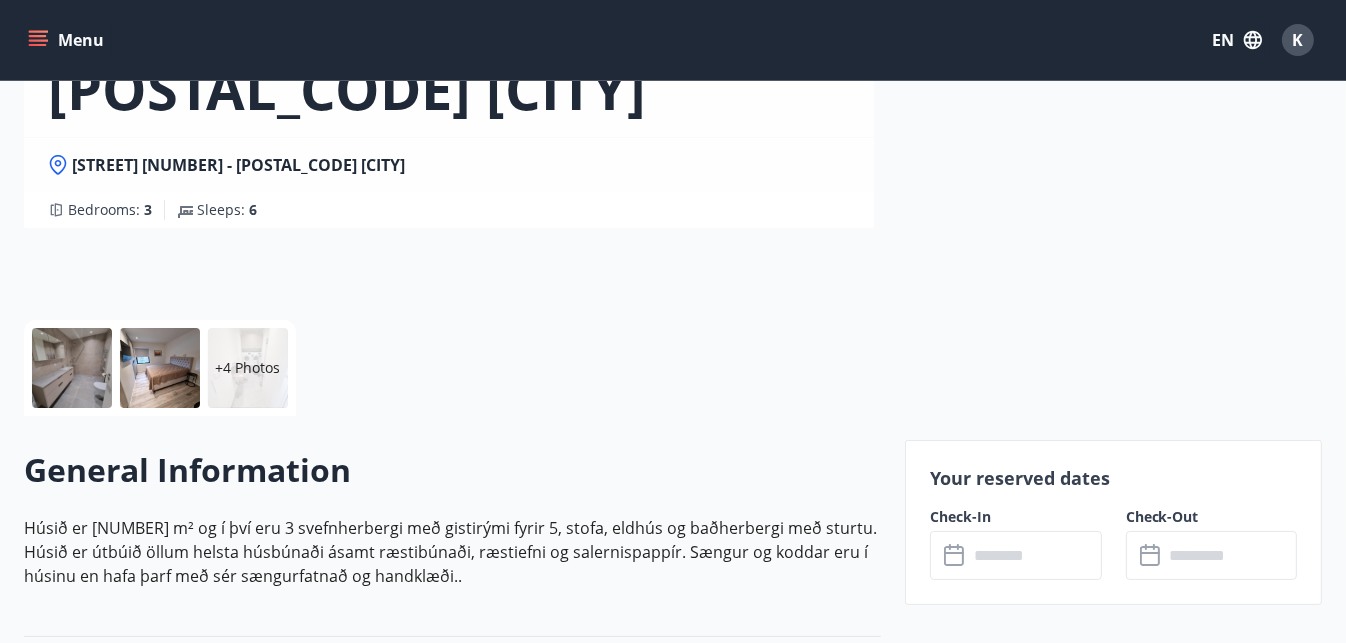 click at bounding box center (72, 368) 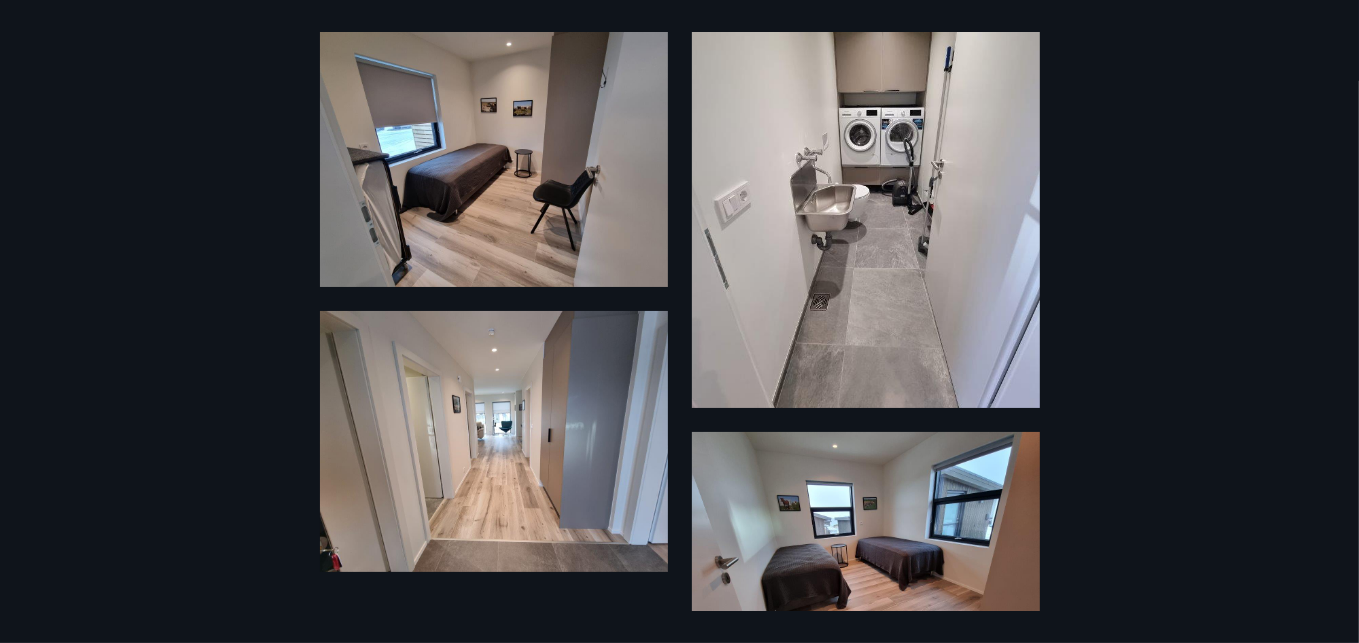 scroll, scrollTop: 1176, scrollLeft: 0, axis: vertical 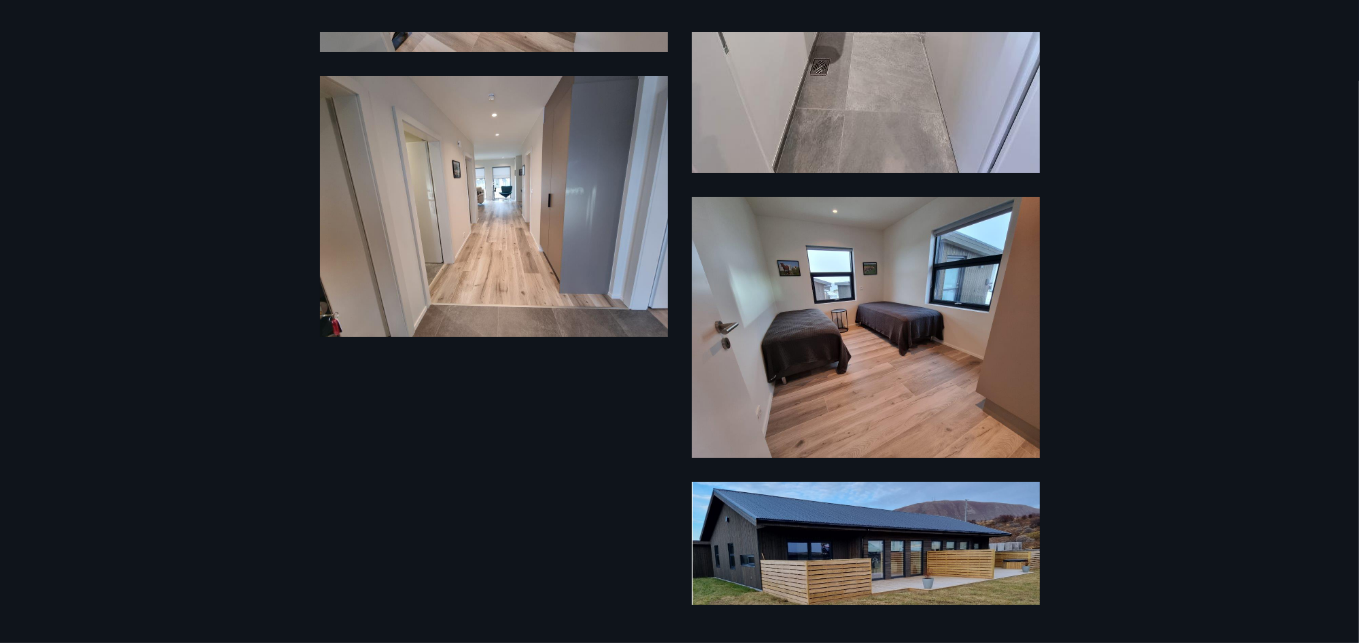 click on "10   Photos" at bounding box center (679, 321) 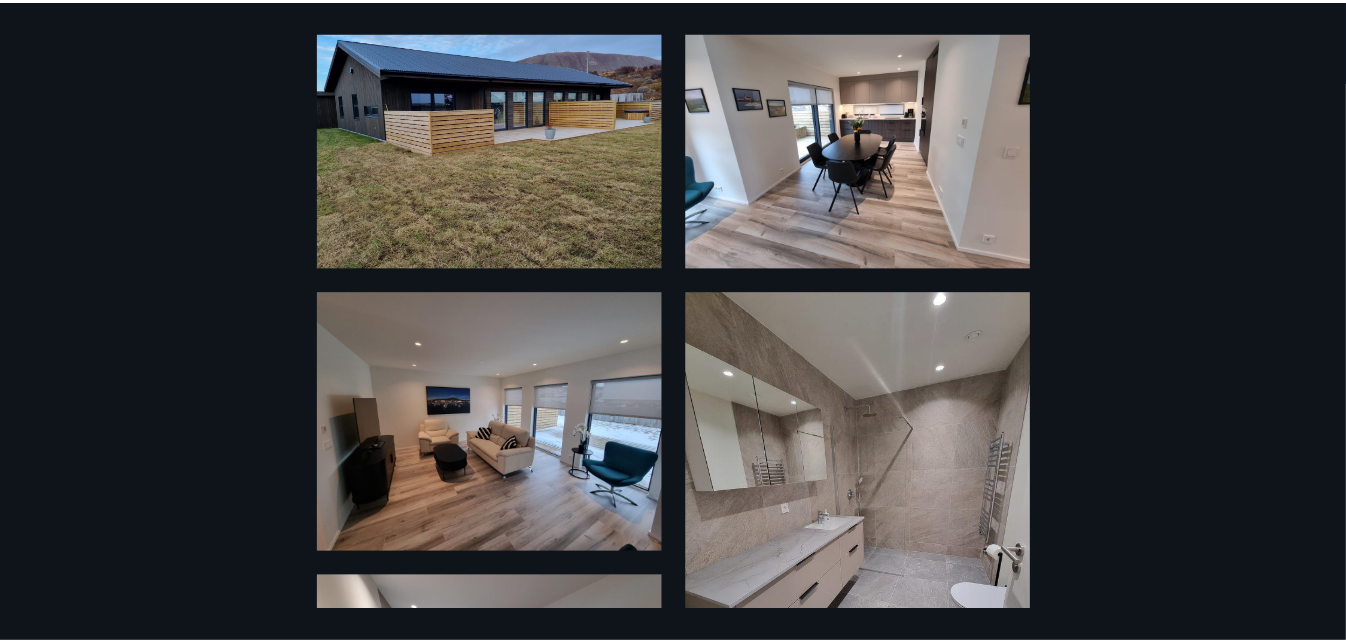 scroll, scrollTop: 0, scrollLeft: 0, axis: both 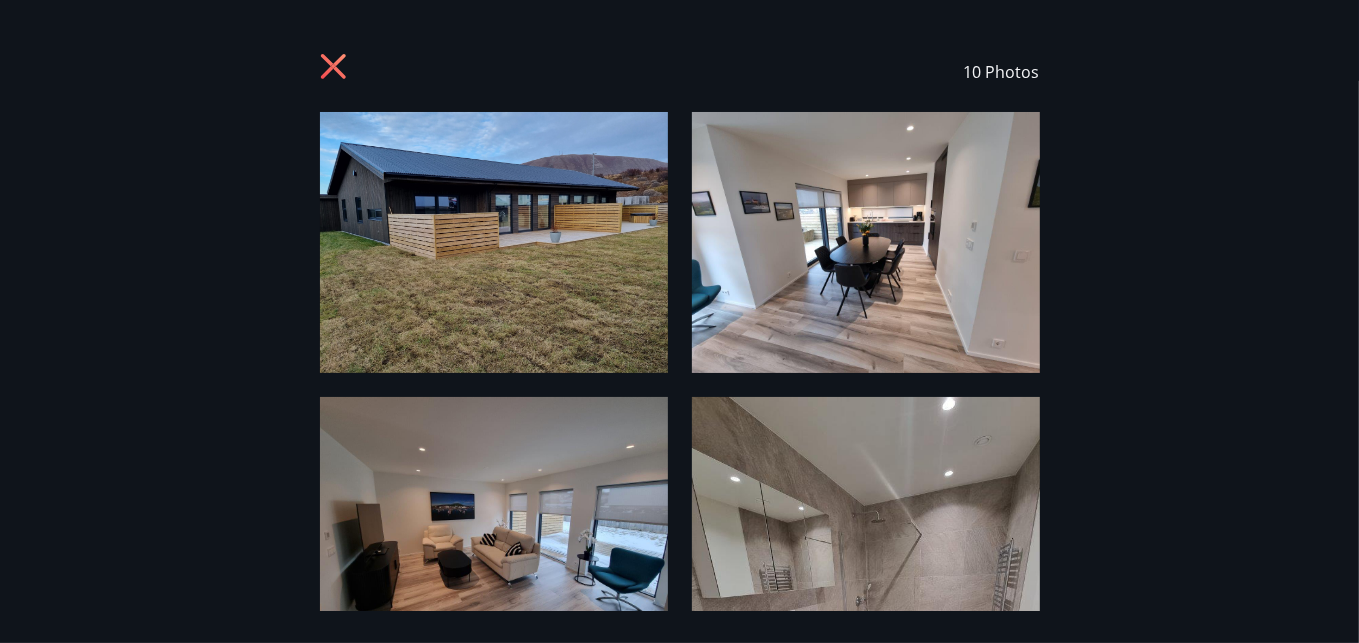 click 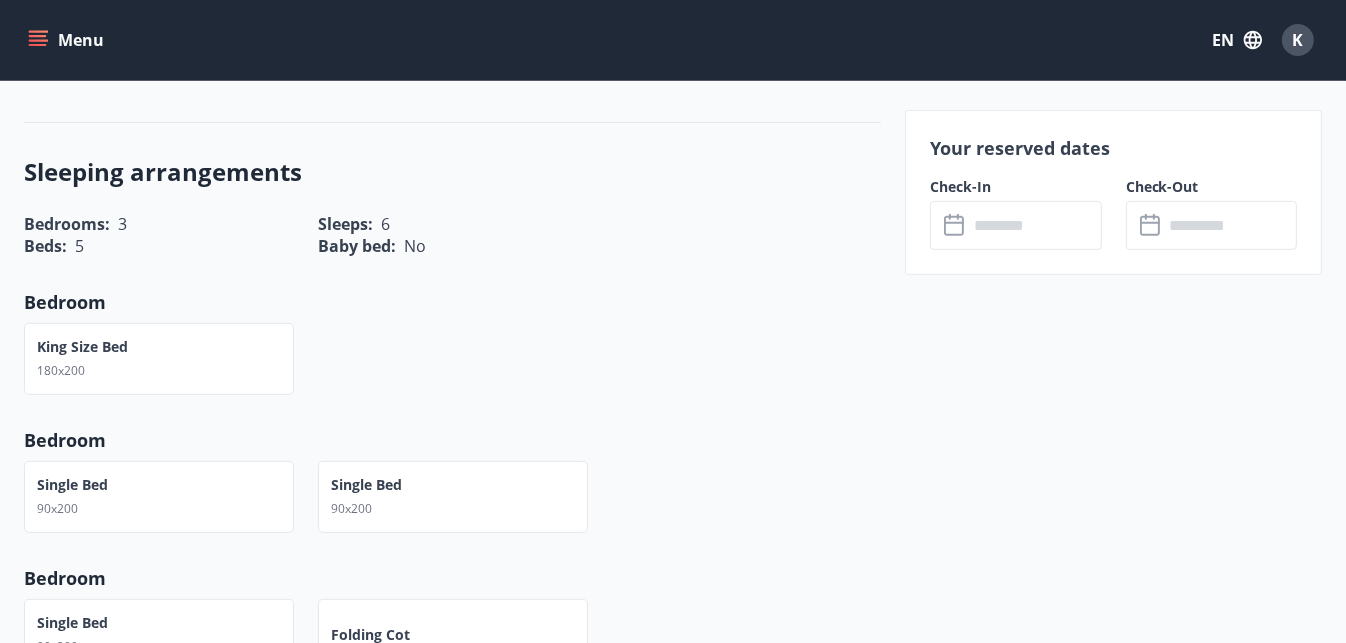 scroll, scrollTop: 733, scrollLeft: 0, axis: vertical 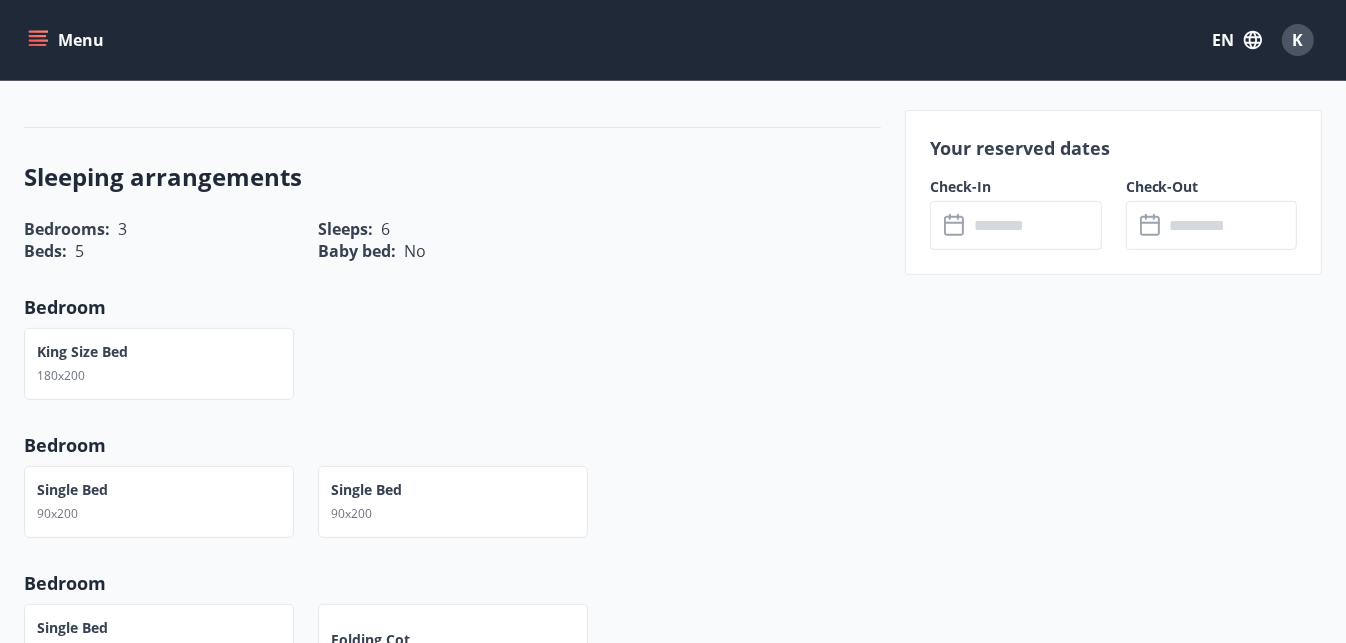 click at bounding box center (1034, 225) 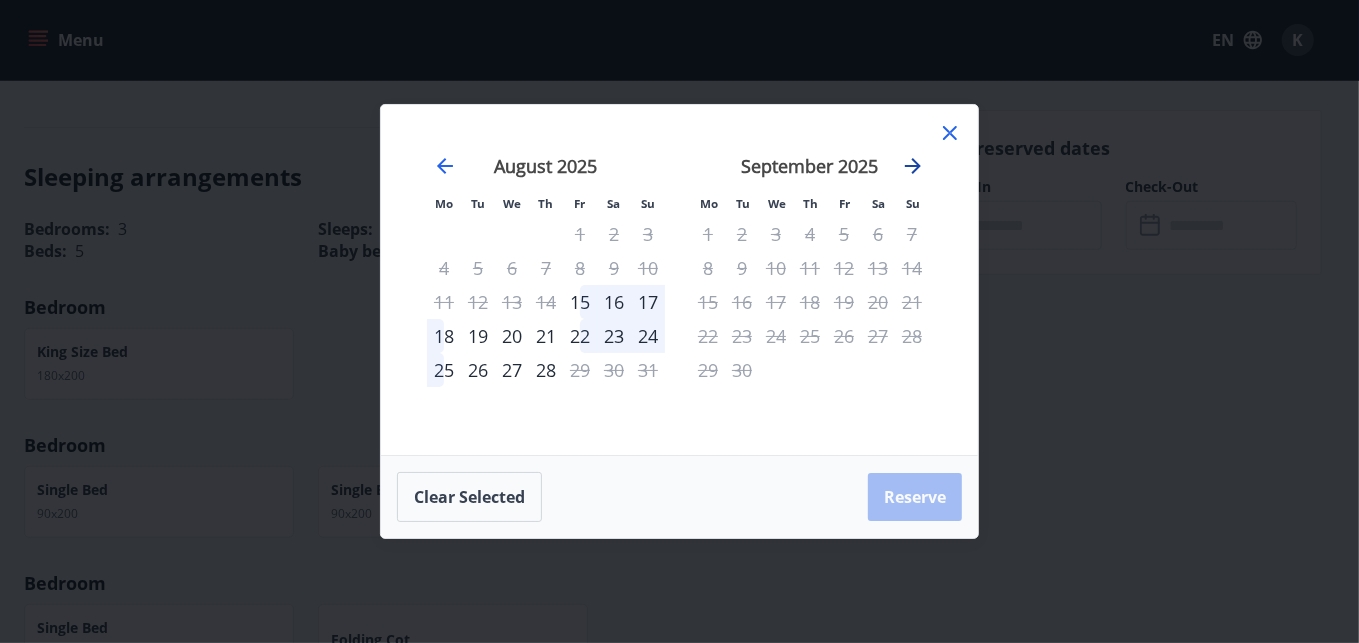 click 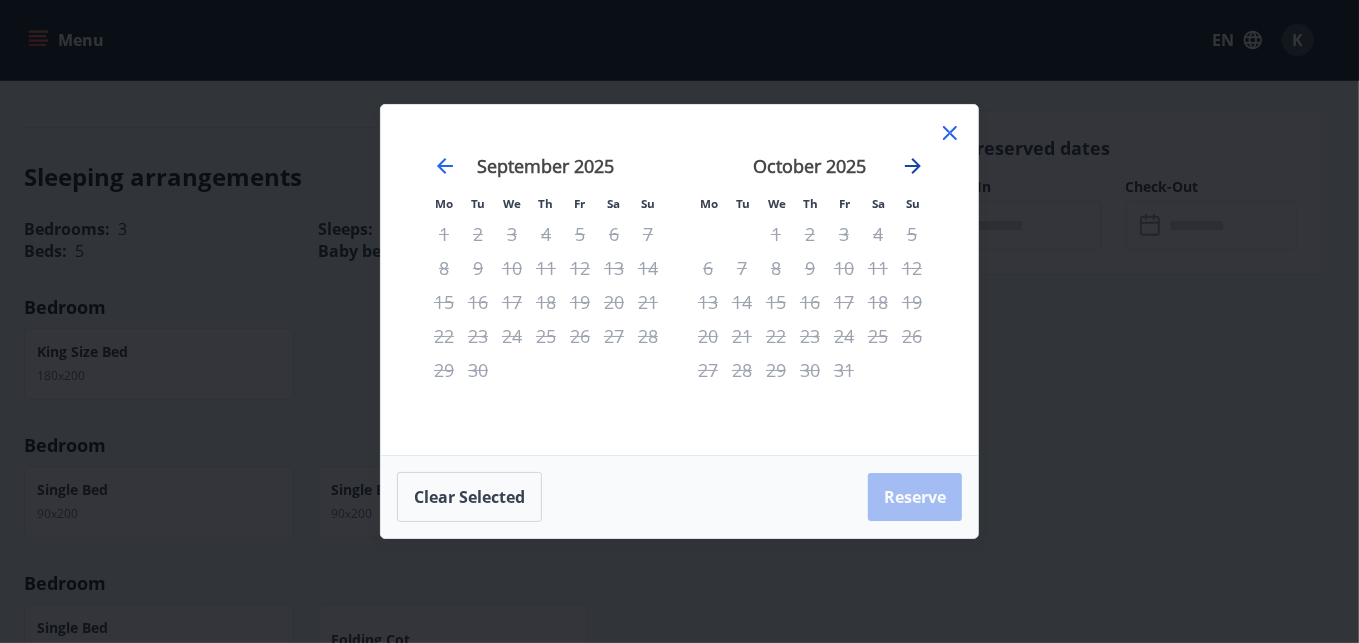 click 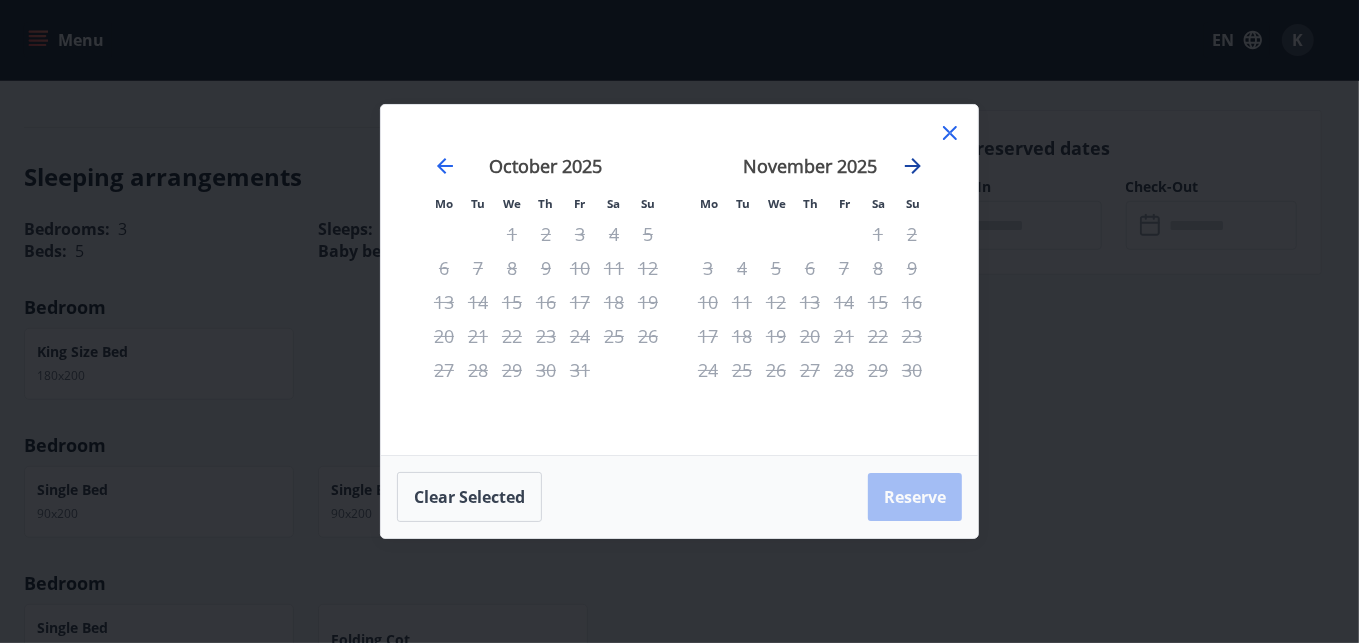 click 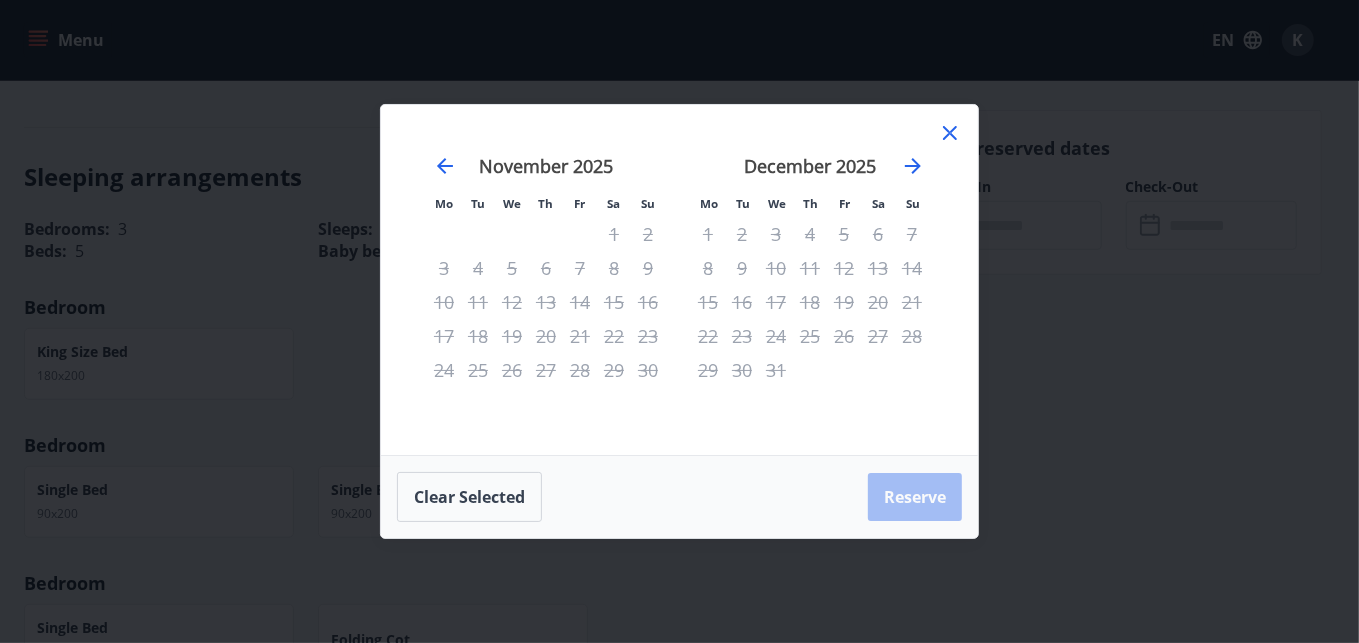 click on "22" at bounding box center [708, 336] 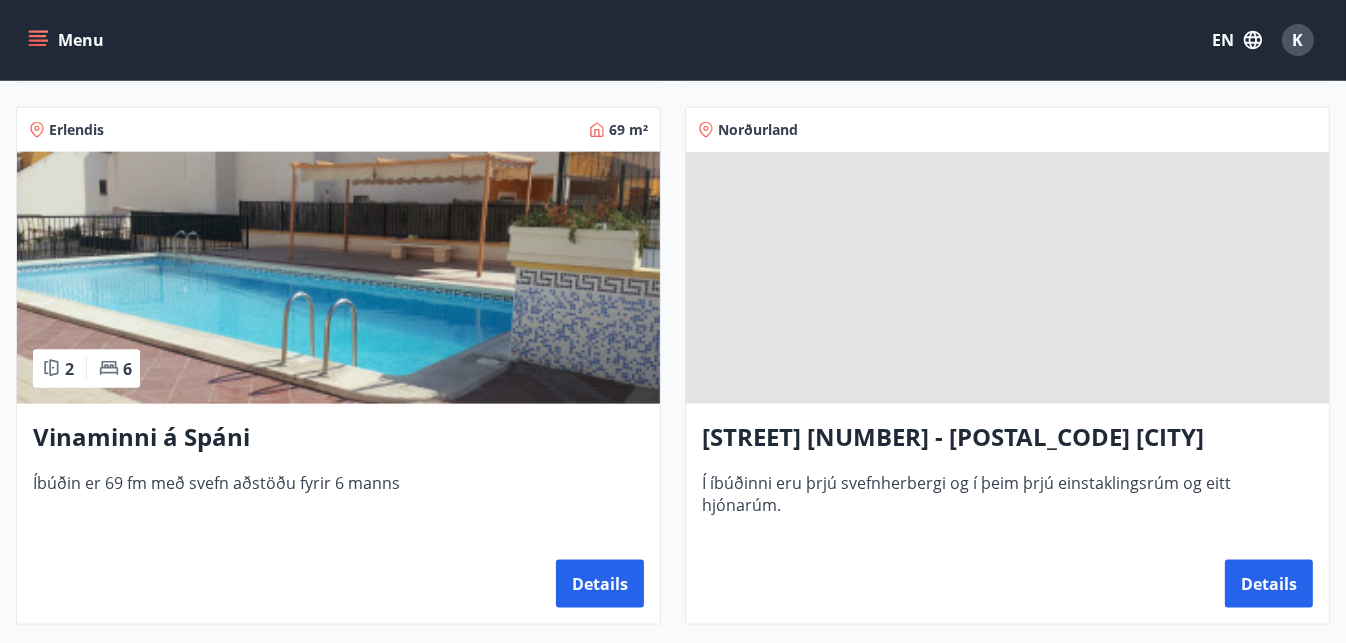 scroll, scrollTop: 2512, scrollLeft: 0, axis: vertical 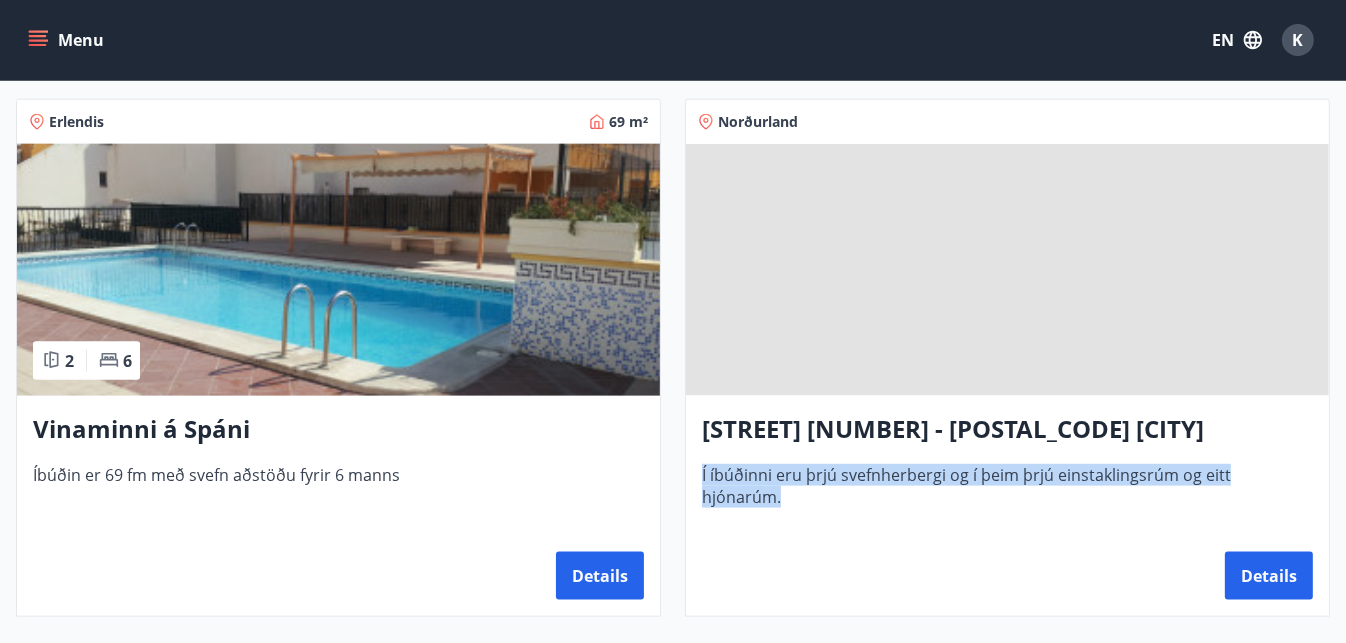 drag, startPoint x: 1311, startPoint y: 481, endPoint x: 692, endPoint y: 482, distance: 619.0008 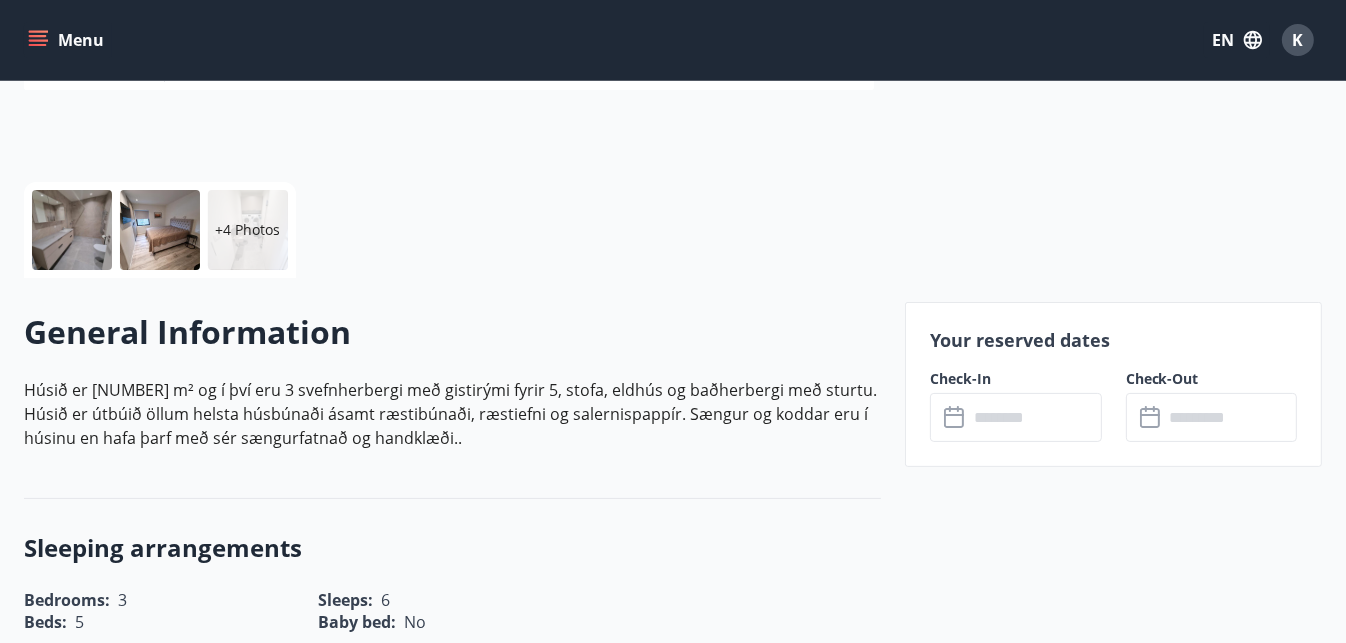 scroll, scrollTop: 375, scrollLeft: 0, axis: vertical 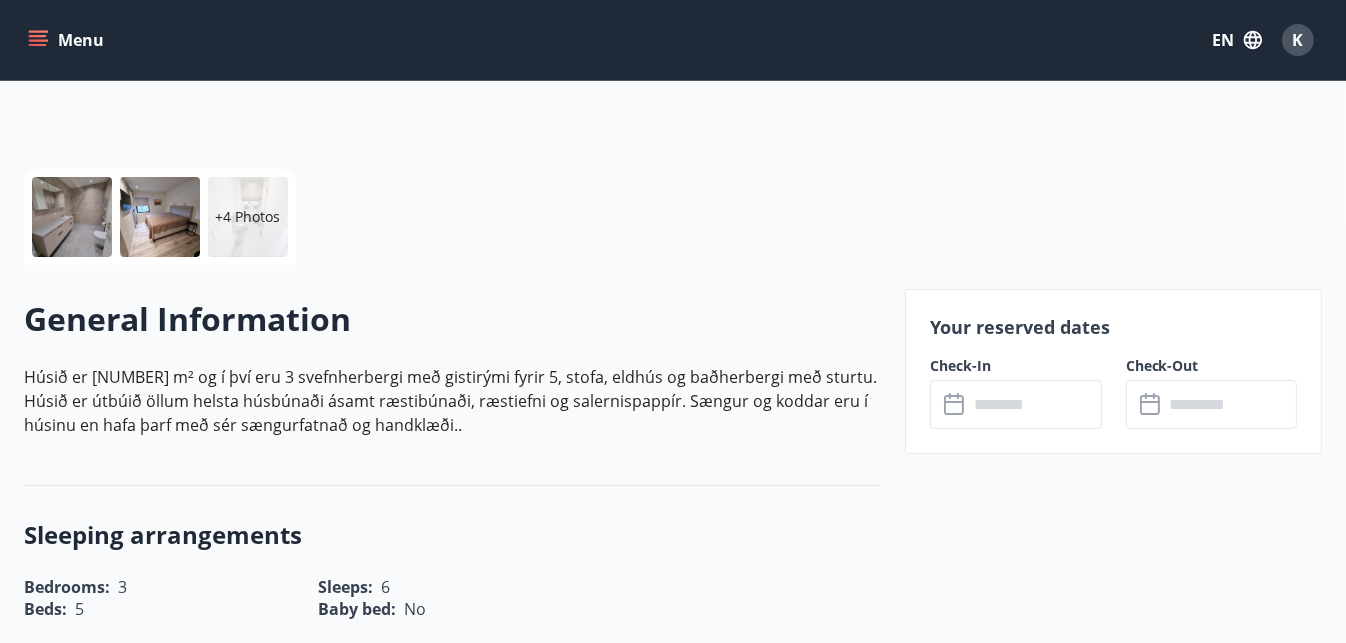 click at bounding box center (1034, 404) 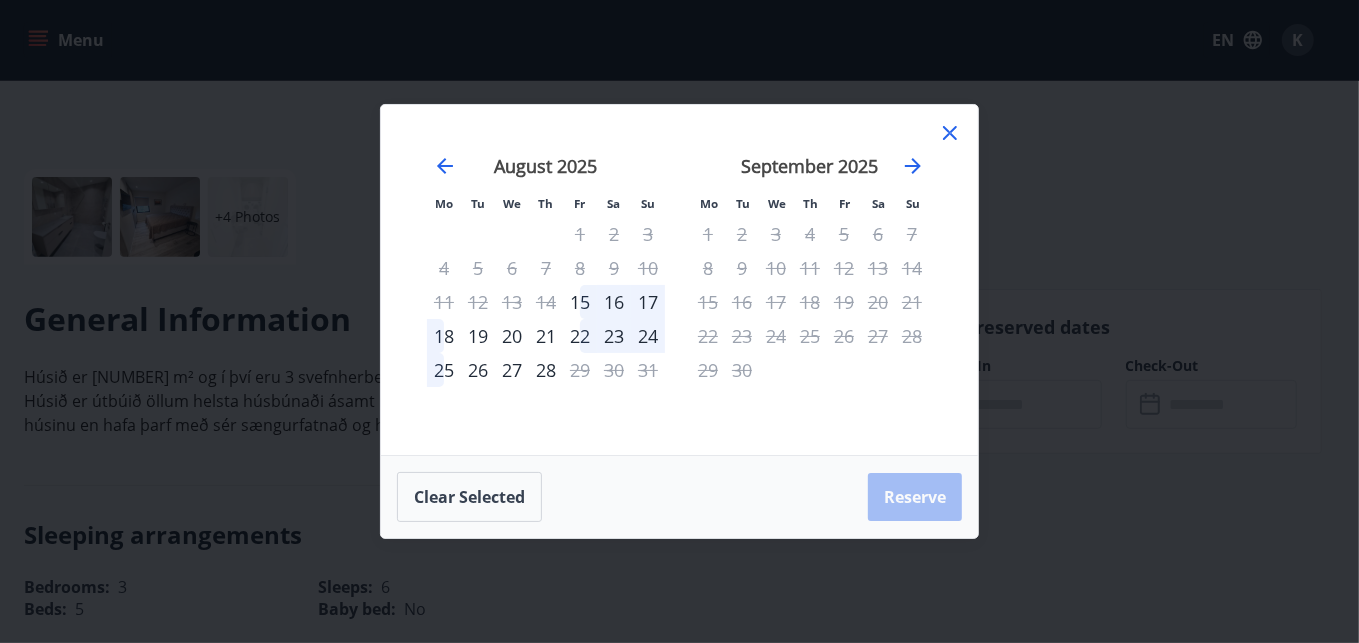 click on "Mo Tu We Th Fr Sa Su Mo Tu We Th Fr Sa Su July 2025 1 2 3 4 5 6 7 8 9 10 11 12 13 14 15 16 17 18 19 20 21 22 23 24 25 26 27 28 29 30 31 August 2025 1 2 3 4 5 6 7 8 9 10 11 12 13 14 15 16 17 18 19 20 21 22 23 24 25 26 27 28 29 30 31 September 2025 1 2 3 4 5 6 7 8 9 10 11 12 13 14 15 16 17 18 19 20 21 22 23 24 25 26 27 28 29 30 October 2025 1 2 3 4 5 6 7 8 9 10 11 12 13 14 15 16 17 18 19 20 21 22 23 24 25 26 27 28 29 30 31 Clear selected Reserve" at bounding box center (679, 321) 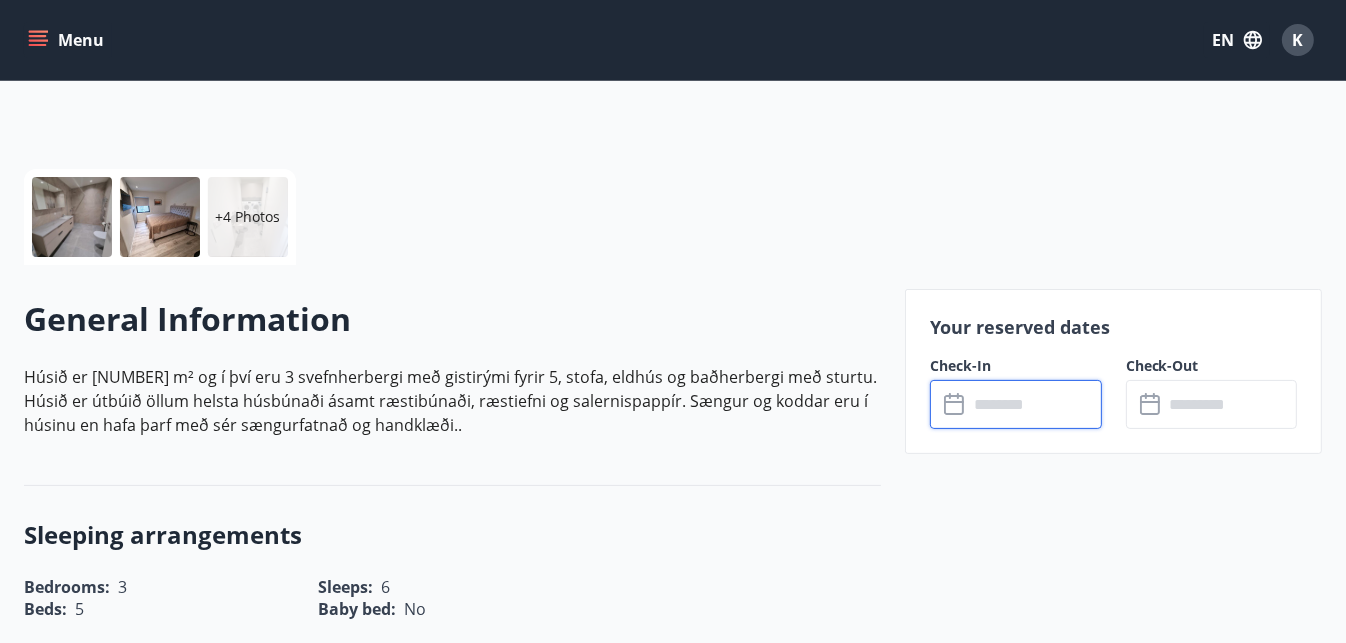 click at bounding box center [1034, 404] 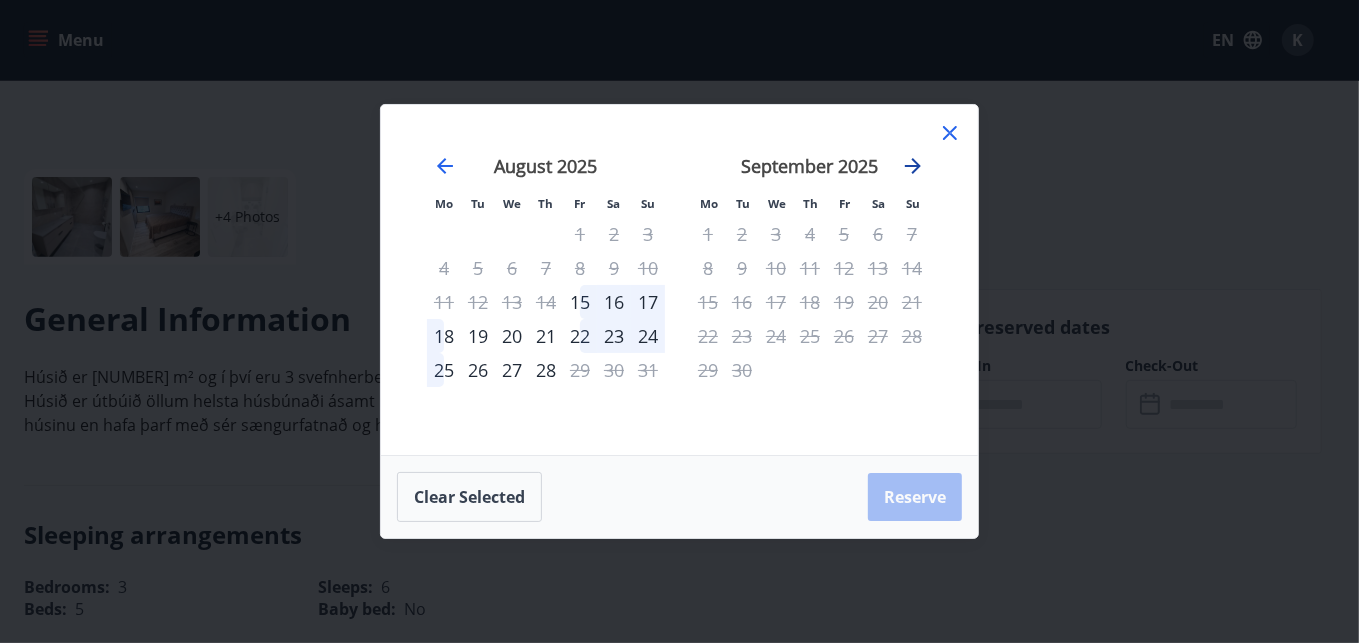 click 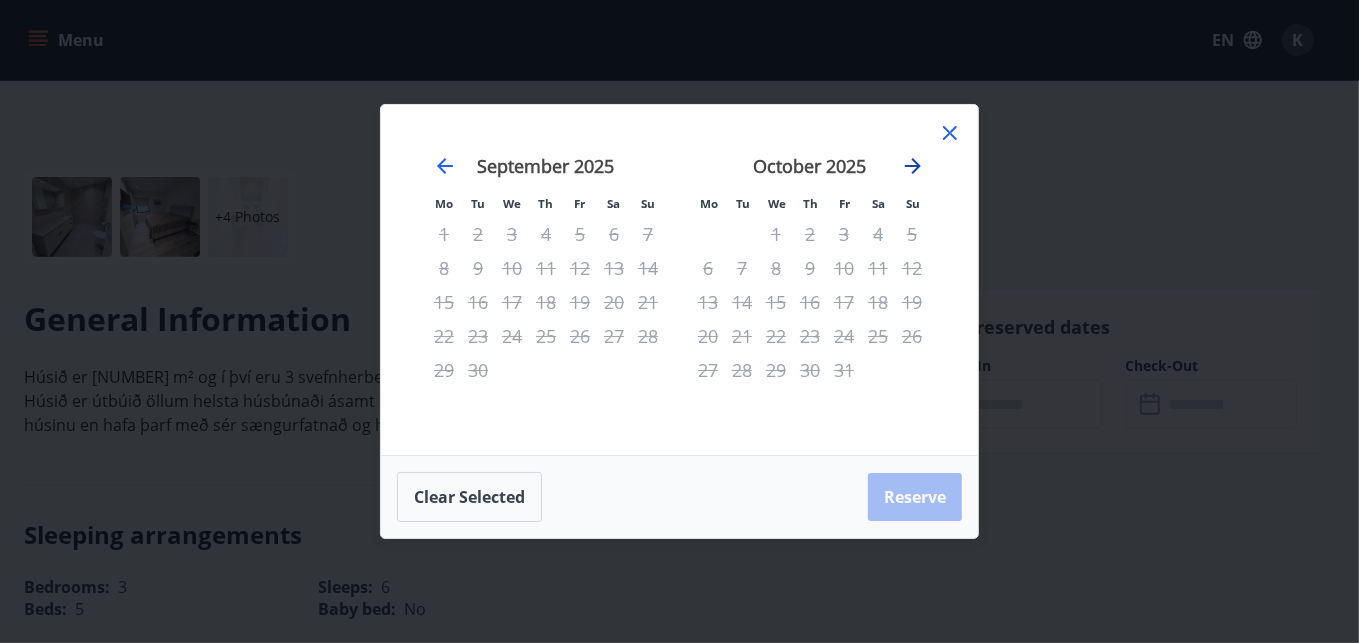 click 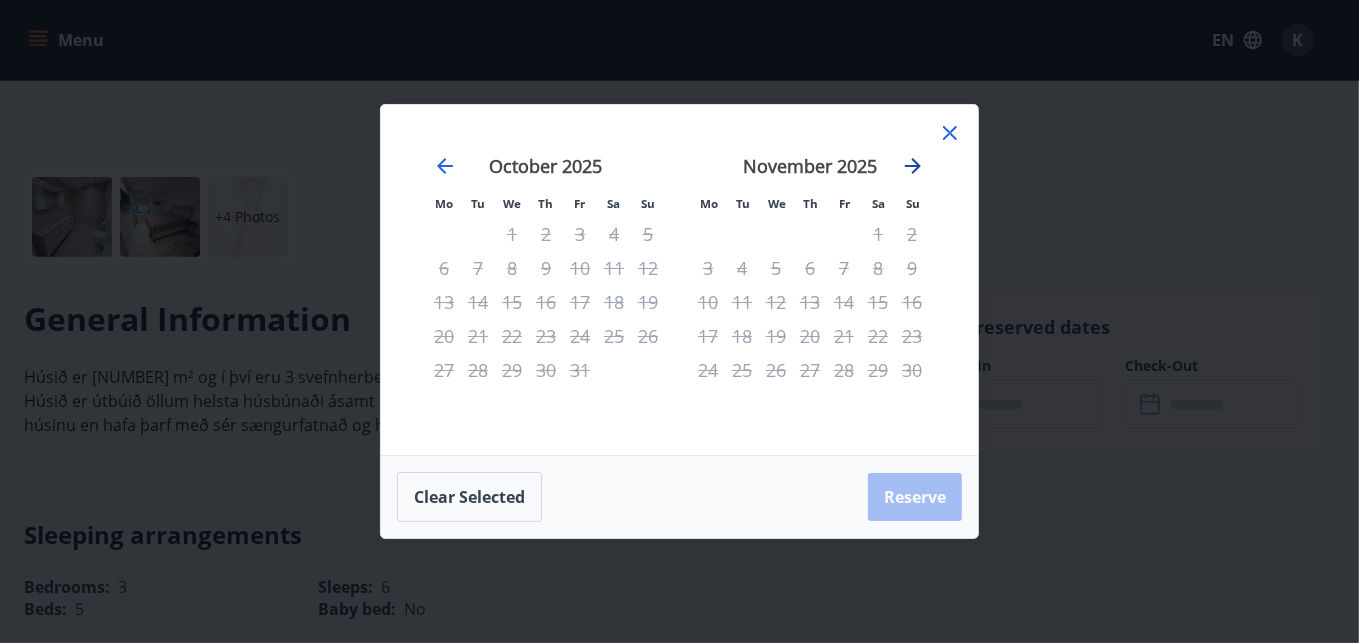 click 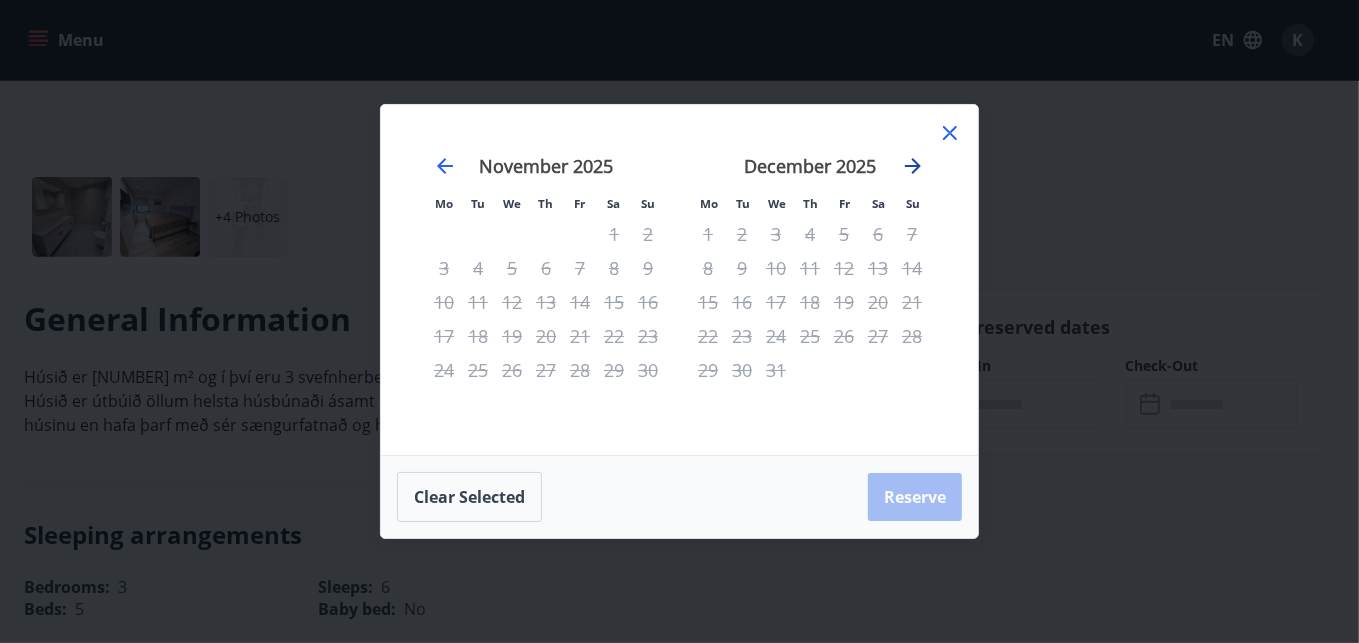click 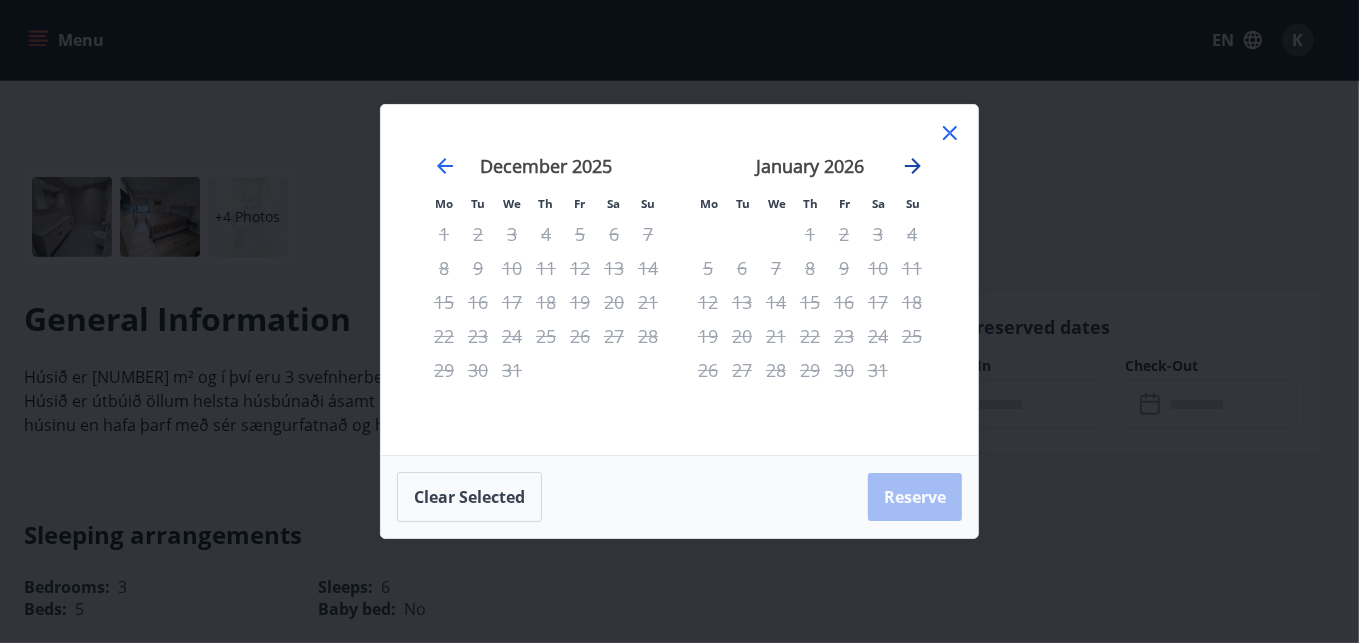 click 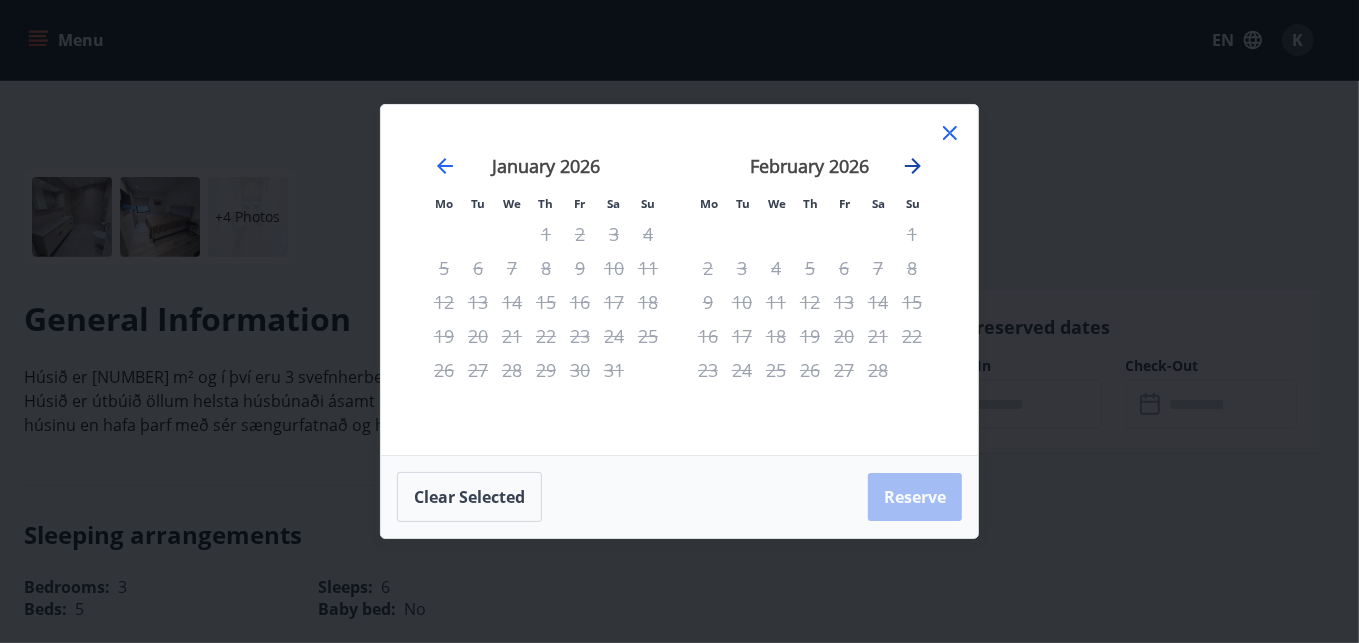 click 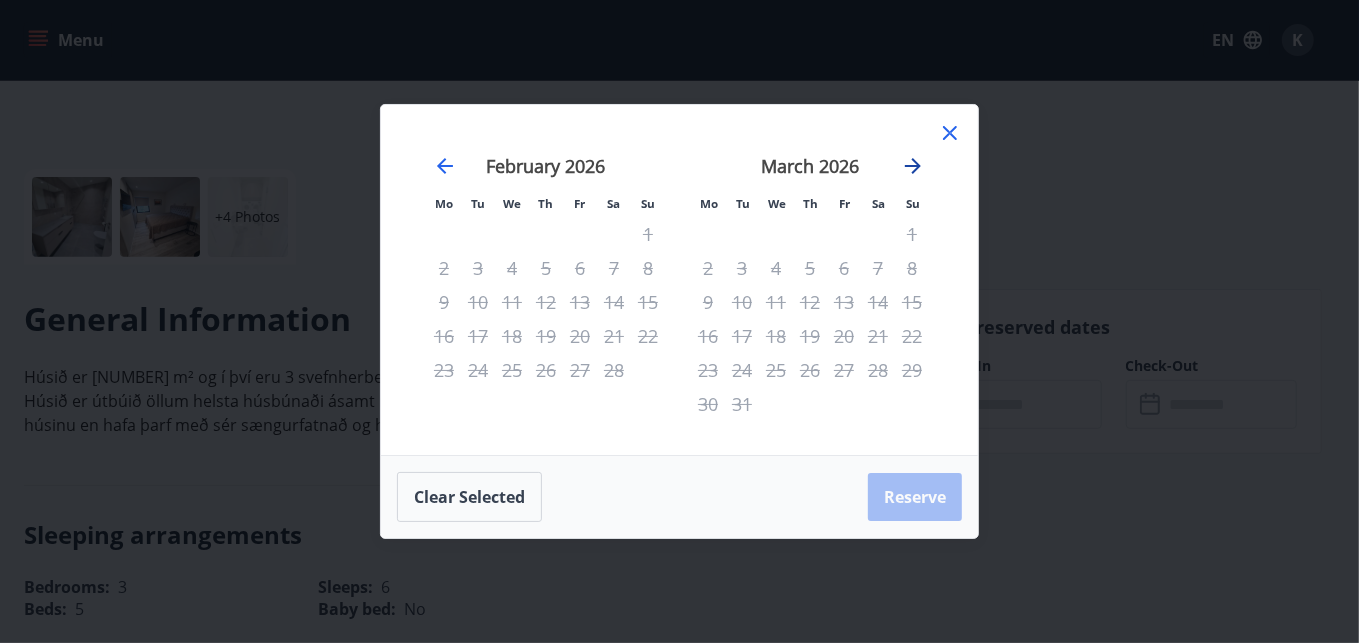 click 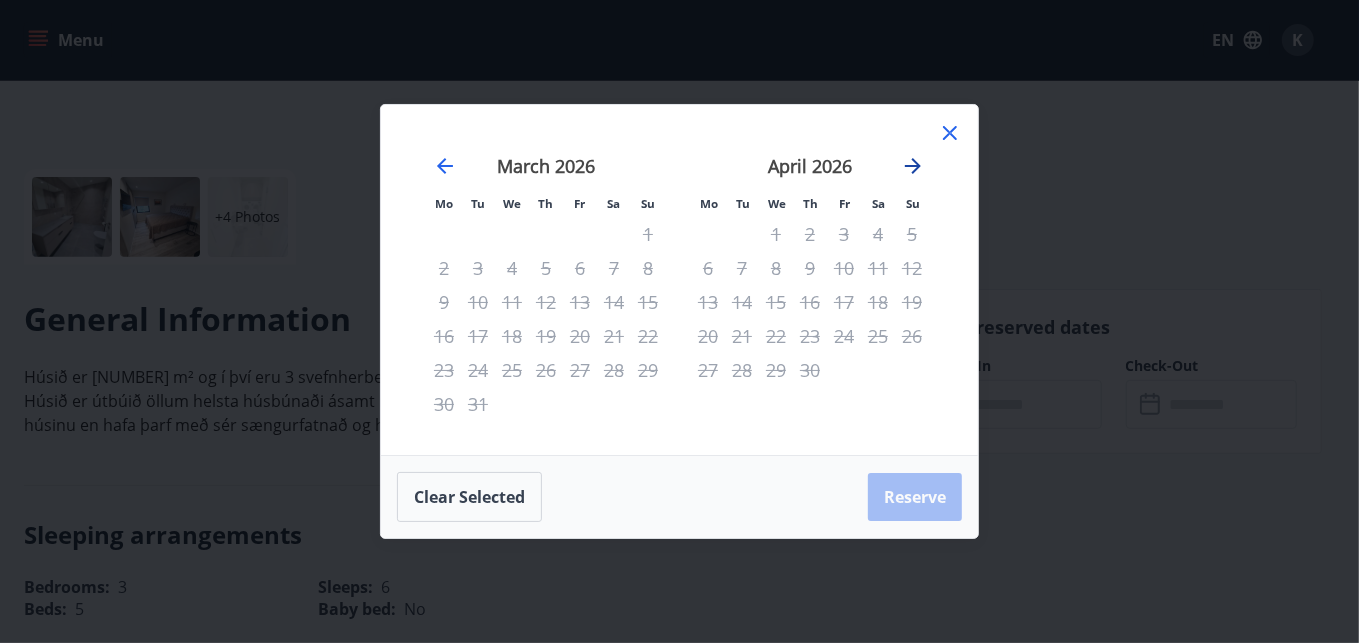 click 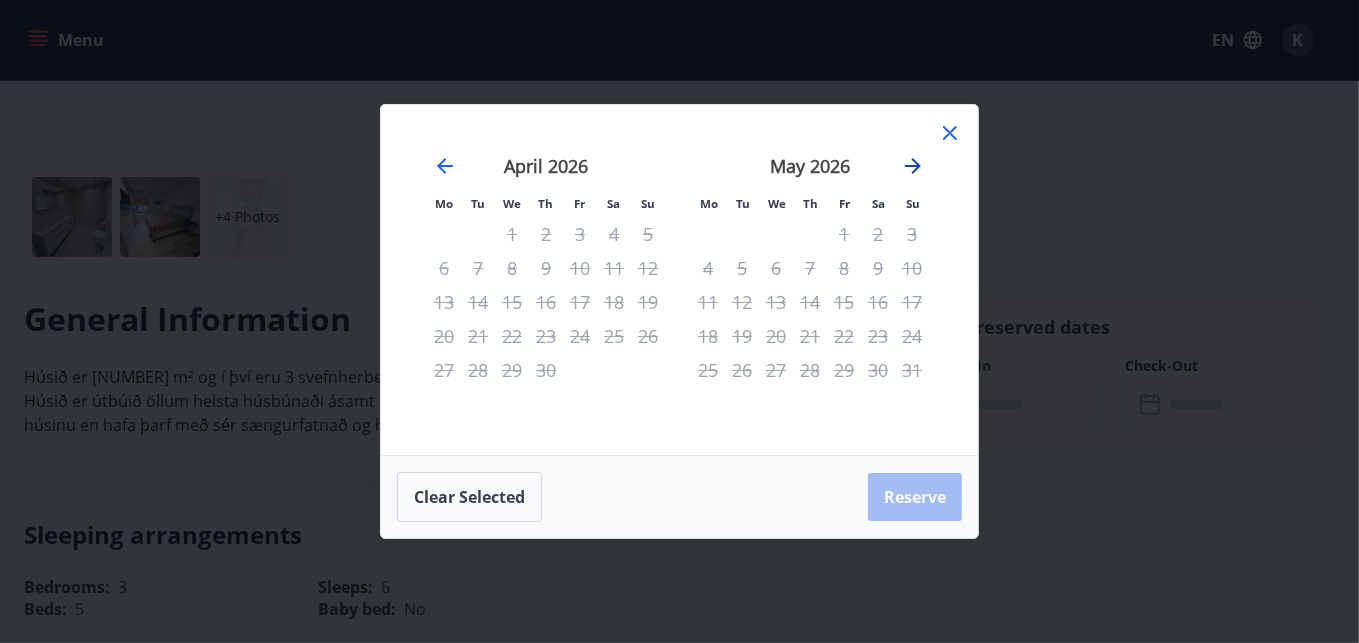 click 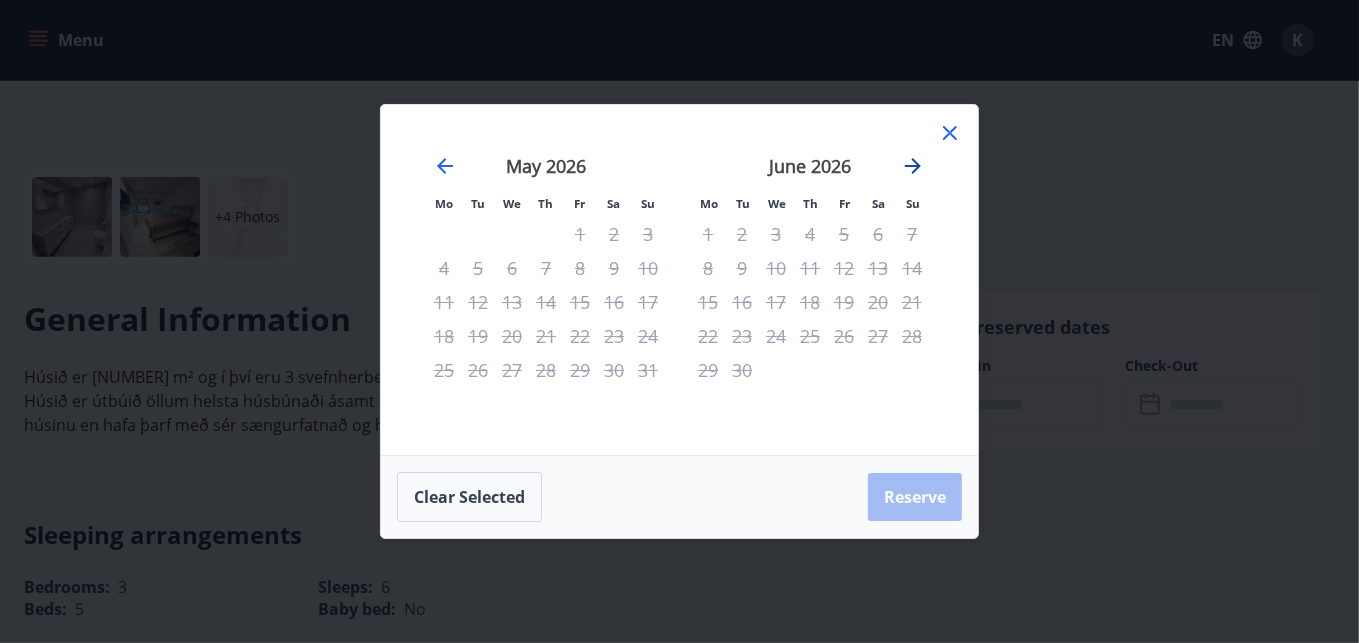 click 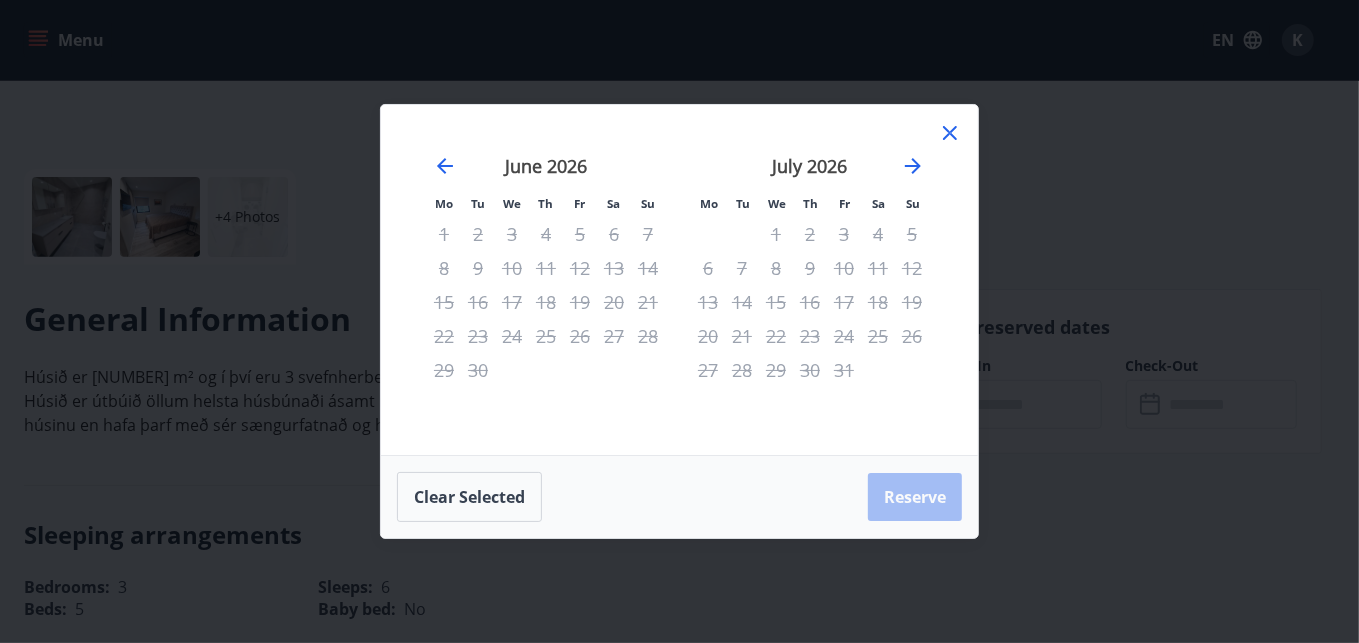 click on "Mo Tu We Th Fr Sa Su Mo Tu We Th Fr Sa Su May 2026 1 2 3 4 5 6 7 8 9 10 11 12 13 14 15 16 17 18 19 20 21 22 23 24 25 26 27 28 29 30 31 June 2026 1 2 3 4 5 6 7 8 9 10 11 12 13 14 15 16 17 18 19 20 21 22 23 24 25 26 27 28 29 30 July 2026 1 2 3 4 5 6 7 8 9 10 11 12 13 14 15 16 17 18 19 20 21 22 23 24 25 26 27 28 29 30 31 August 2026 1 2 3 4 5 6 7 8 9 10 11 12 13 14 15 16 17 18 19 20 21 22 23 24 25 26 27 28 29 30 31 Clear selected Reserve" at bounding box center [679, 321] 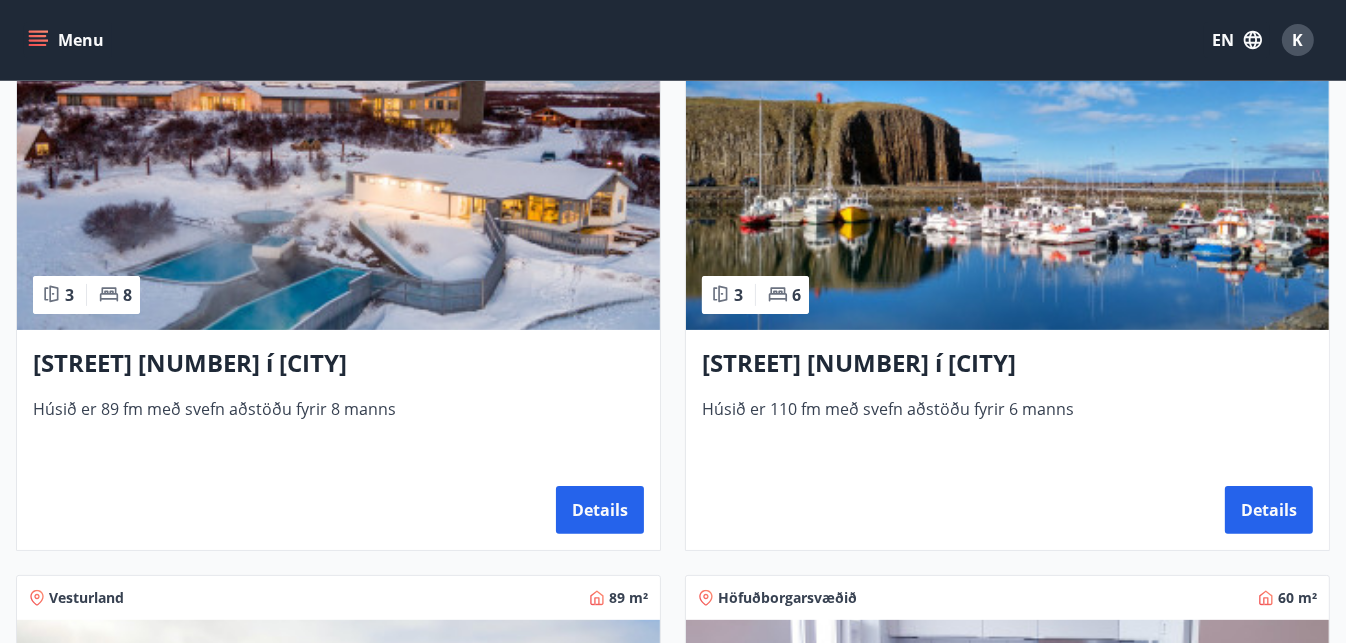 scroll, scrollTop: 0, scrollLeft: 0, axis: both 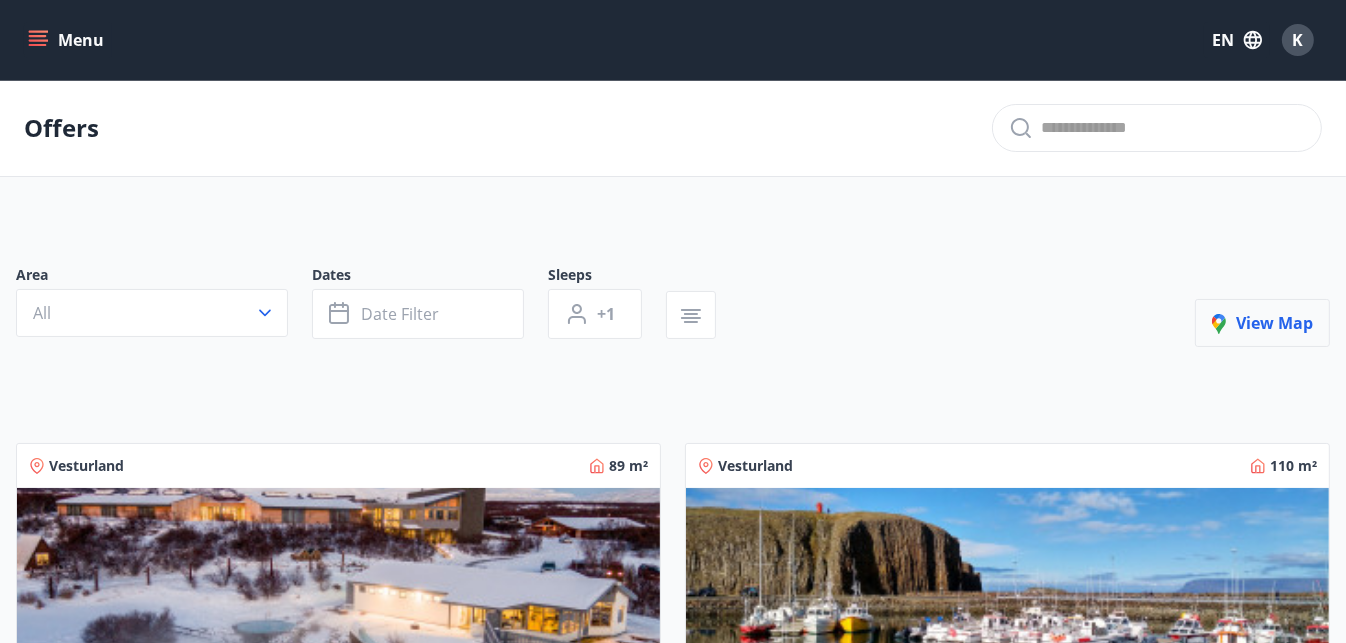 click on "View map" at bounding box center (1262, 323) 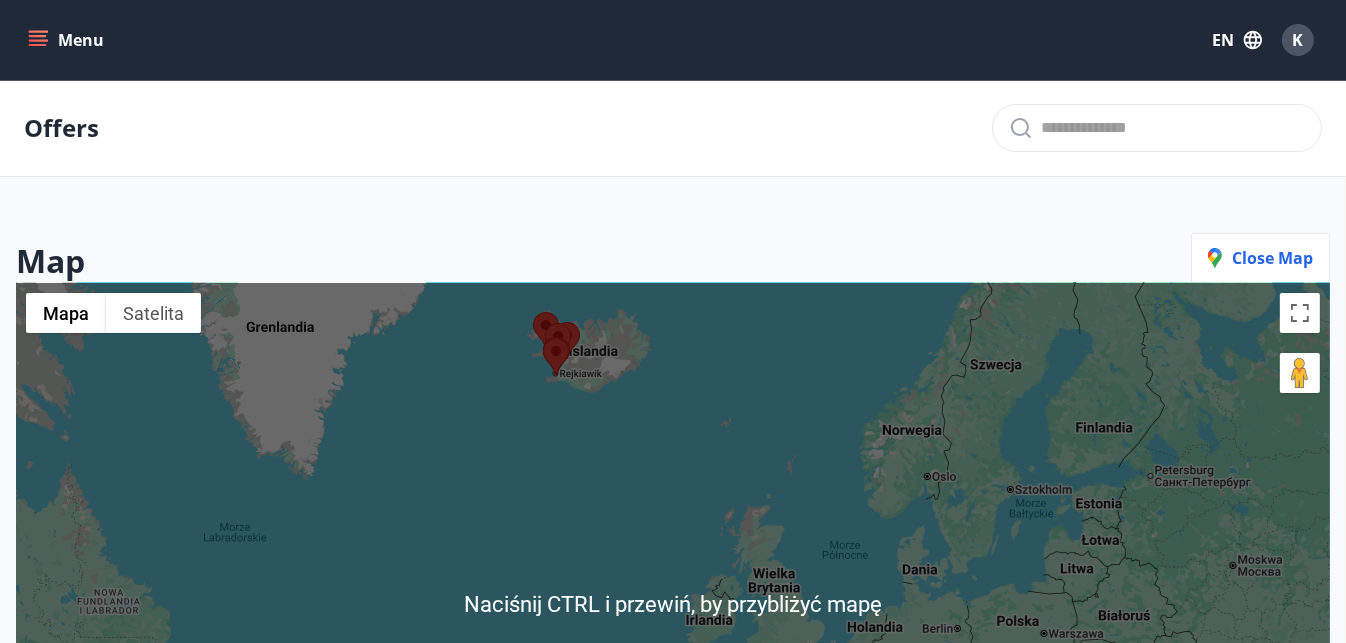 click at bounding box center (673, 604) 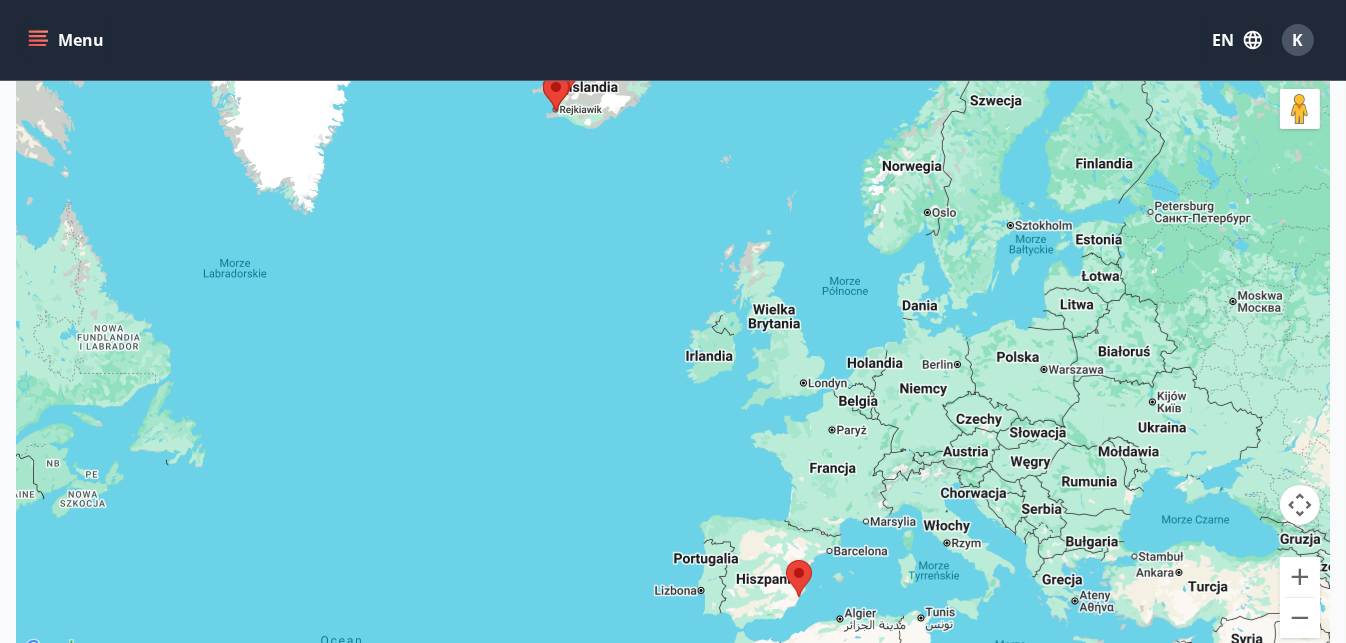 scroll, scrollTop: 235, scrollLeft: 0, axis: vertical 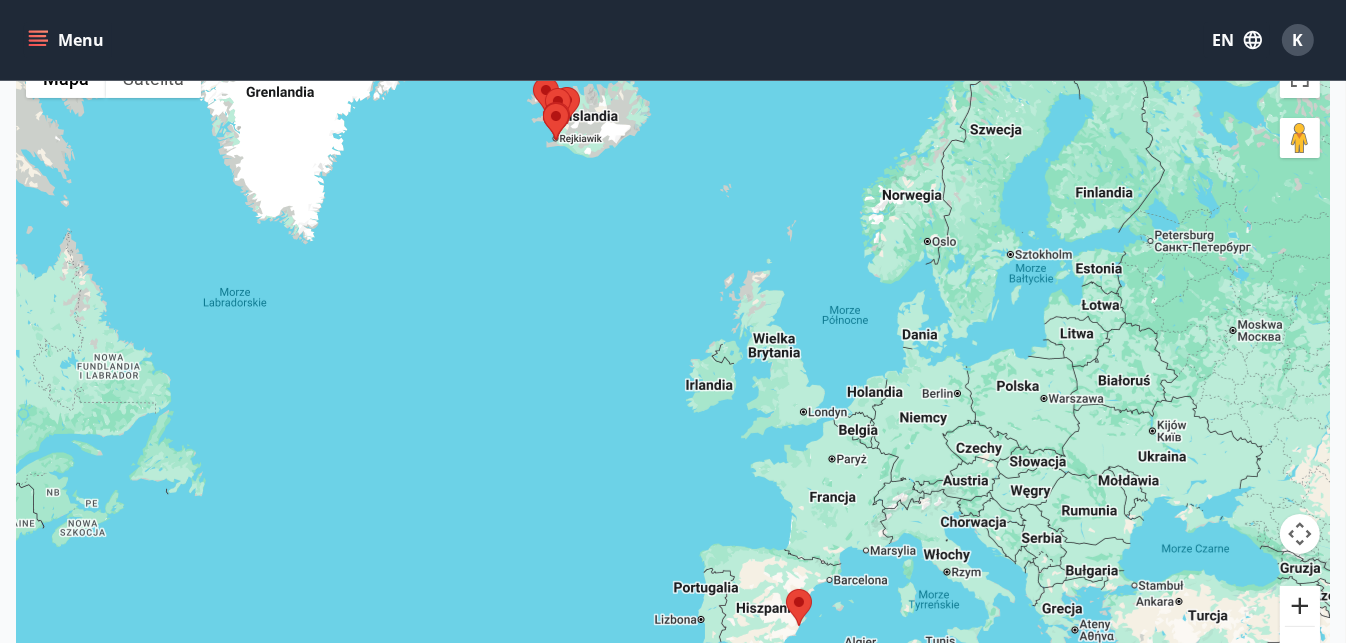 click at bounding box center (1300, 606) 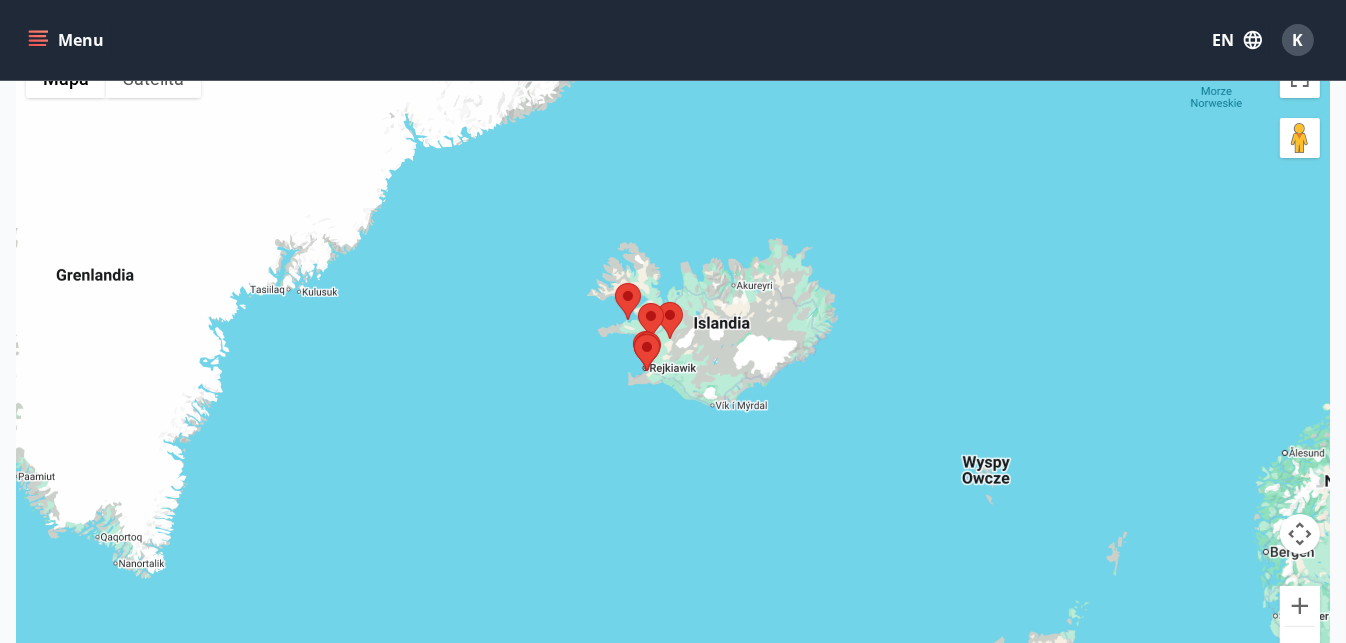 drag, startPoint x: 633, startPoint y: 211, endPoint x: 849, endPoint y: 685, distance: 520.8954 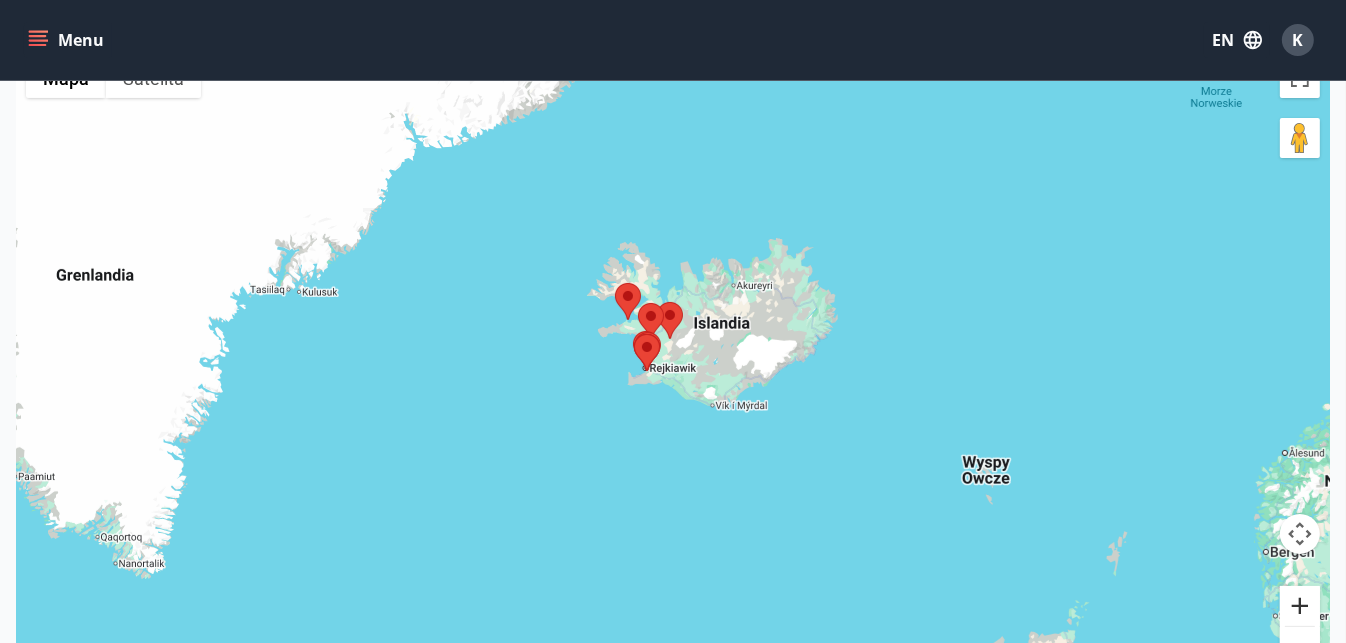 click at bounding box center (1300, 606) 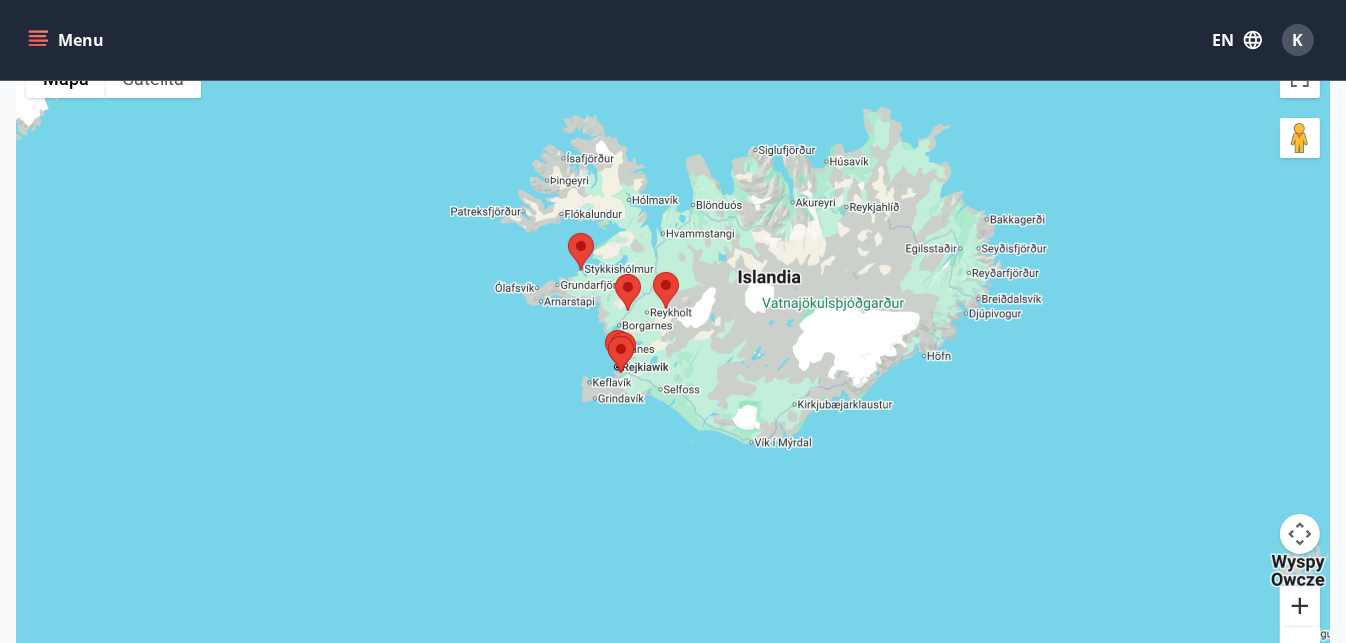 click at bounding box center [1300, 606] 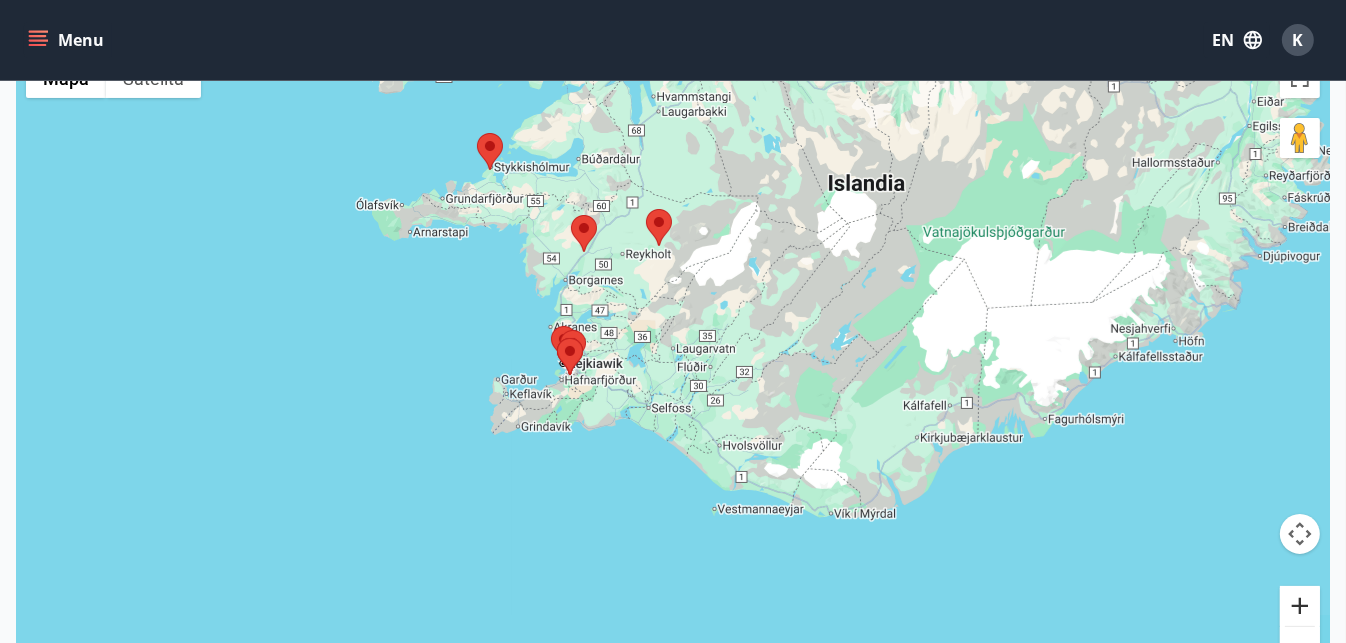 click at bounding box center [1300, 606] 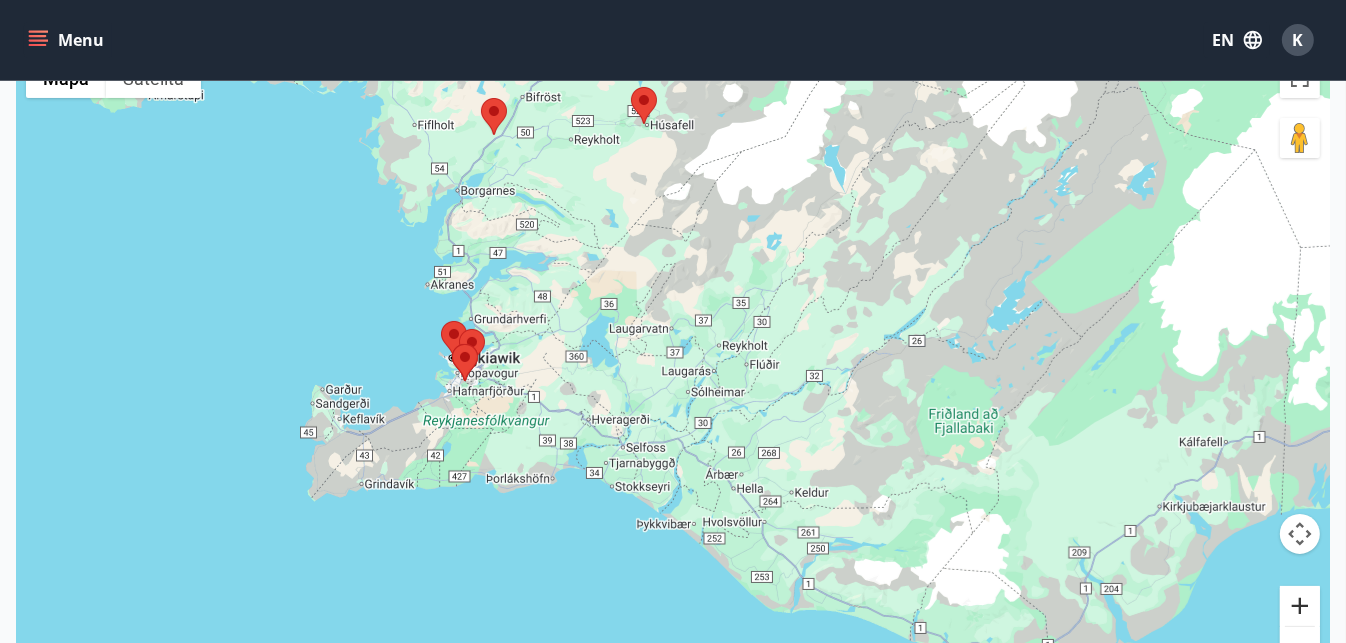click at bounding box center (1300, 606) 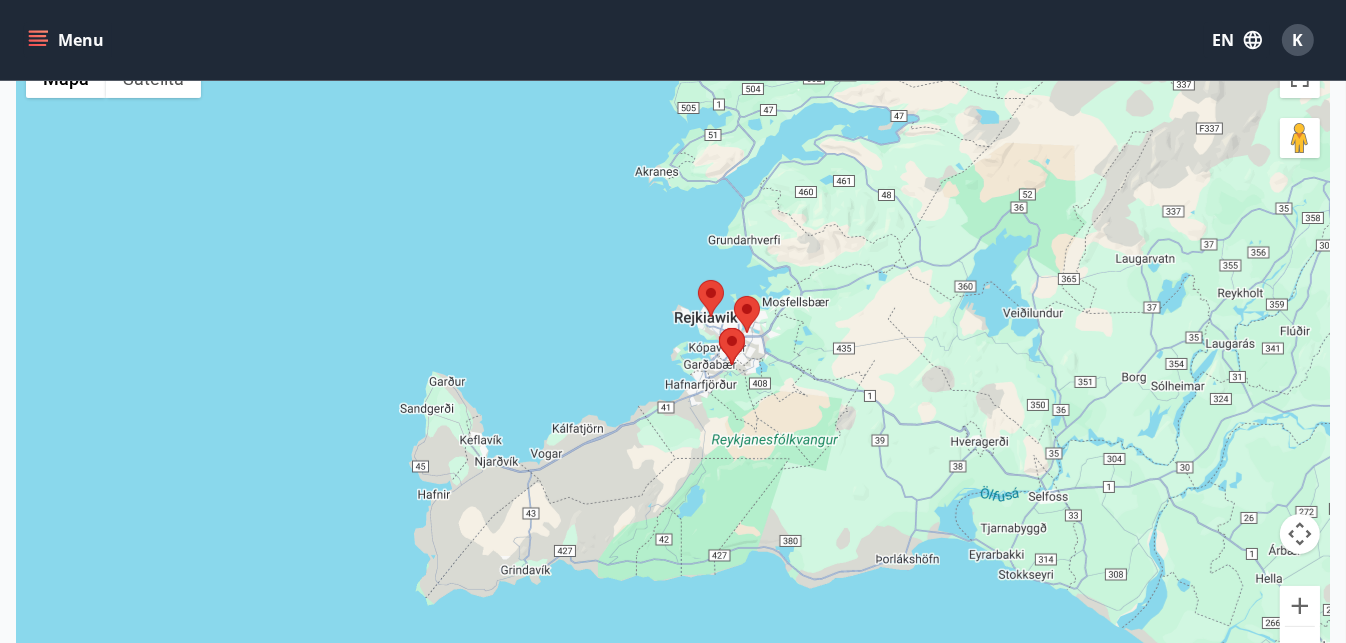 drag, startPoint x: 342, startPoint y: 437, endPoint x: 836, endPoint y: 385, distance: 496.7293 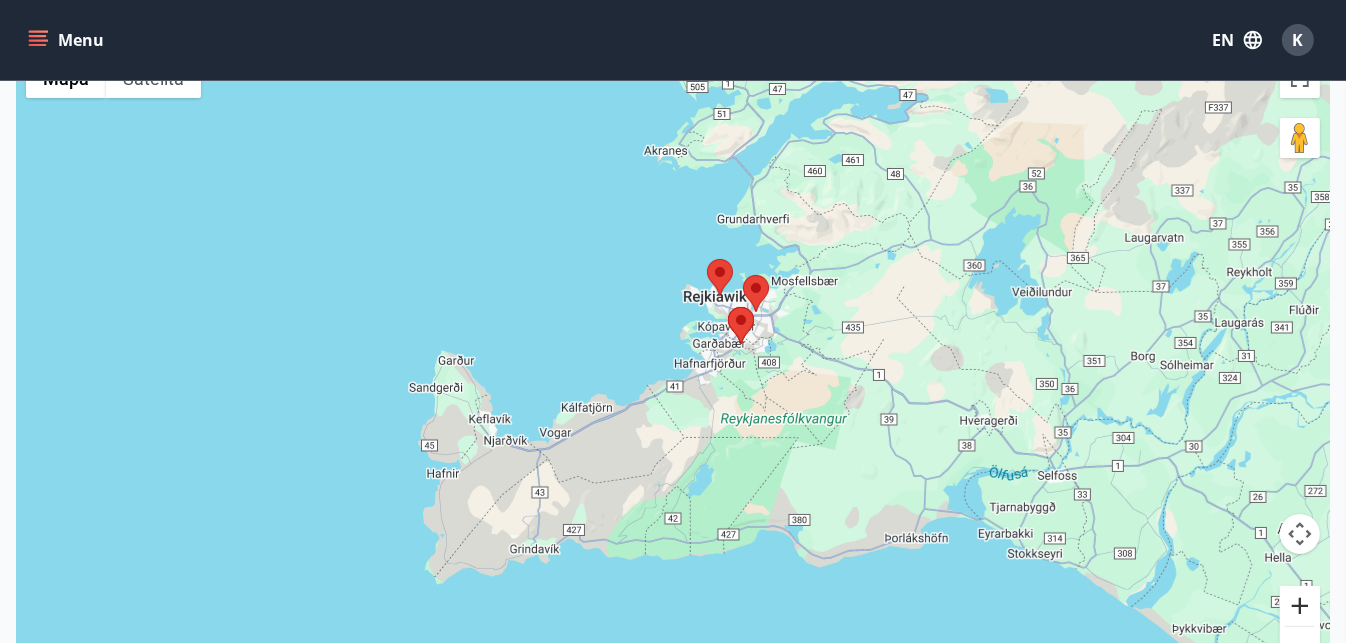 click at bounding box center (1300, 606) 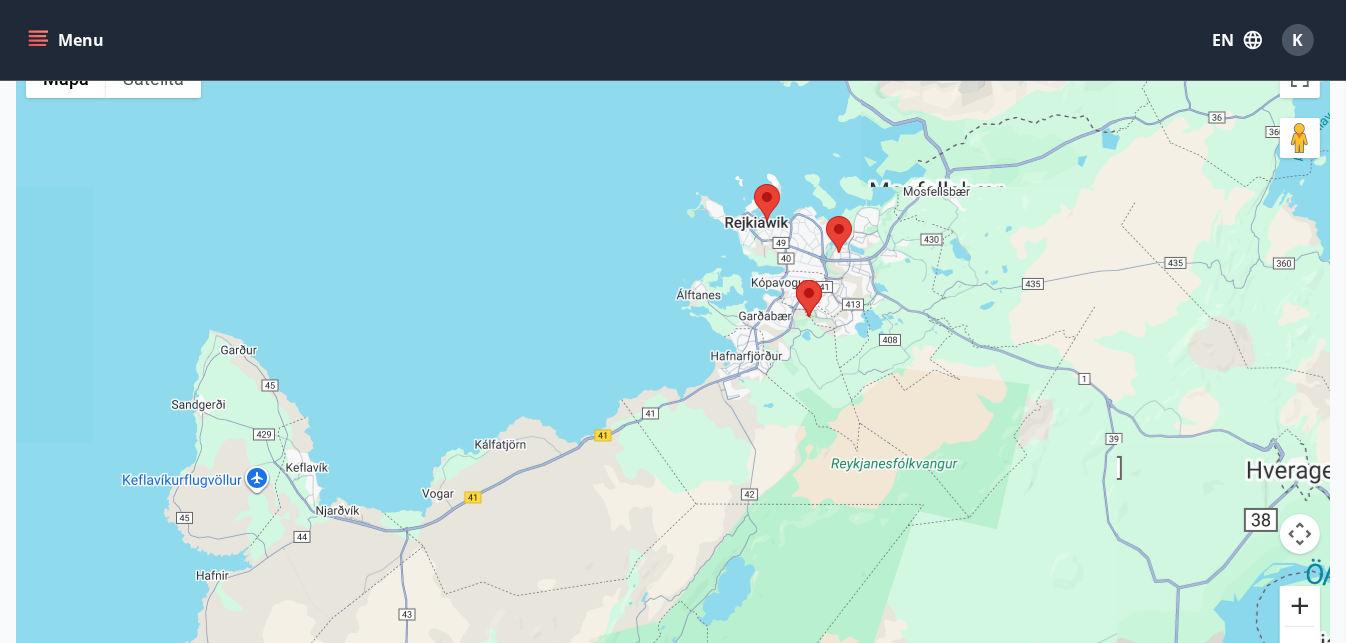 click at bounding box center (1300, 606) 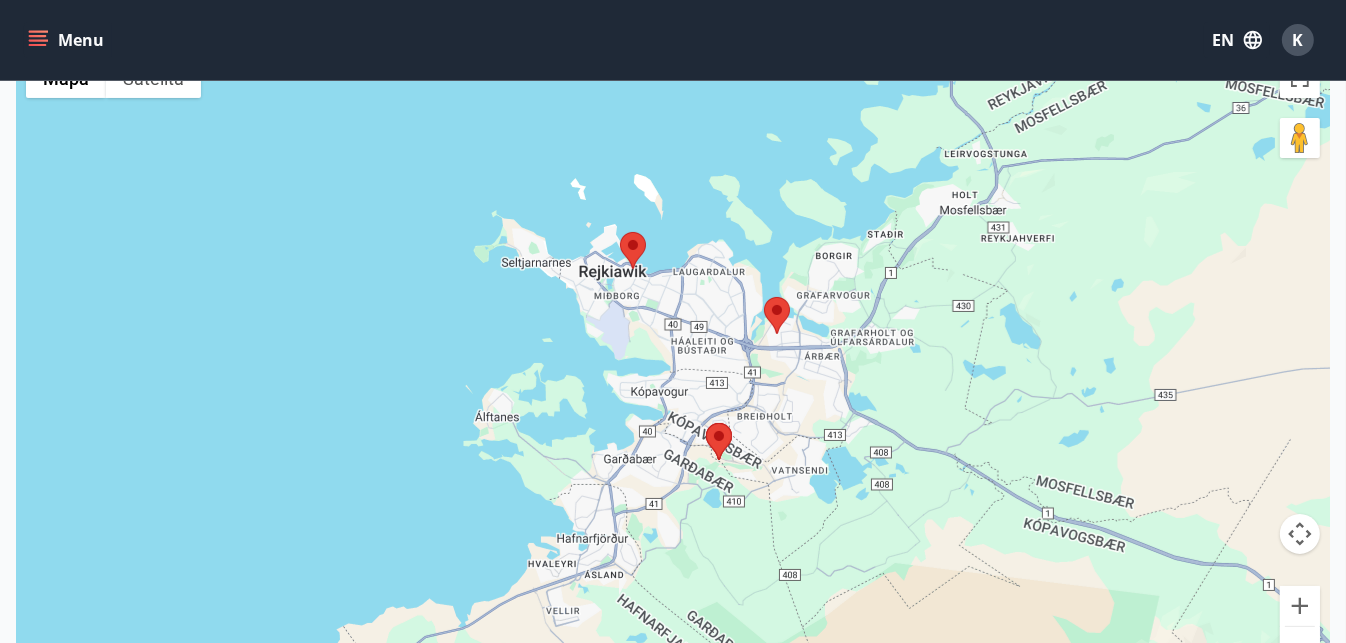 drag, startPoint x: 1017, startPoint y: 169, endPoint x: 781, endPoint y: 375, distance: 313.26028 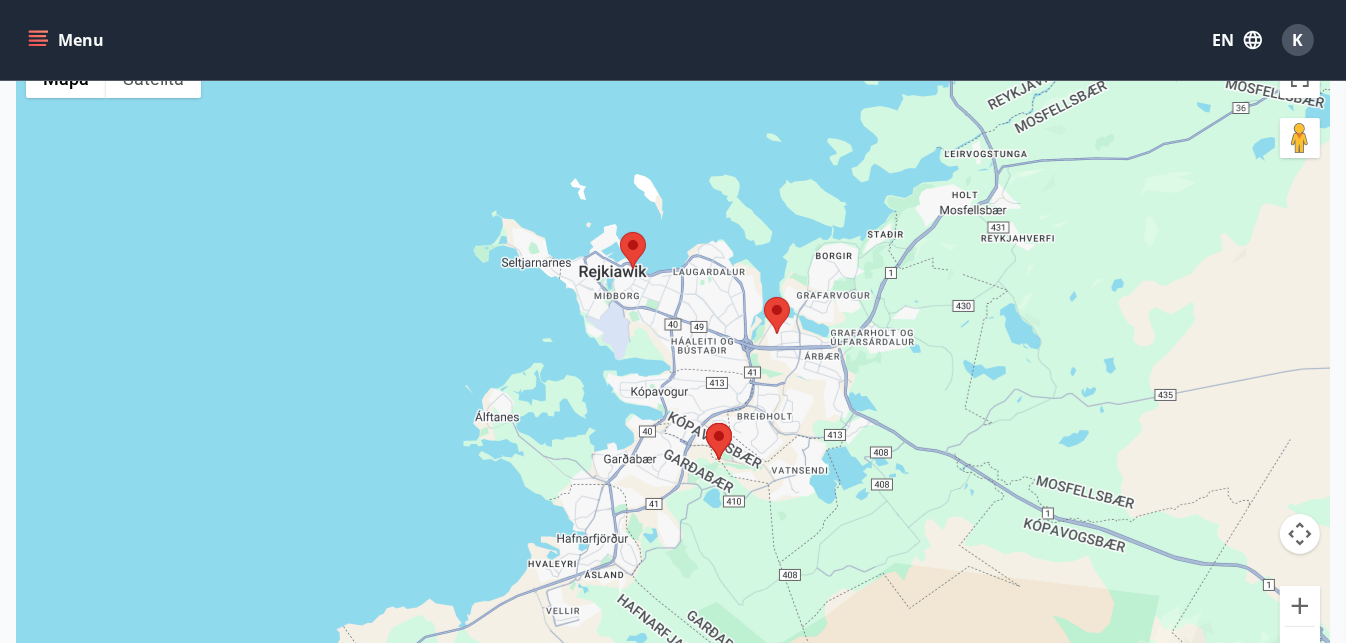 click at bounding box center [764, 297] 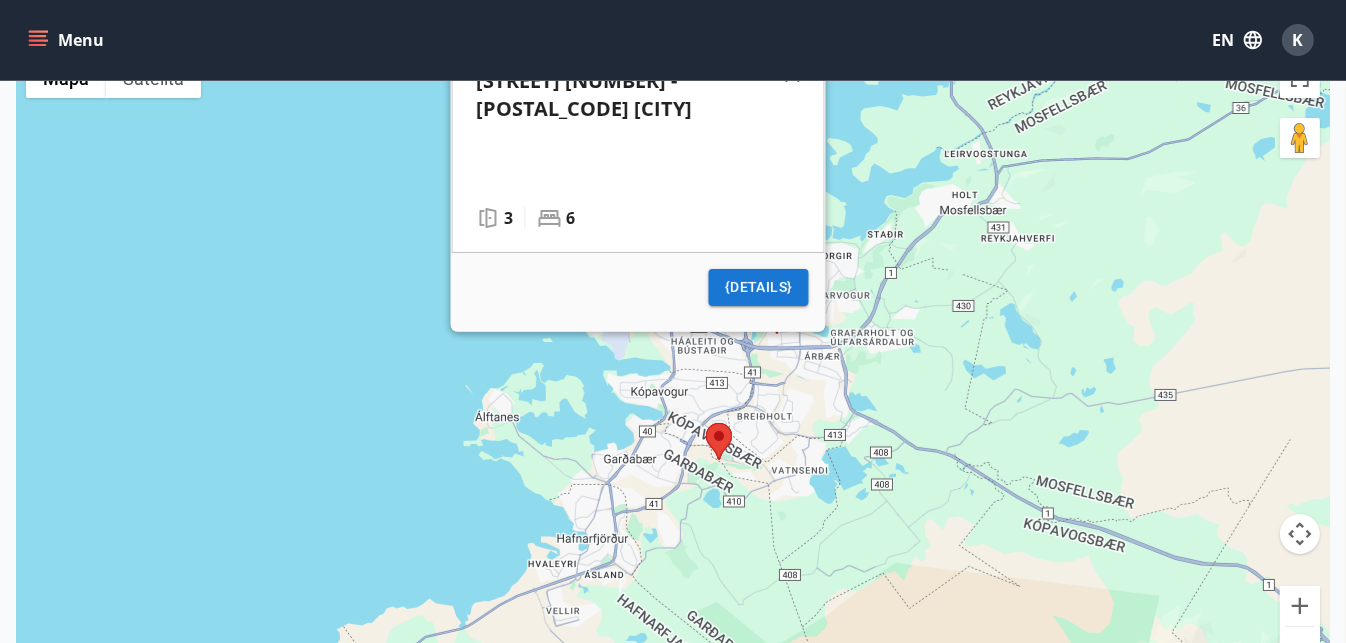 click on "[STREET] [NUMBER] - [POSTAL_CODE] [CITY] 3 6 {details}" at bounding box center [673, 369] 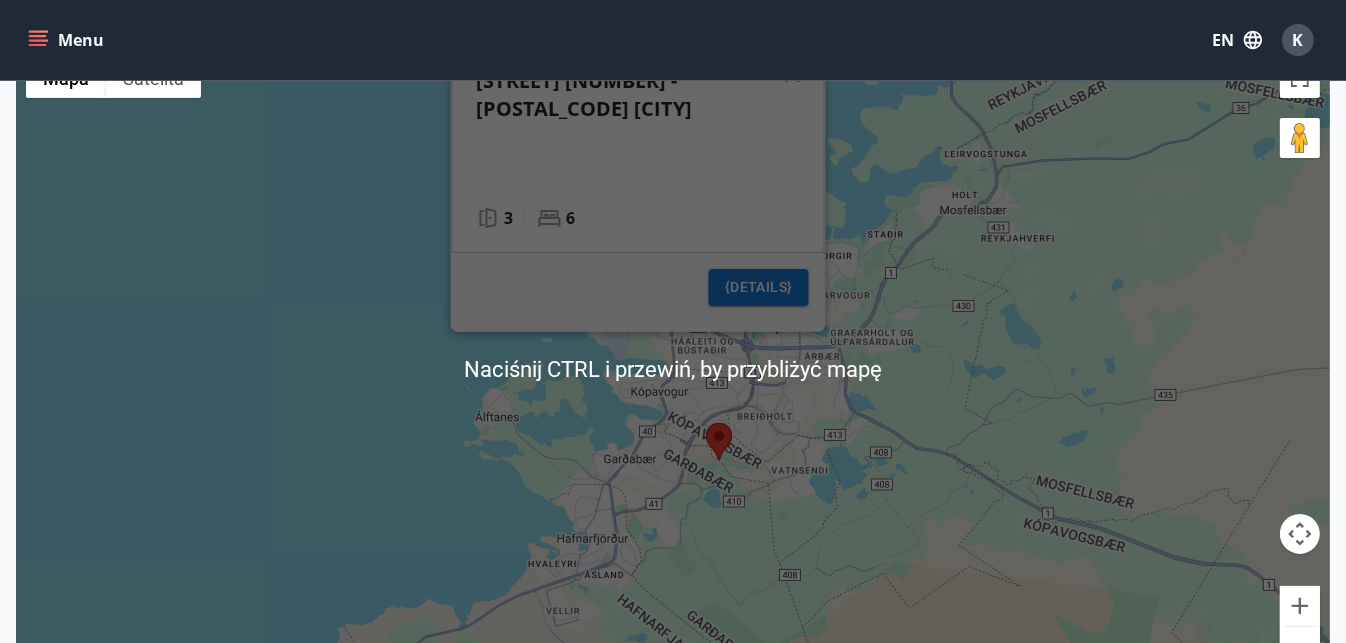 scroll, scrollTop: 154, scrollLeft: 0, axis: vertical 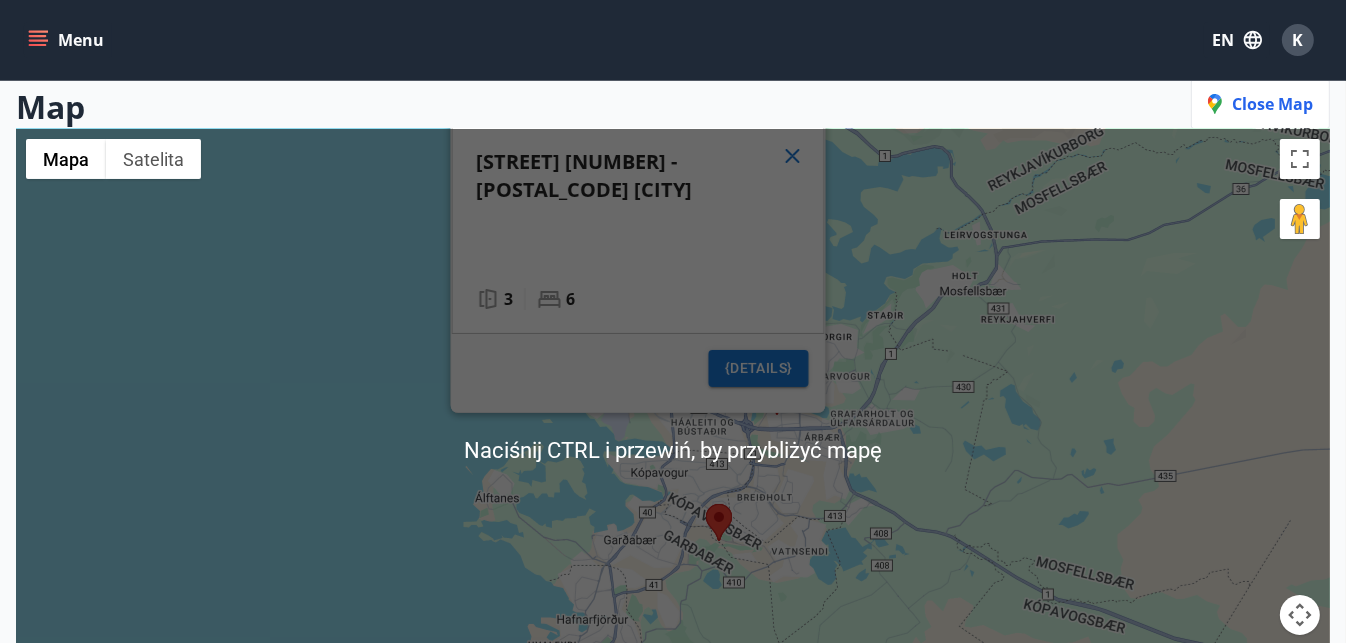 click 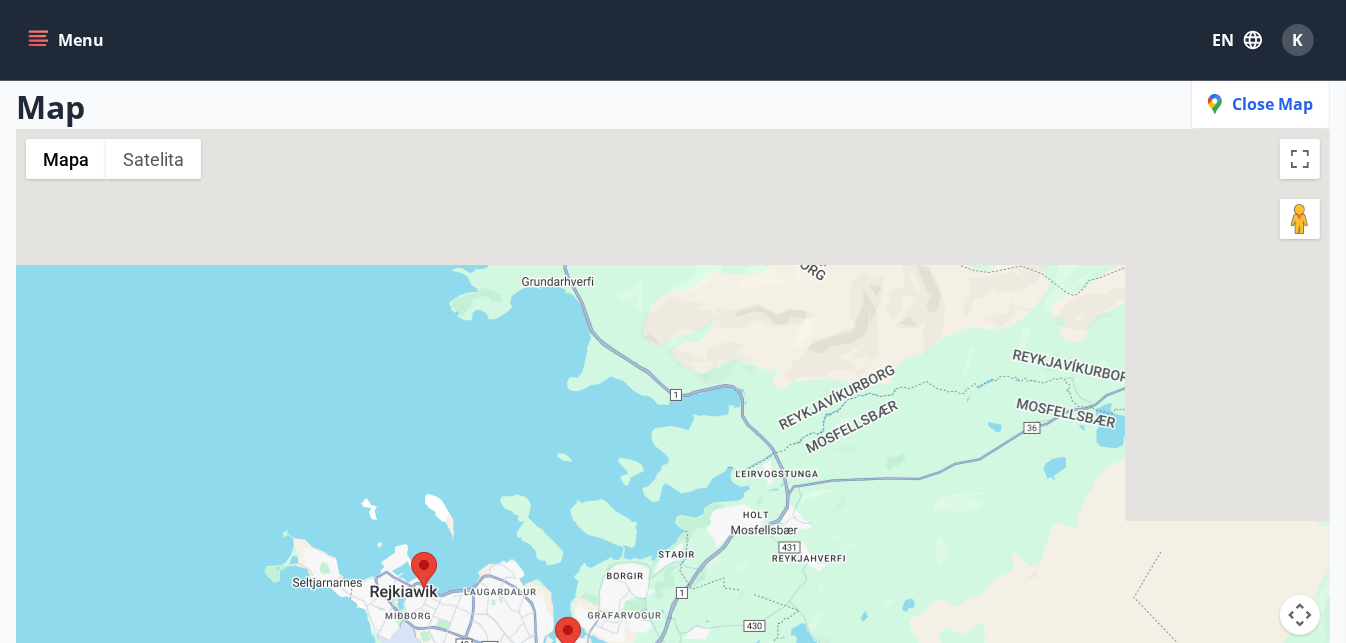 drag, startPoint x: 813, startPoint y: 266, endPoint x: 568, endPoint y: 547, distance: 372.80826 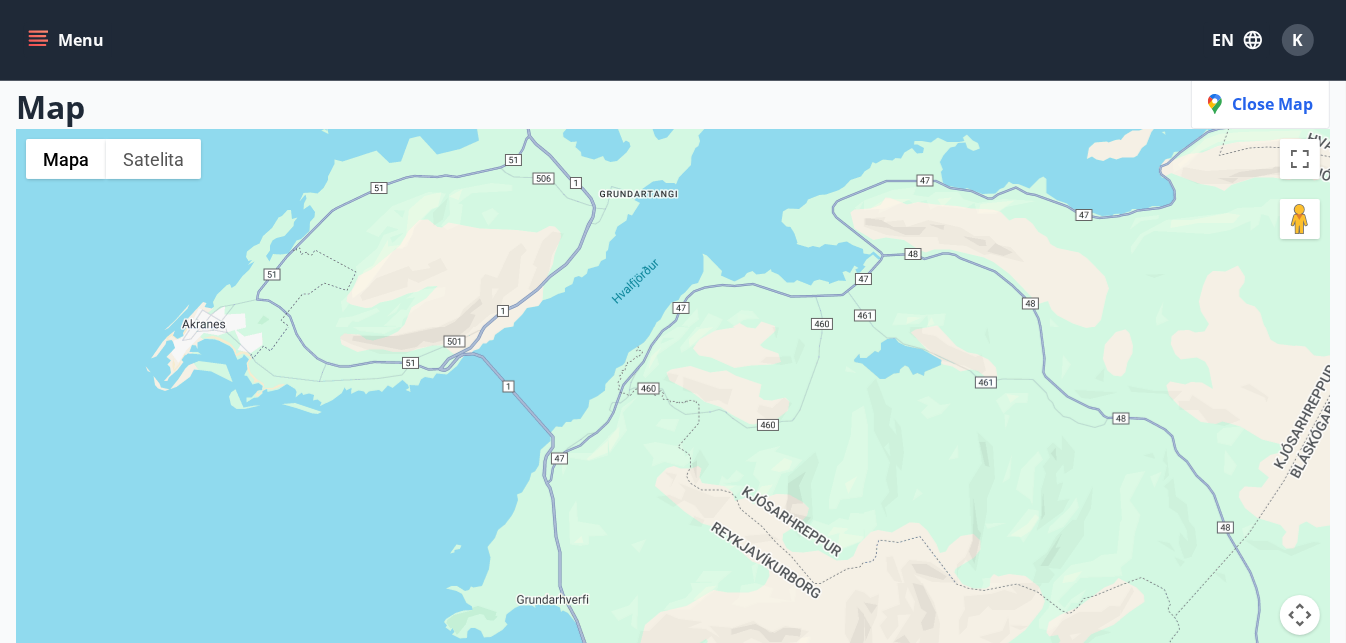 drag, startPoint x: 710, startPoint y: 271, endPoint x: 725, endPoint y: 574, distance: 303.37106 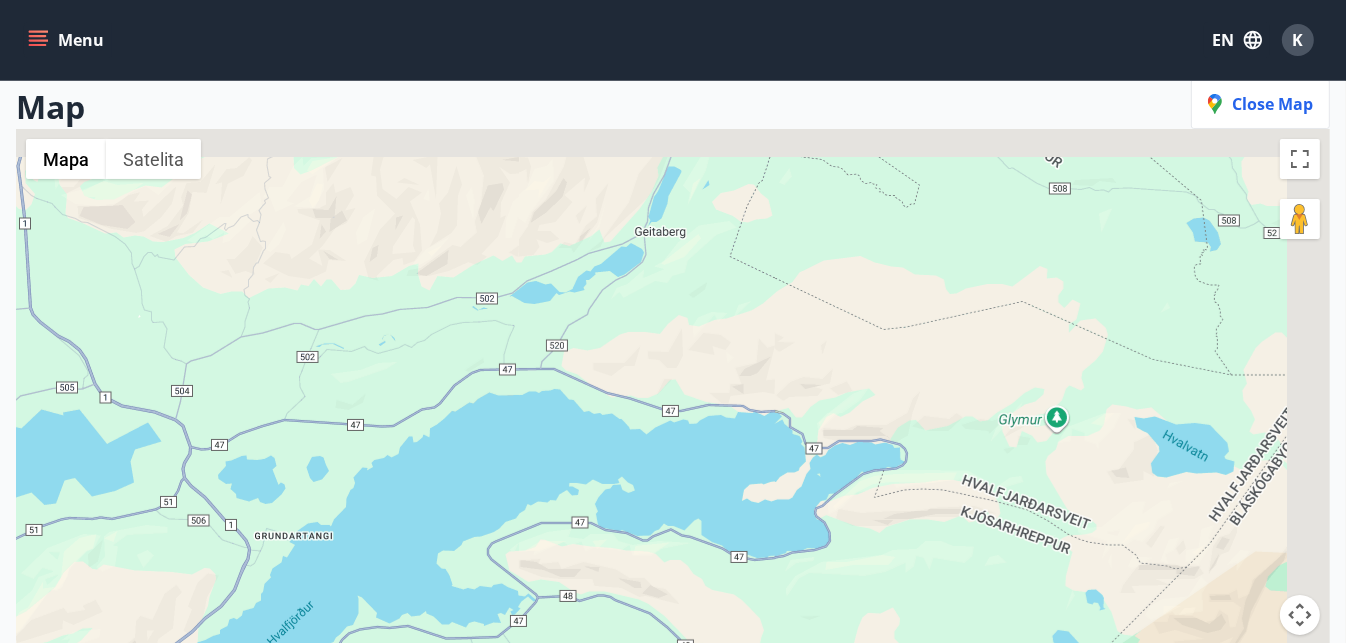 drag, startPoint x: 835, startPoint y: 328, endPoint x: 439, endPoint y: 685, distance: 533.1651 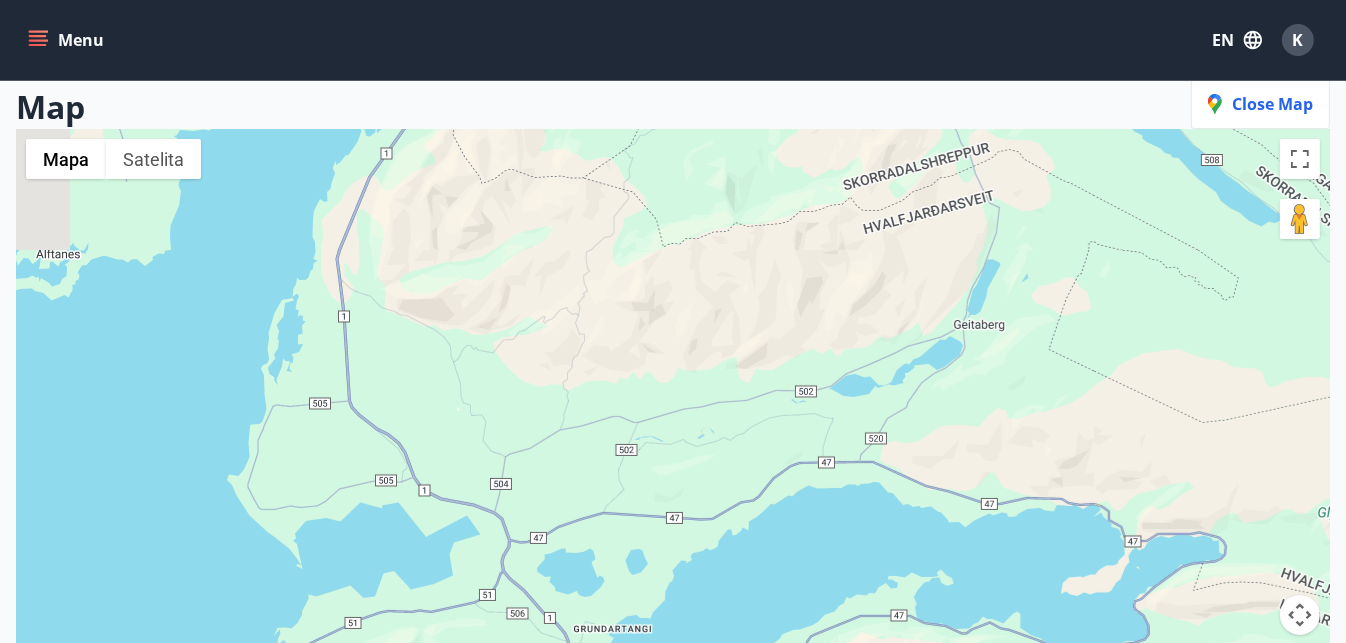 drag, startPoint x: 588, startPoint y: 423, endPoint x: 932, endPoint y: 519, distance: 357.14423 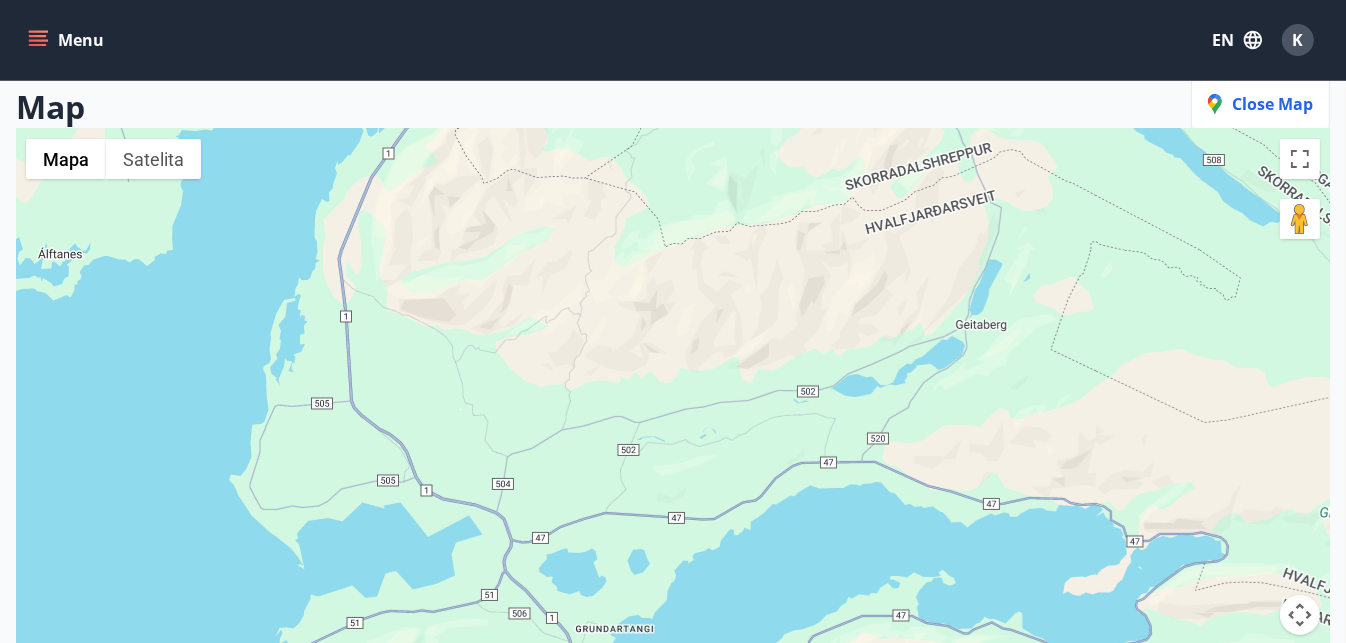 click 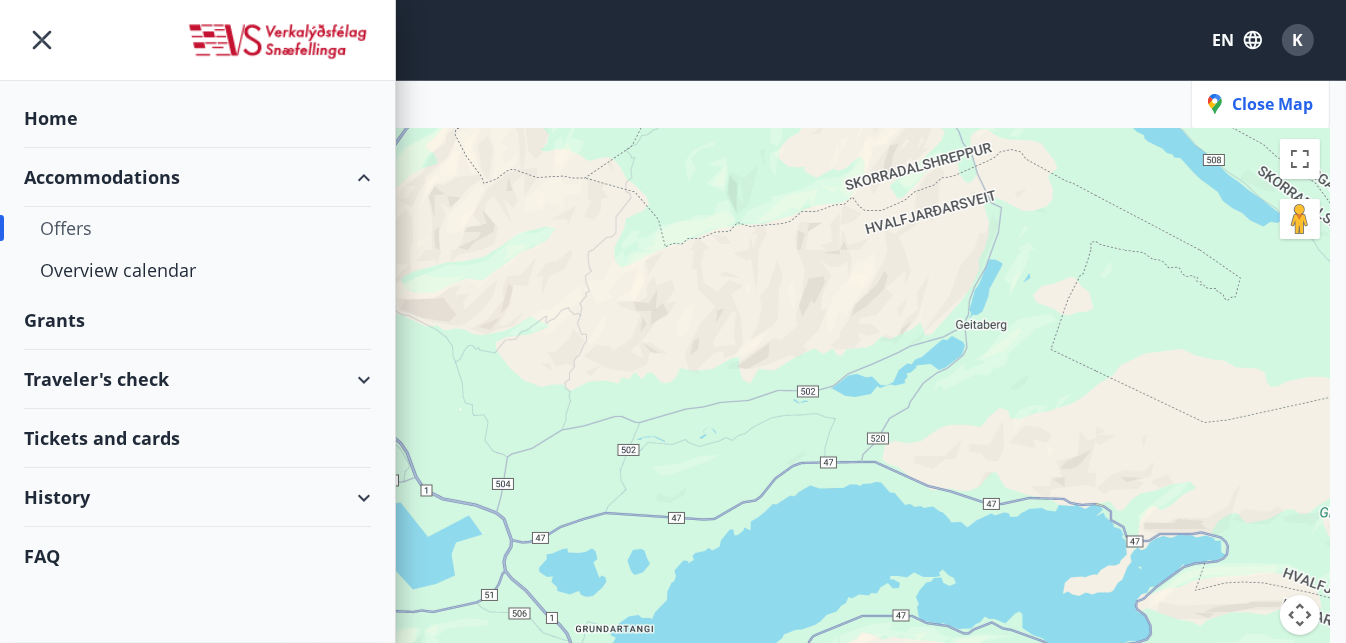 click on "Home" at bounding box center (197, 118) 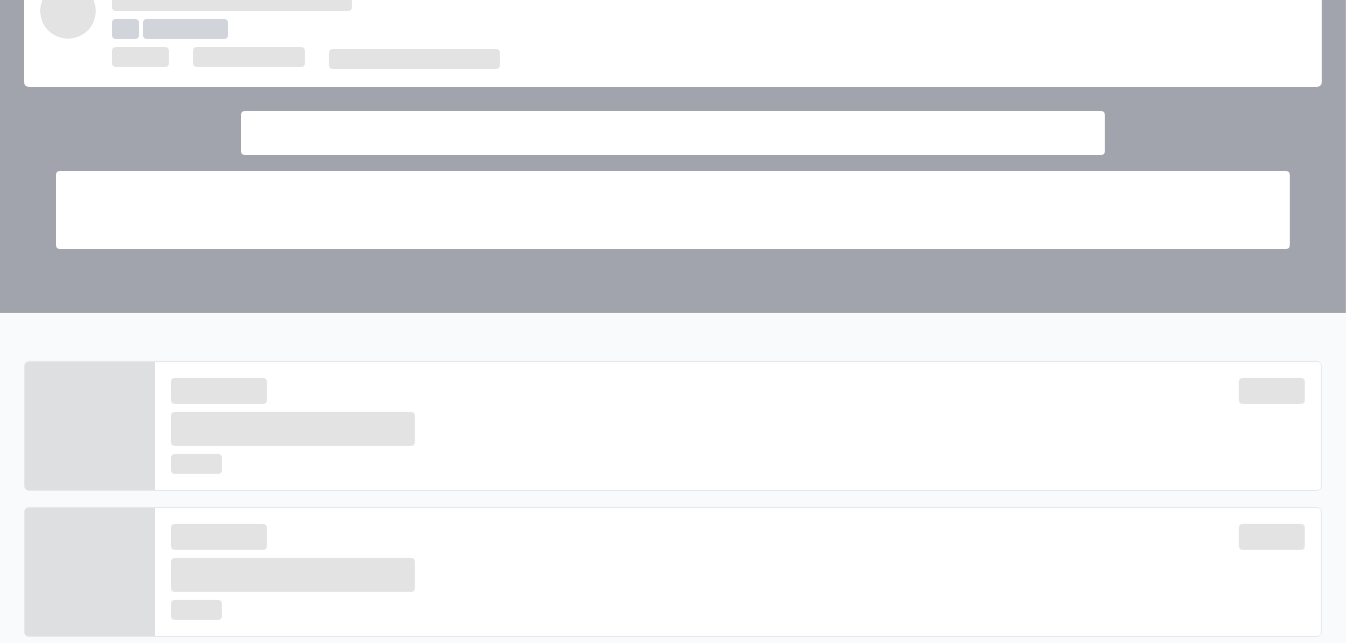 scroll, scrollTop: 0, scrollLeft: 0, axis: both 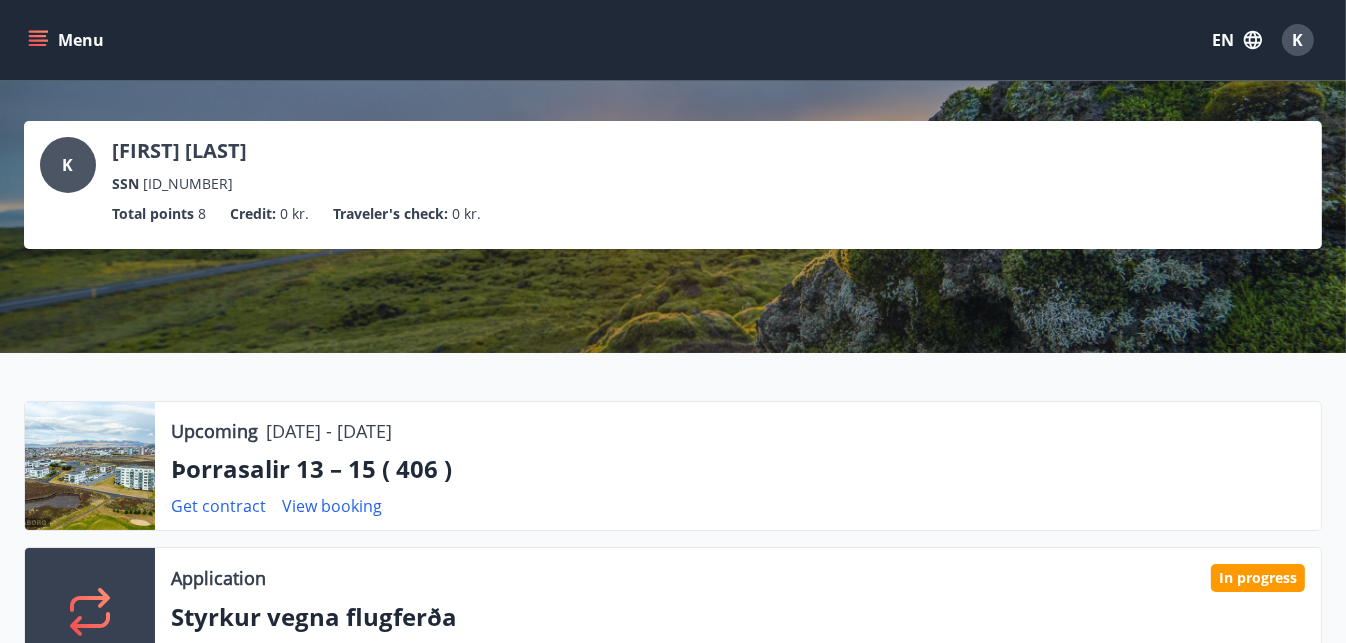 click 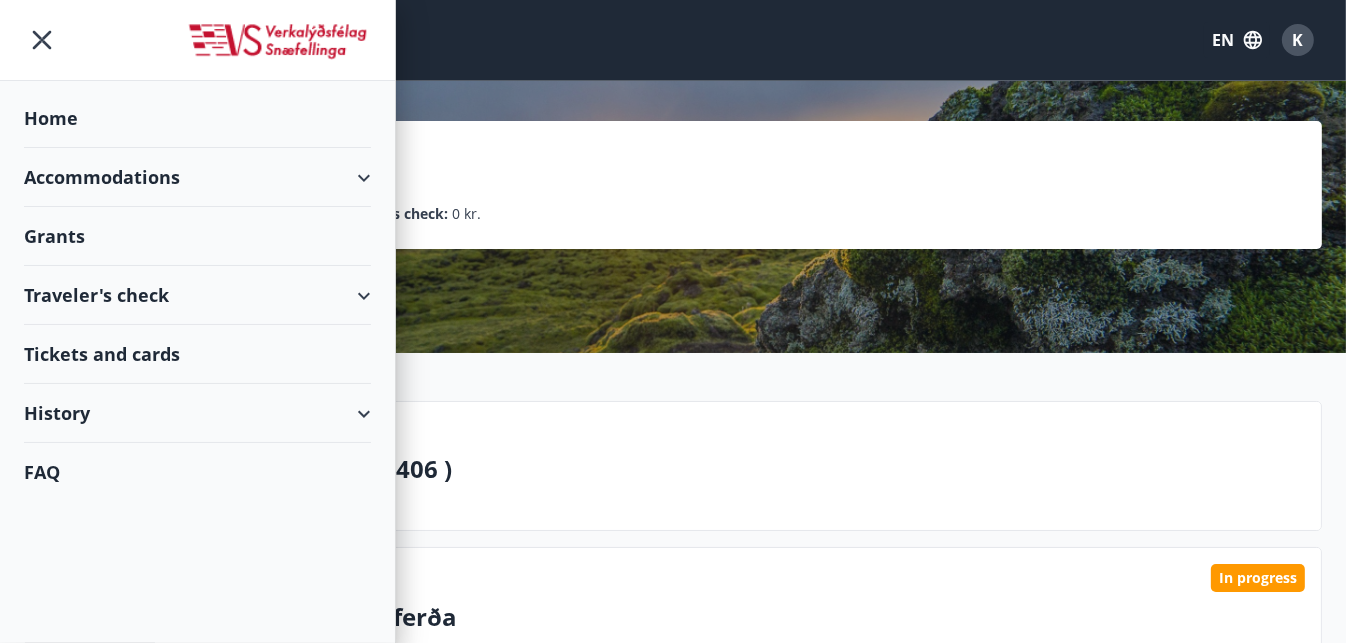 click on "Accommodations" at bounding box center [197, 177] 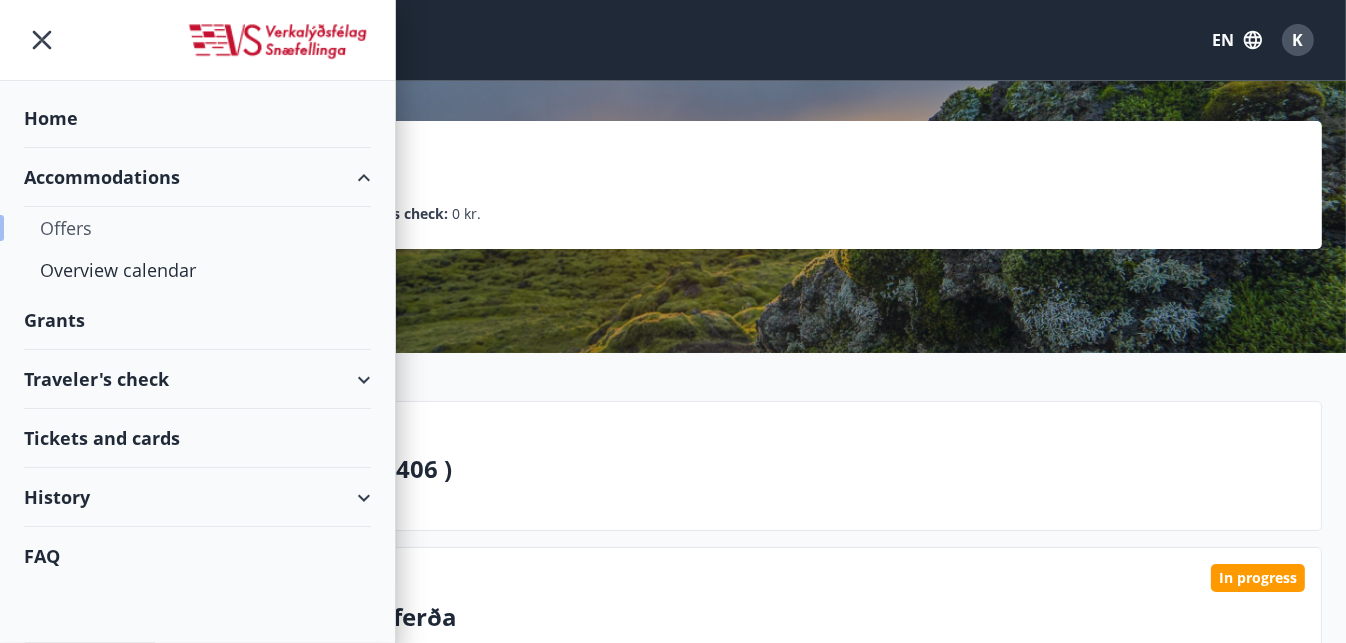 click on "Offers" at bounding box center [197, 228] 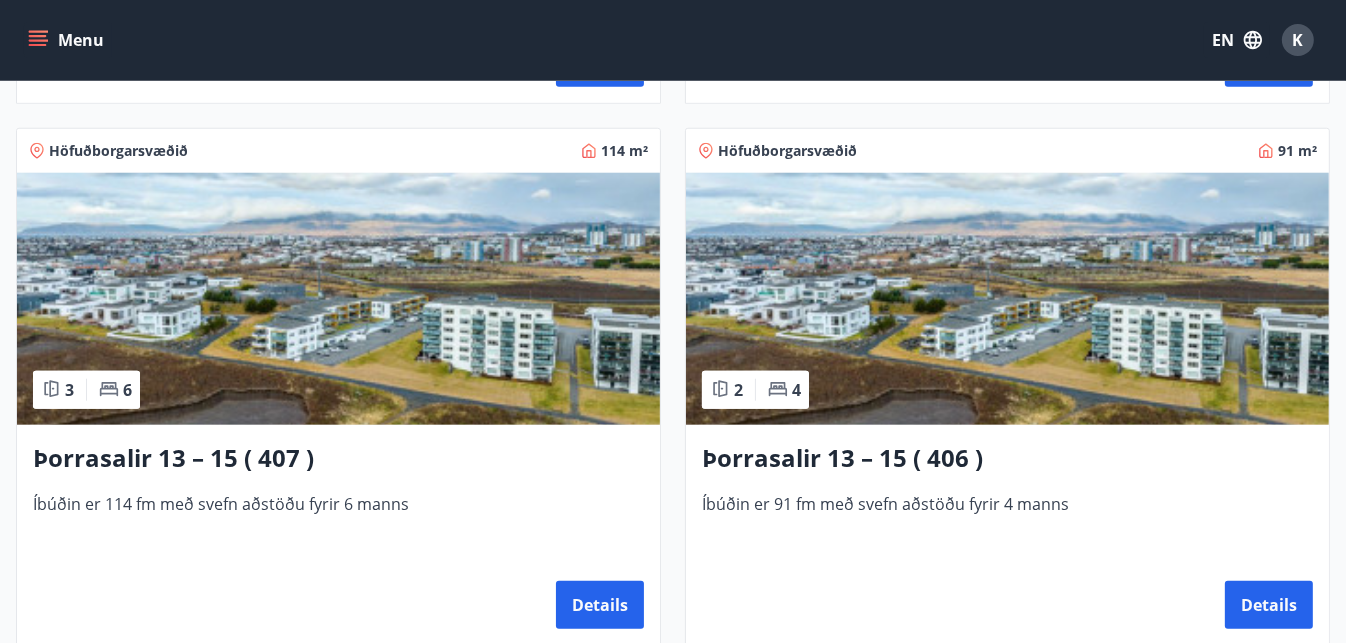 scroll, scrollTop: 1951, scrollLeft: 0, axis: vertical 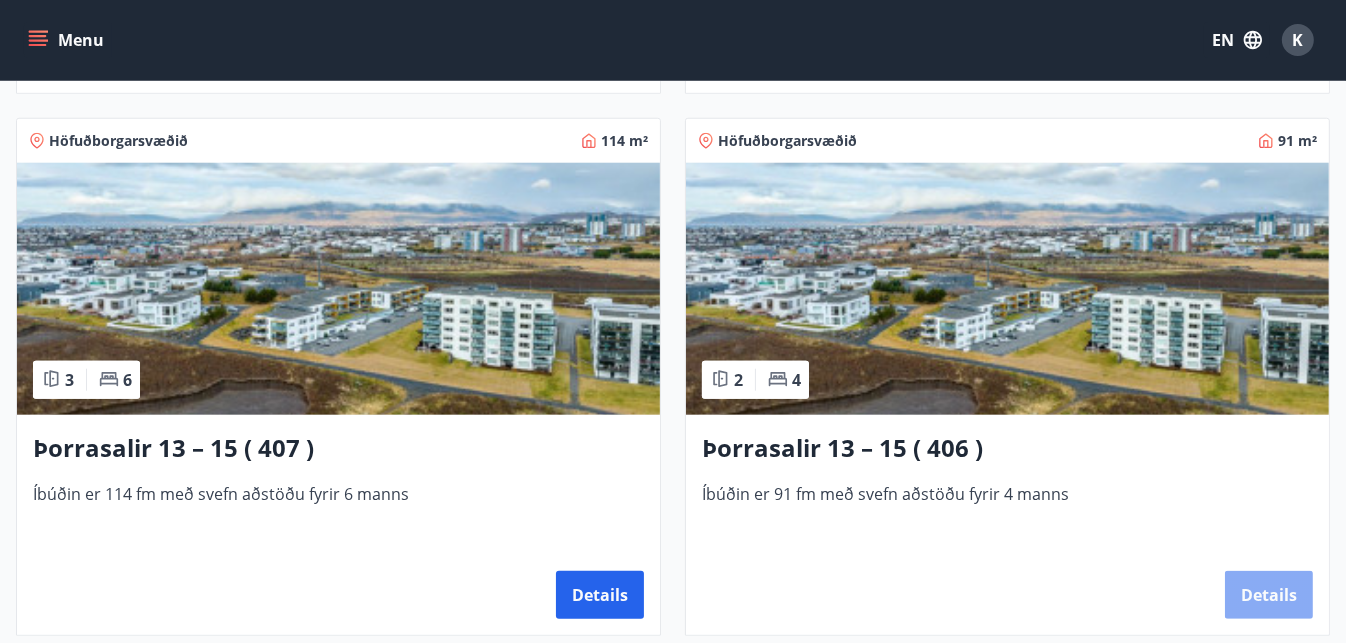 click on "Details" at bounding box center [1269, 595] 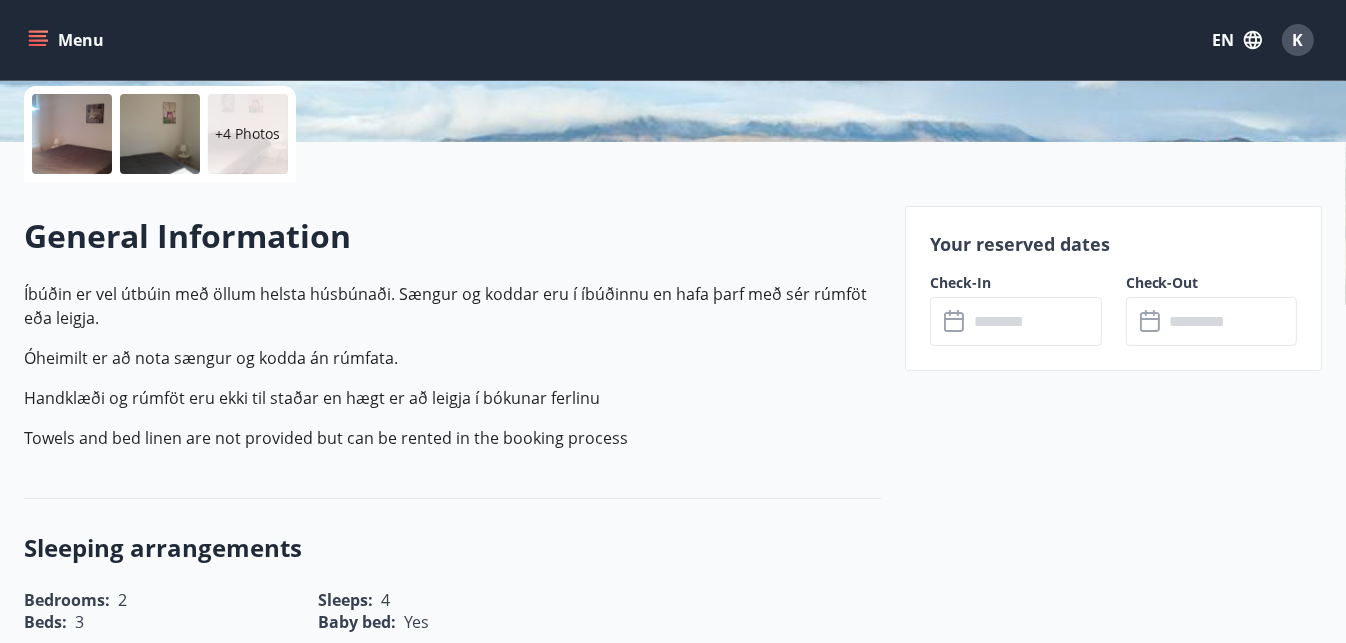 scroll, scrollTop: 615, scrollLeft: 0, axis: vertical 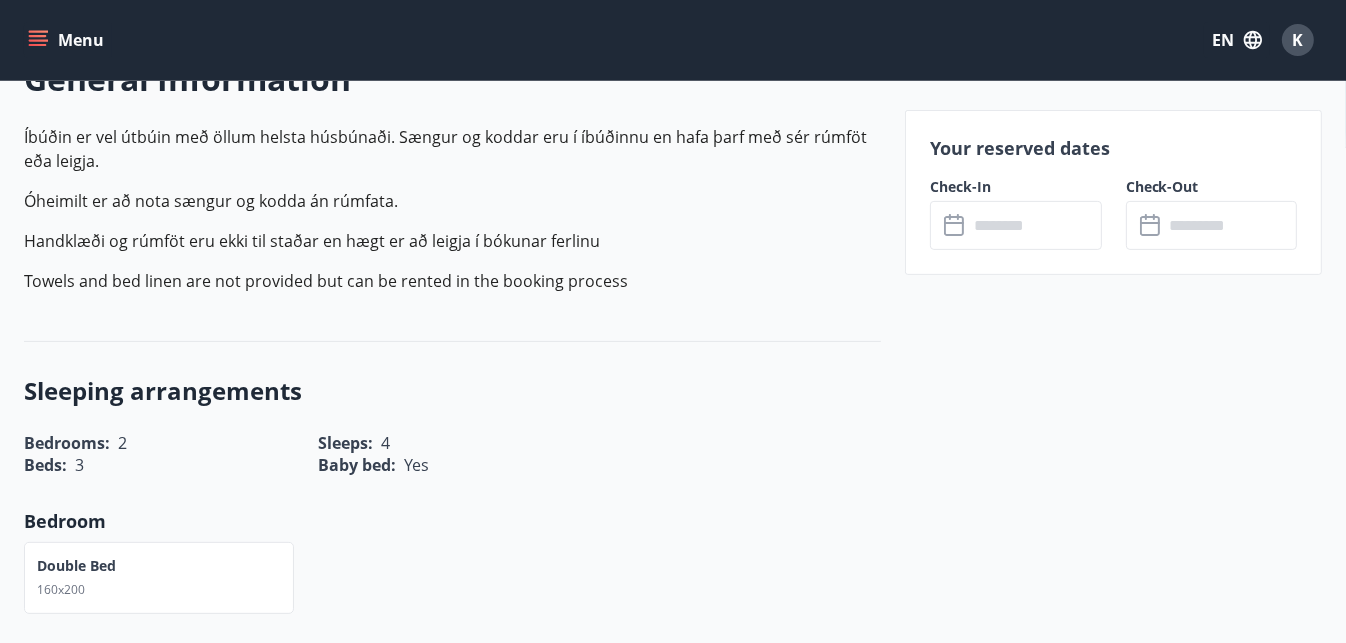 click at bounding box center (1034, 225) 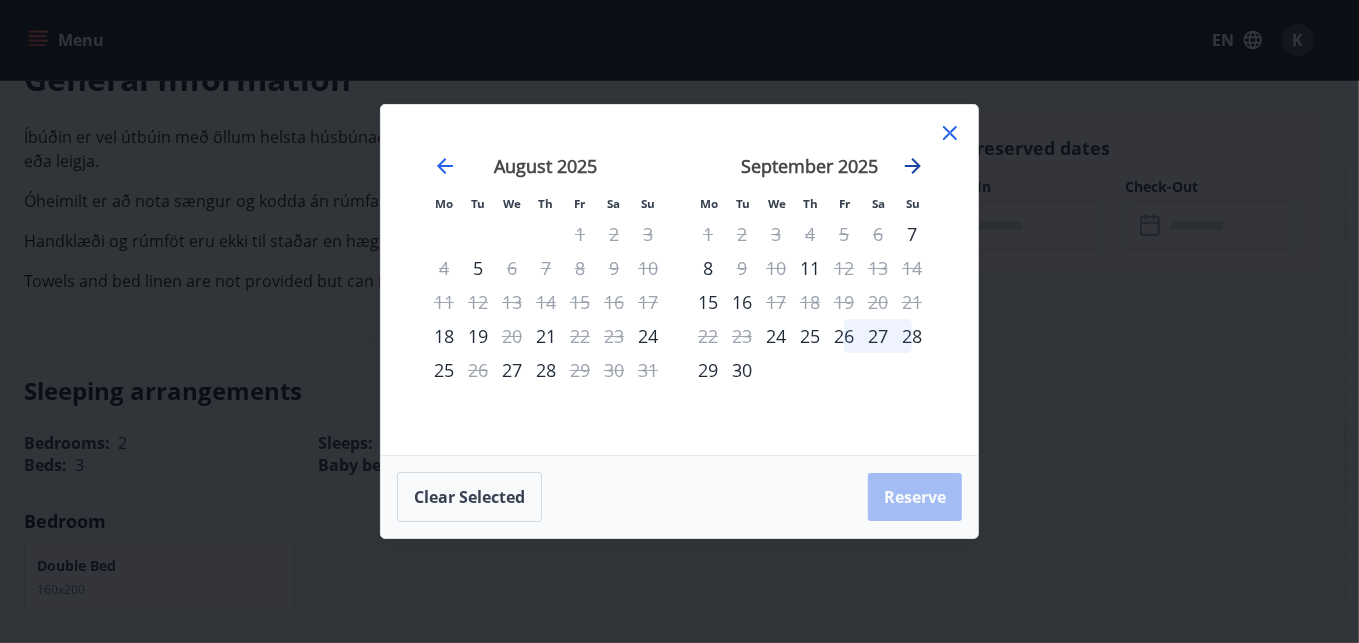 click 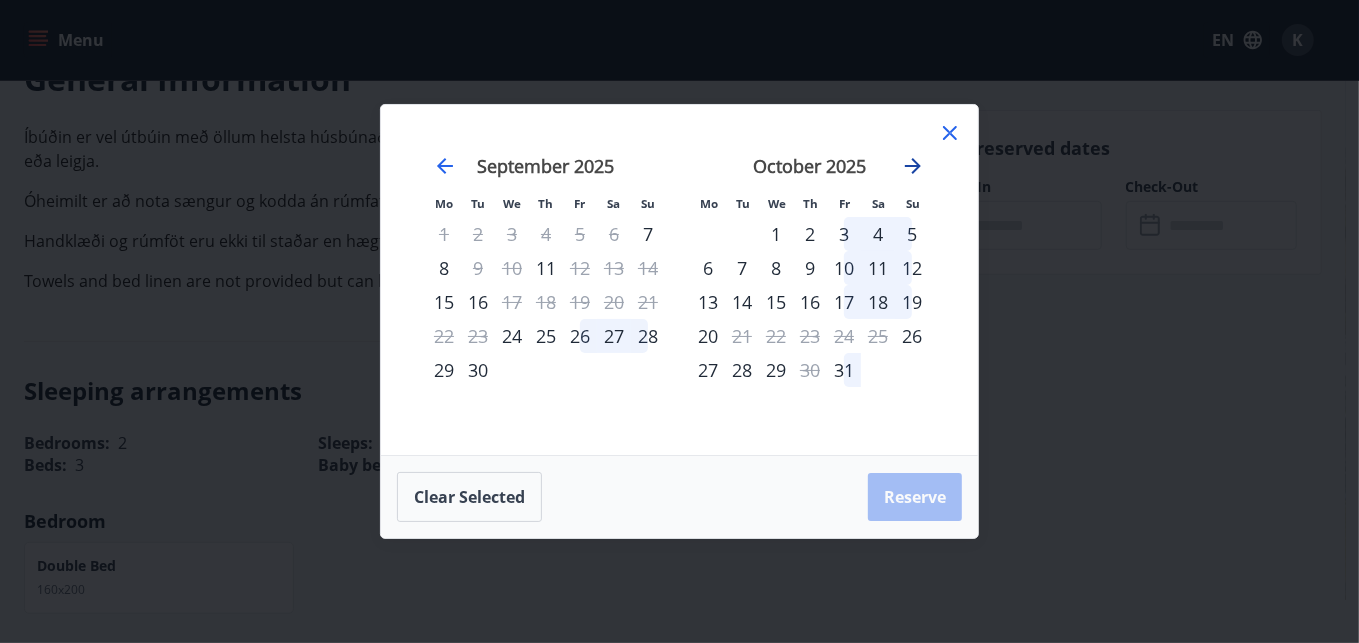 click 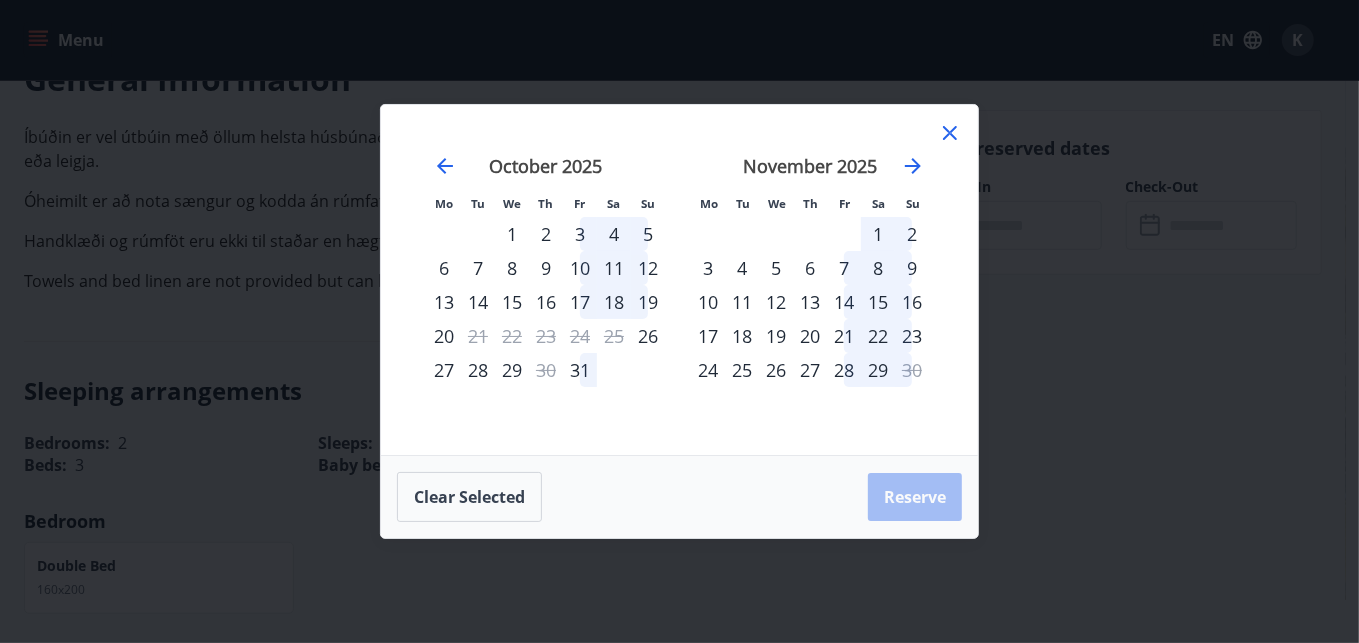 click on "2" at bounding box center [912, 234] 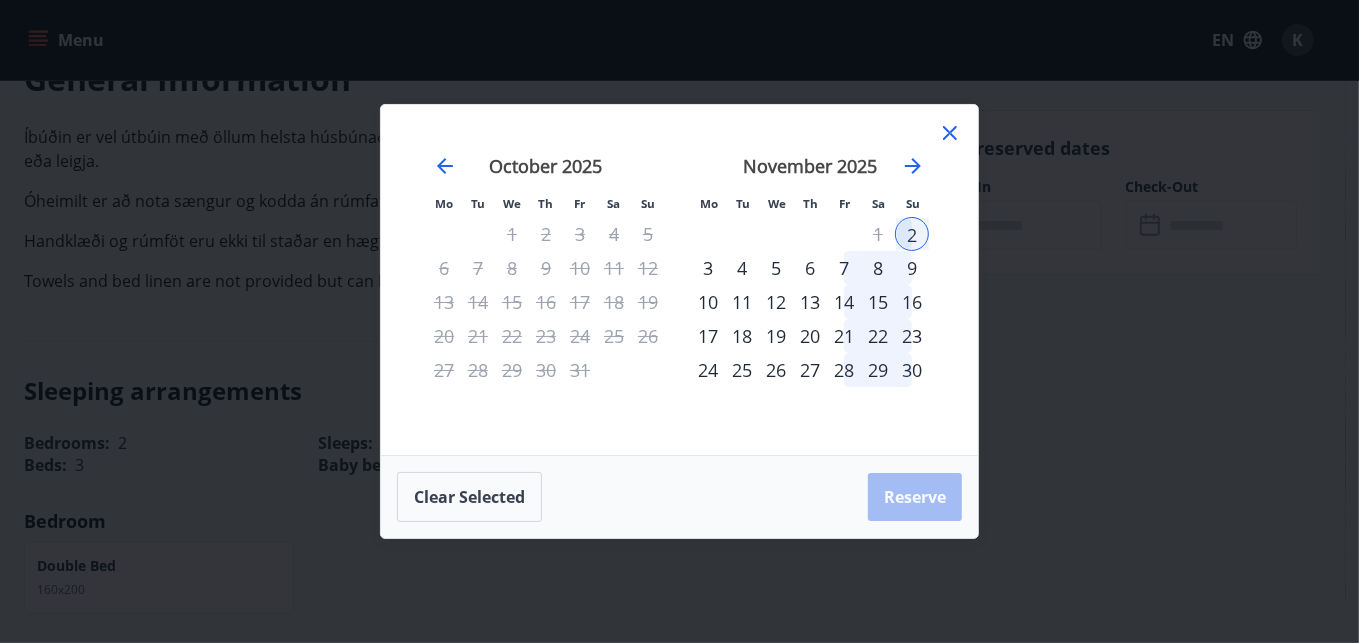 click on "11" at bounding box center (742, 302) 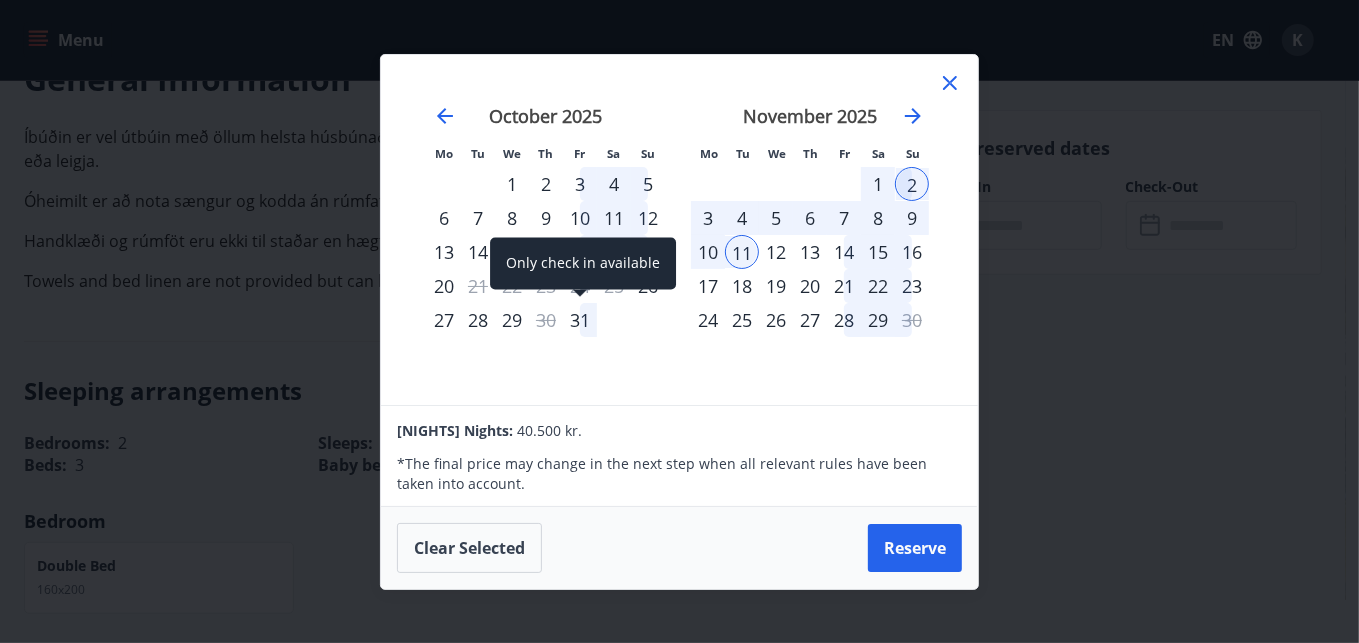 click on "31" at bounding box center (580, 320) 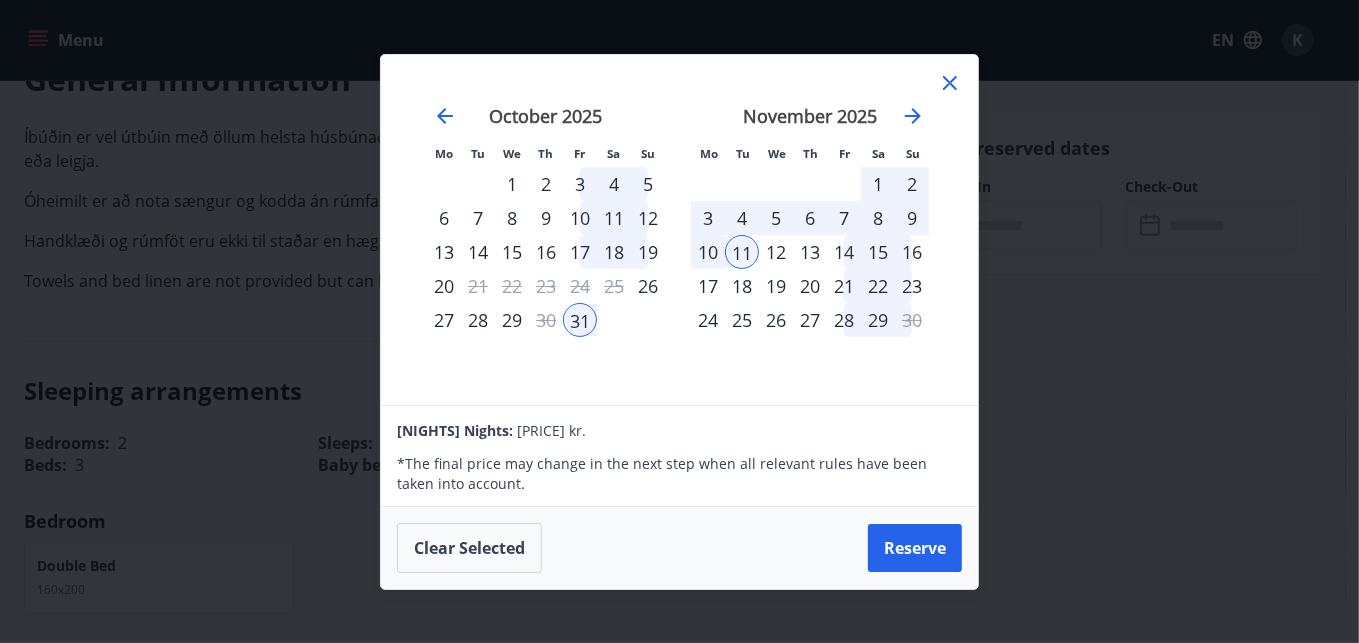 click 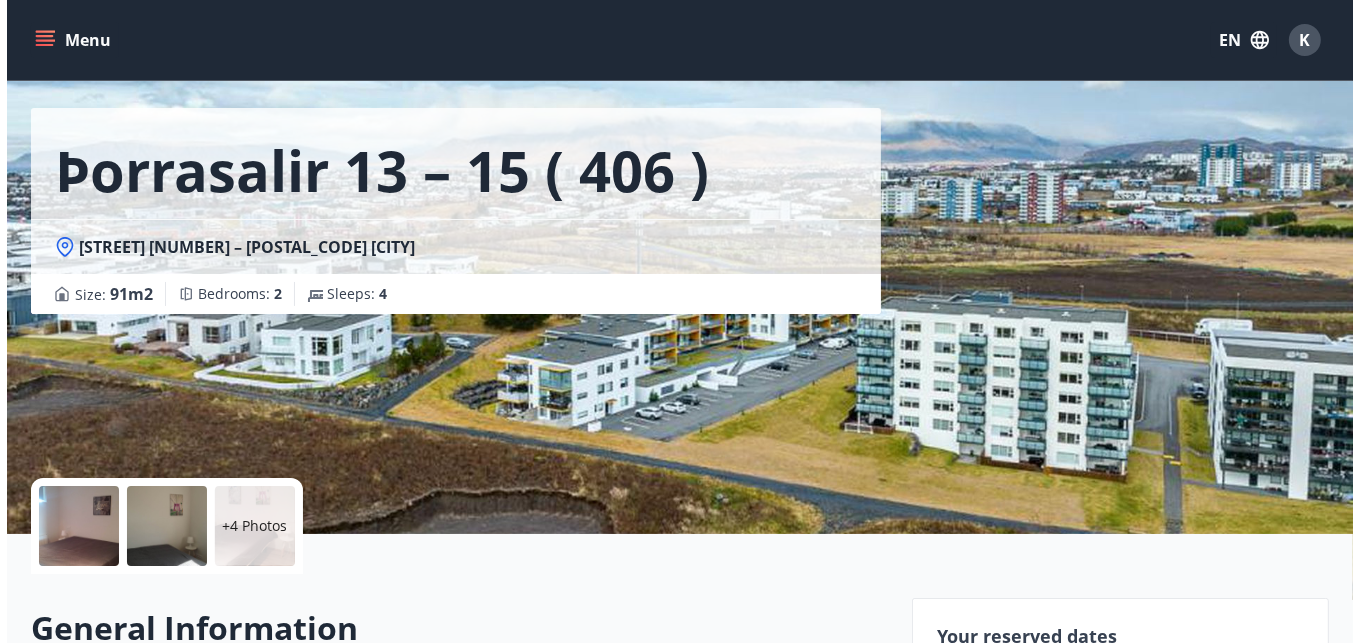 scroll, scrollTop: 65, scrollLeft: 0, axis: vertical 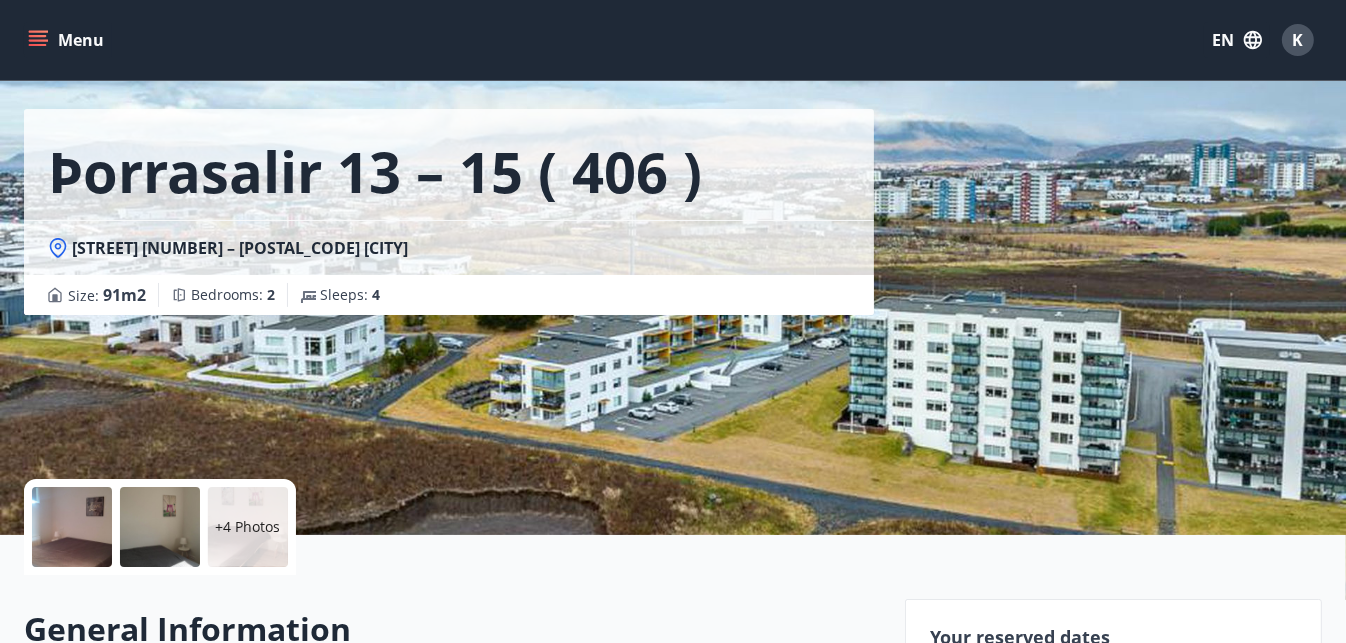 click at bounding box center [72, 527] 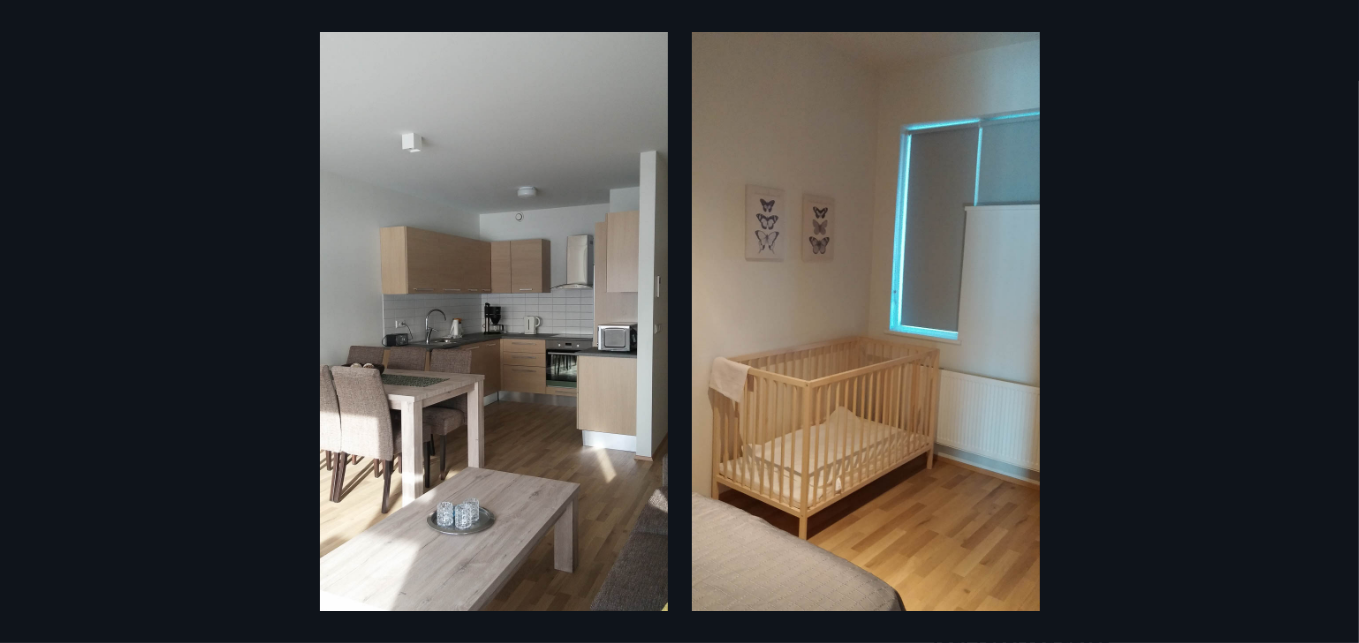 scroll, scrollTop: 2693, scrollLeft: 0, axis: vertical 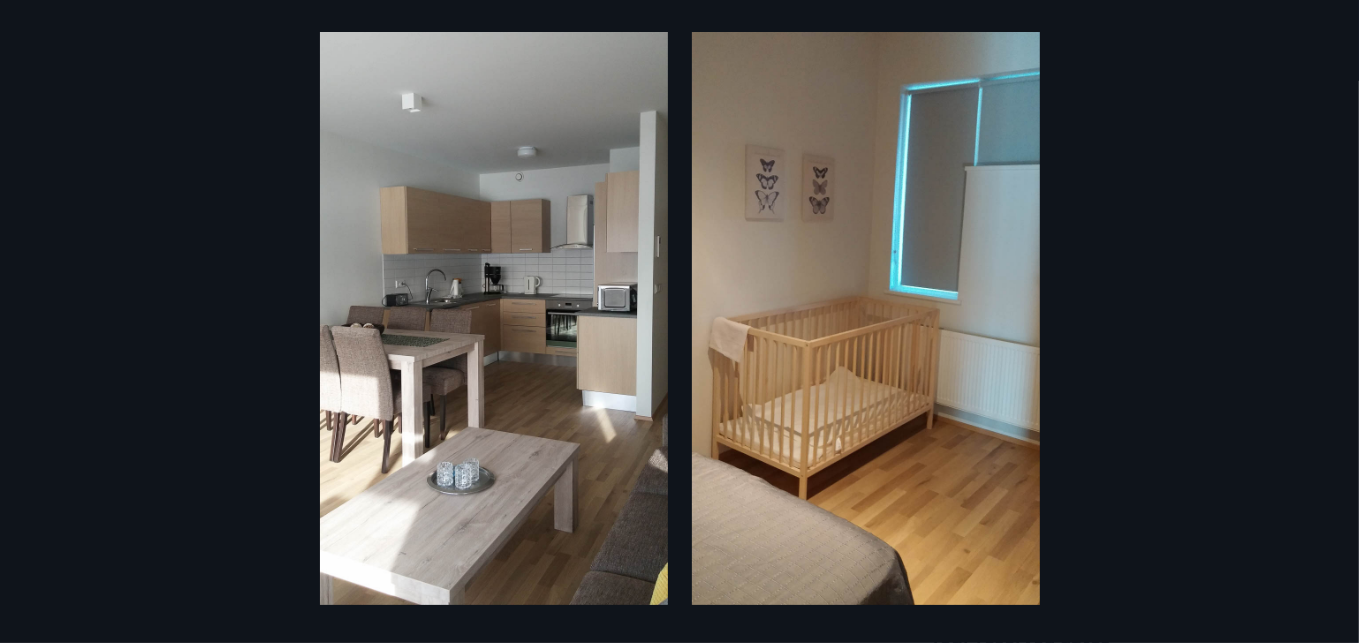 click on "10   Photos" at bounding box center (679, 321) 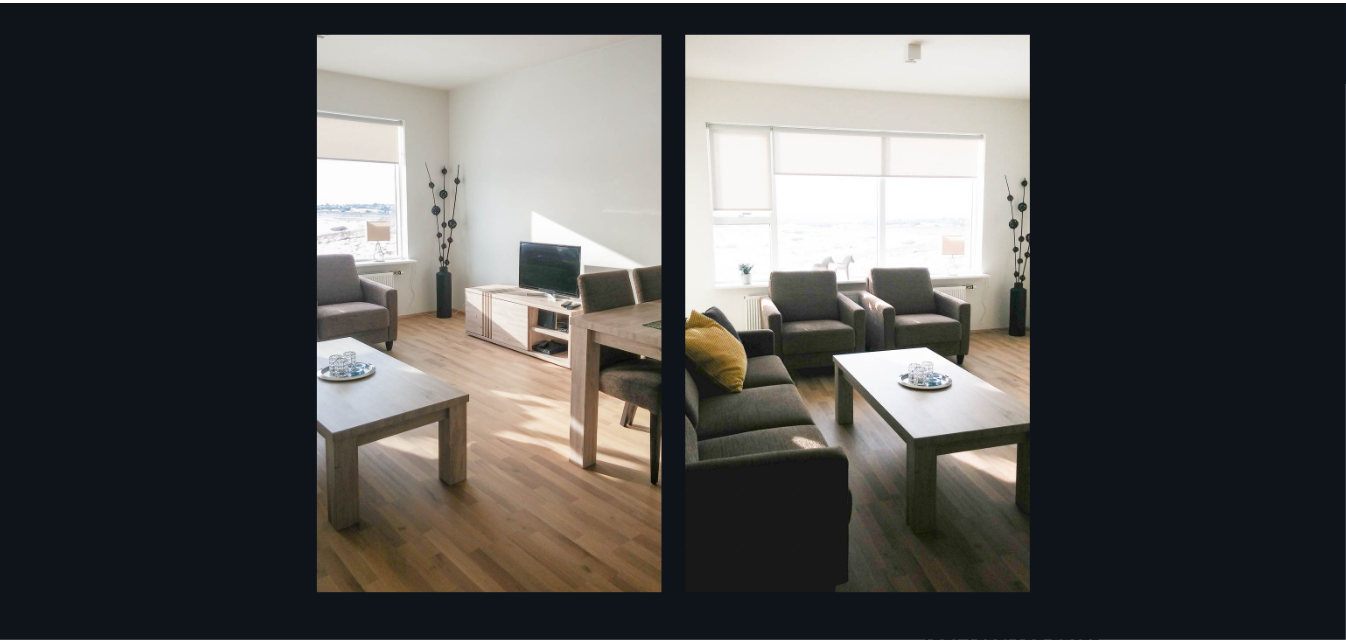 scroll, scrollTop: 0, scrollLeft: 0, axis: both 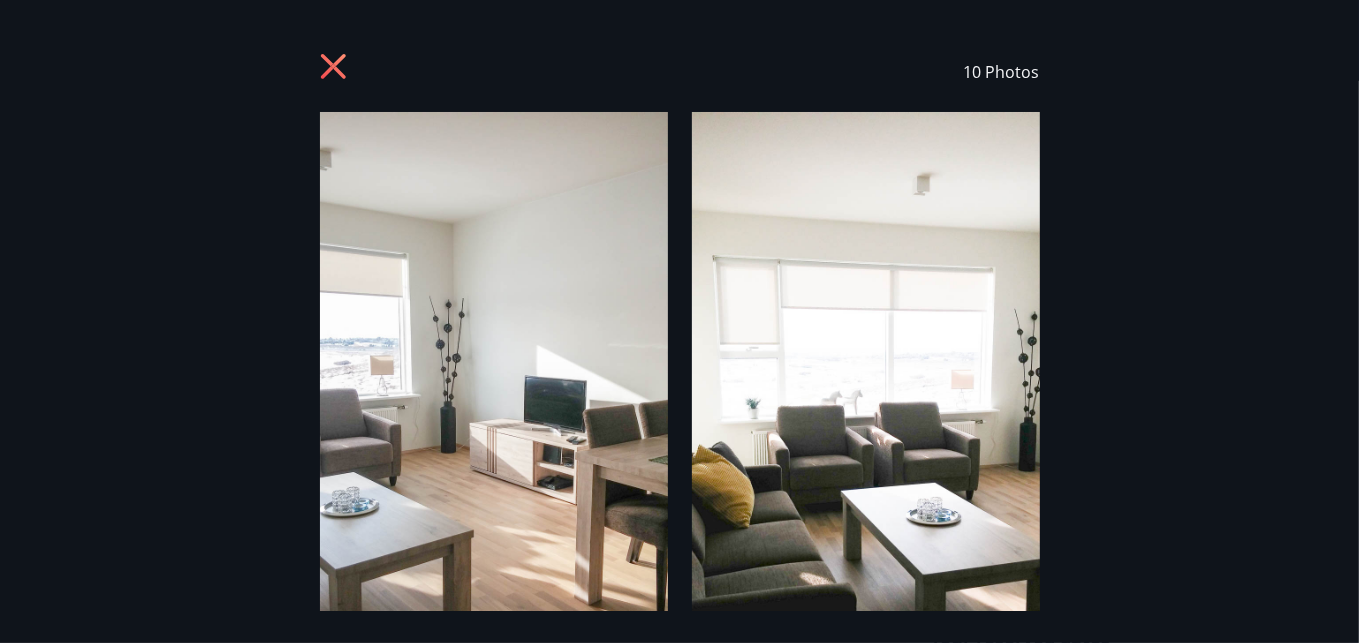 click 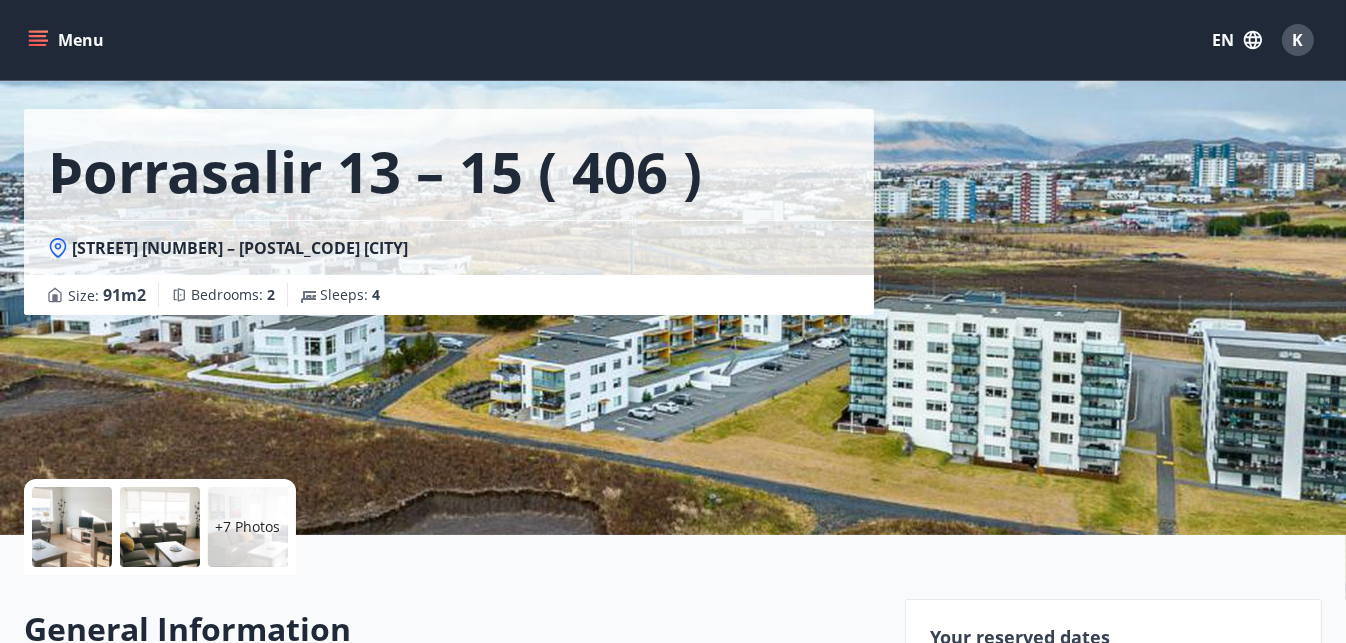drag, startPoint x: 730, startPoint y: 401, endPoint x: 620, endPoint y: 586, distance: 215.23244 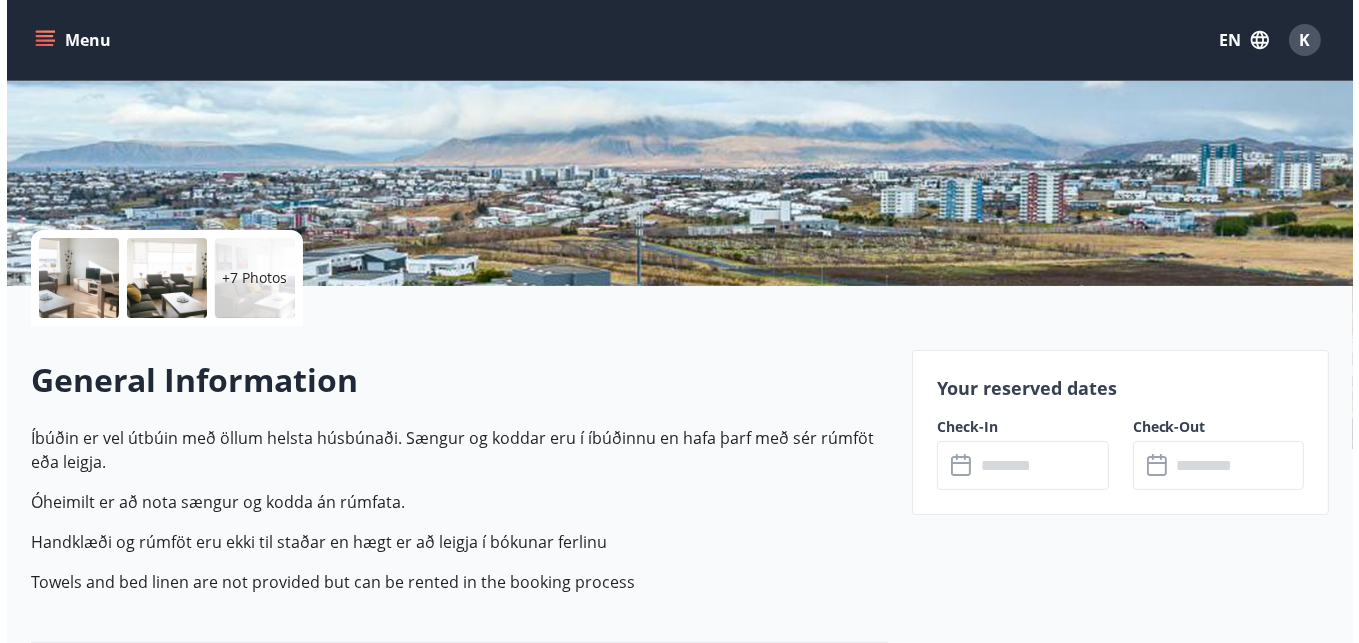 scroll, scrollTop: 573, scrollLeft: 0, axis: vertical 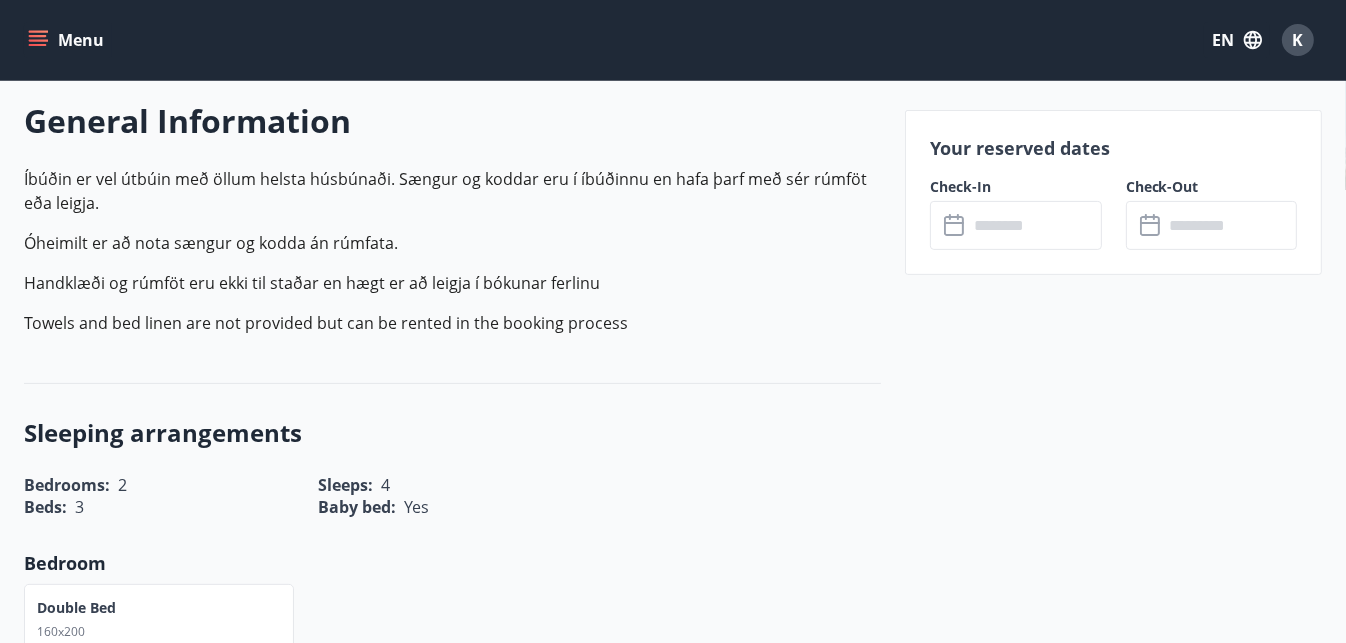 click at bounding box center [1034, 225] 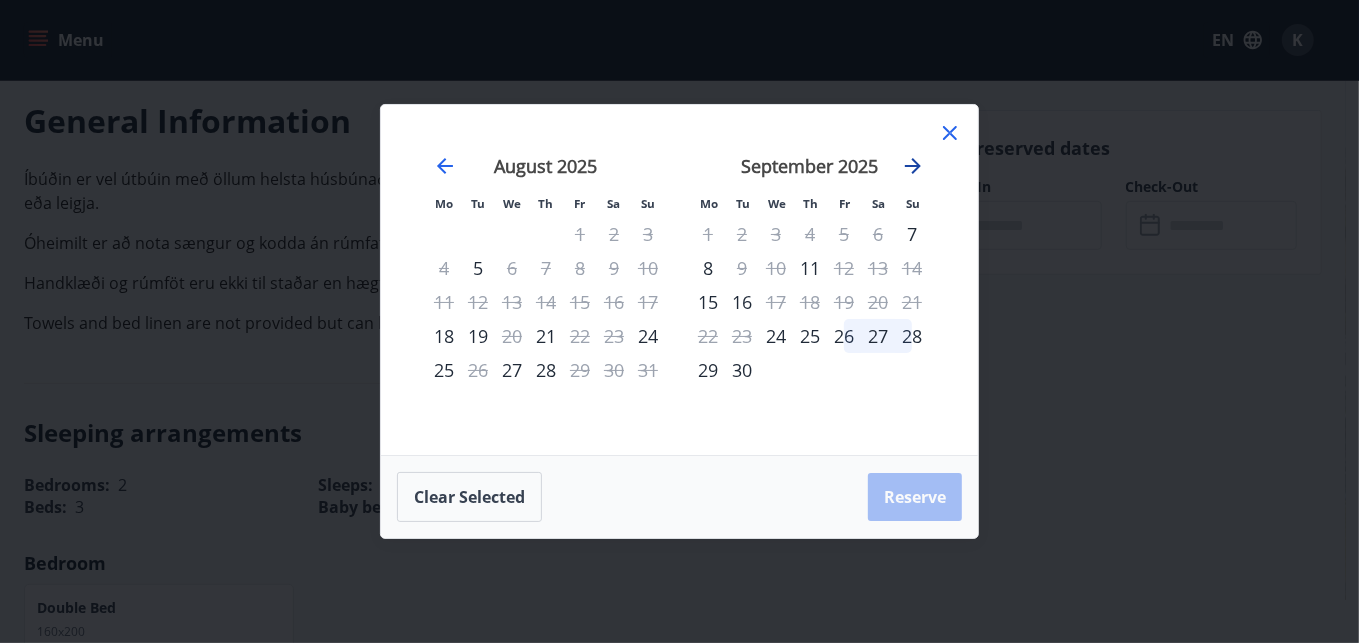 click 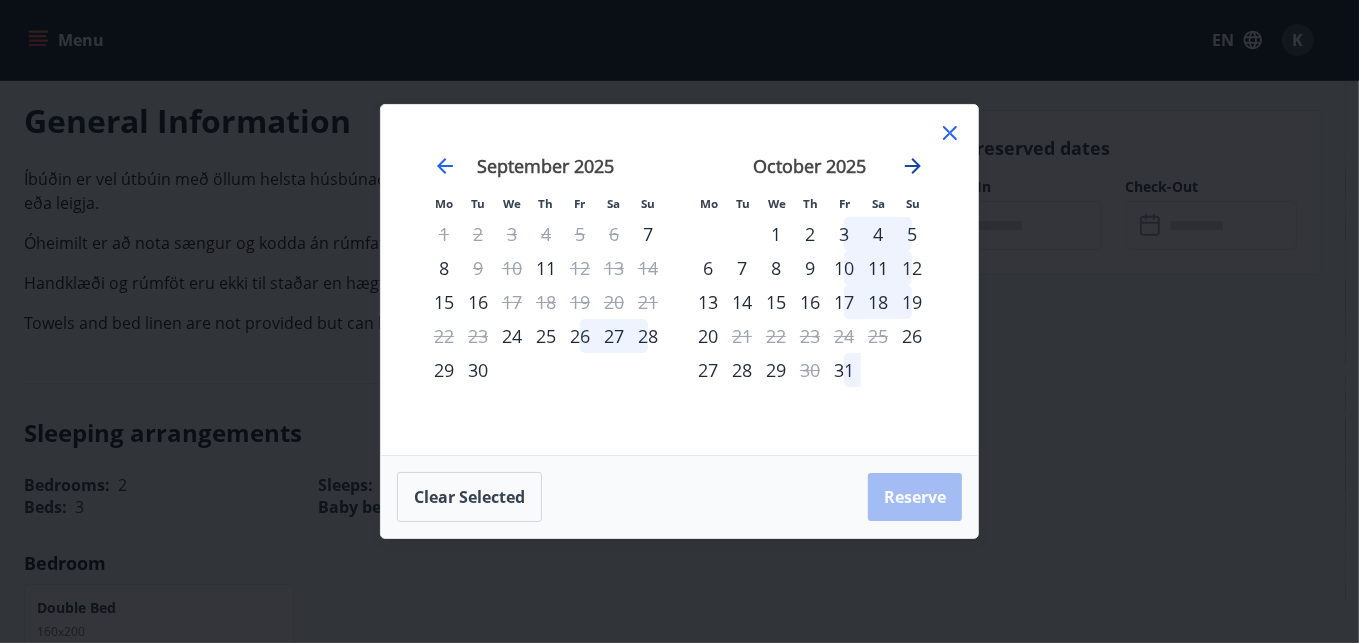 click 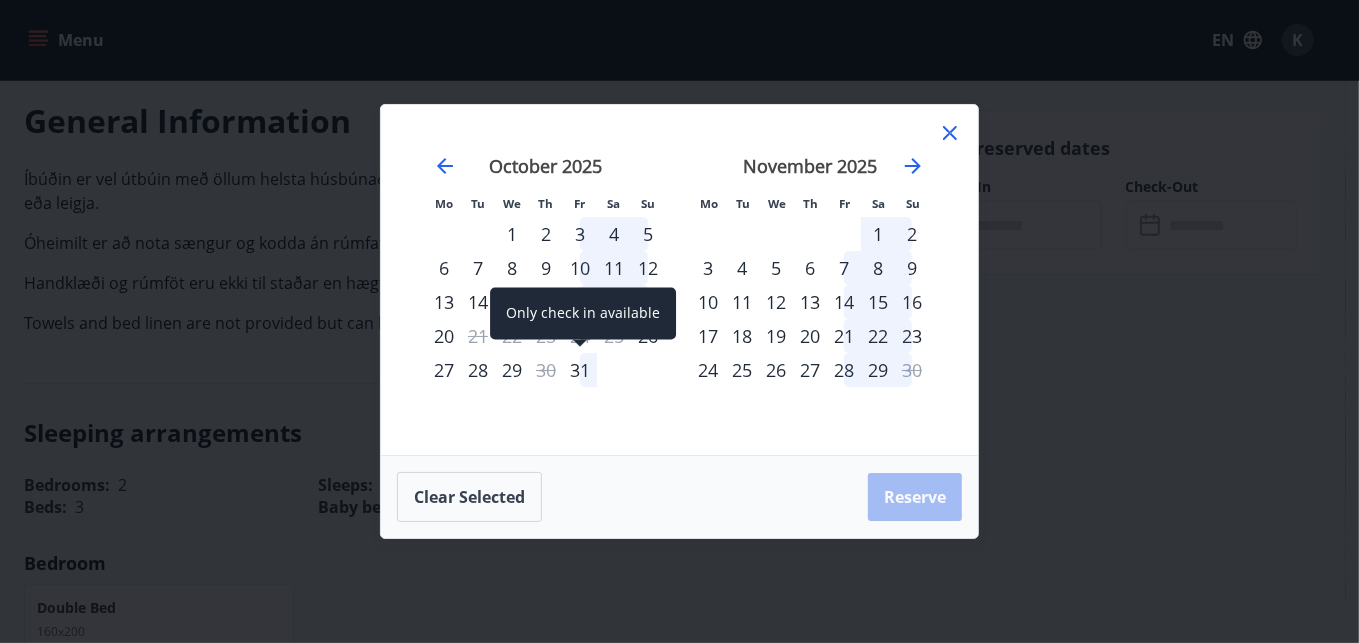 click on "31" at bounding box center (580, 370) 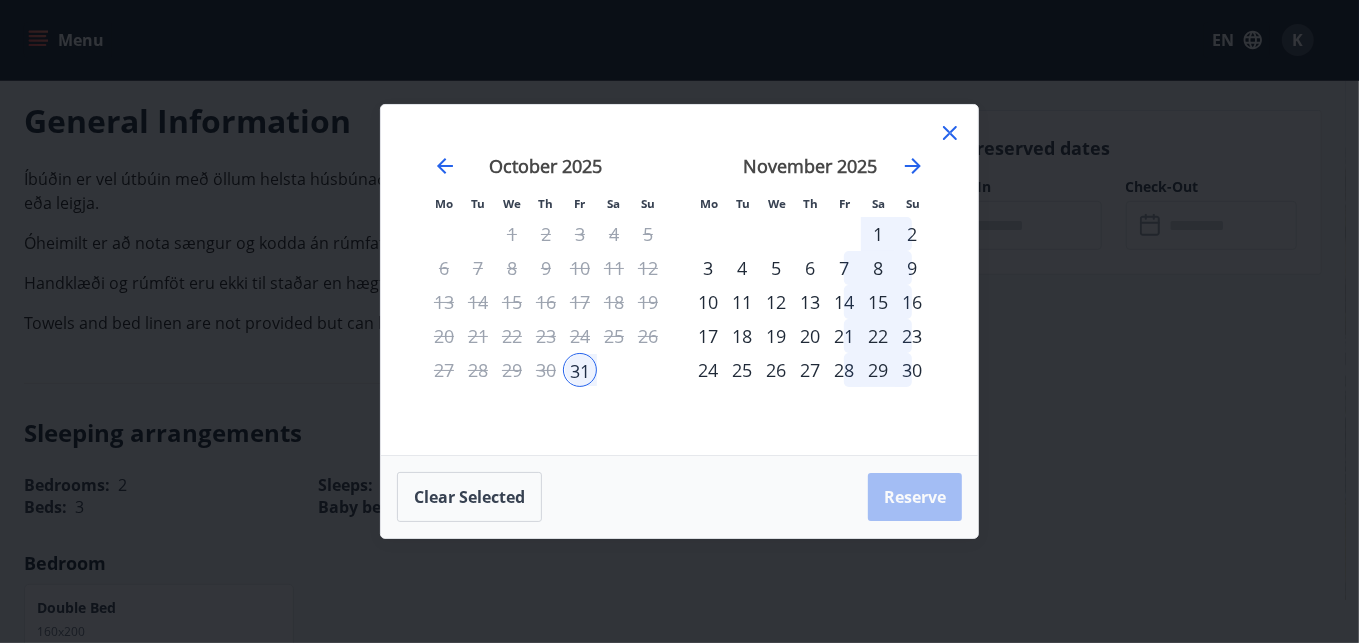 click on "11" at bounding box center [742, 302] 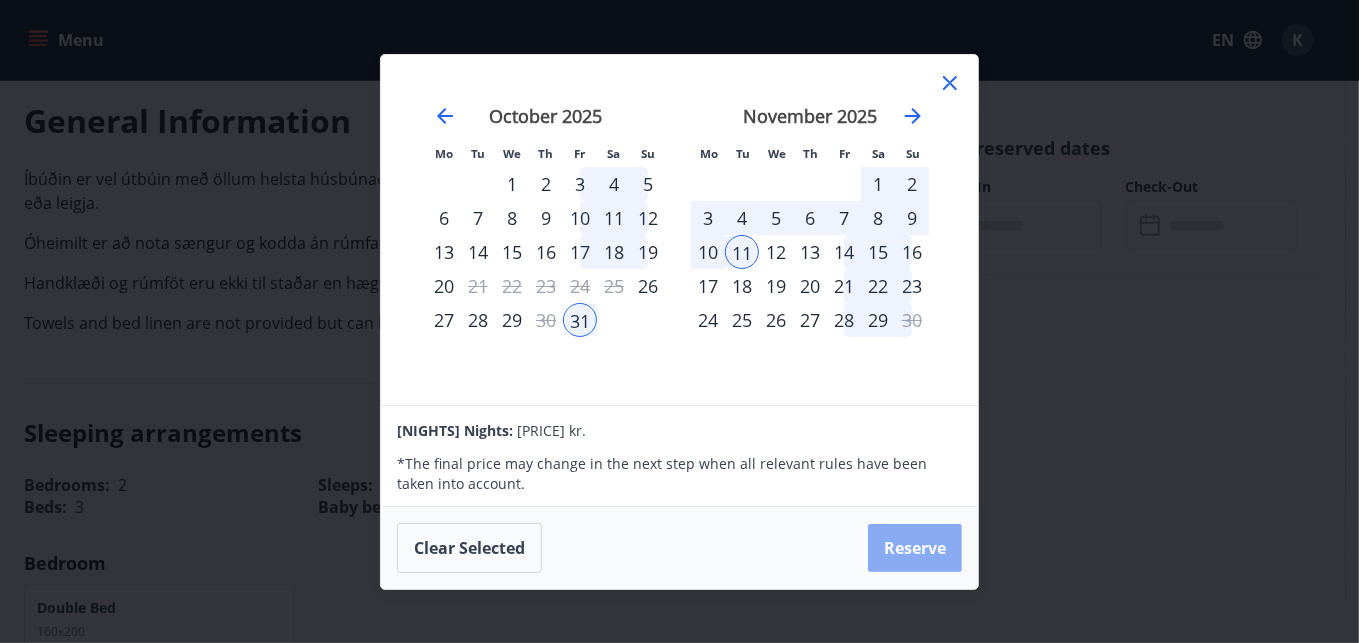 click on "Reserve" at bounding box center (915, 548) 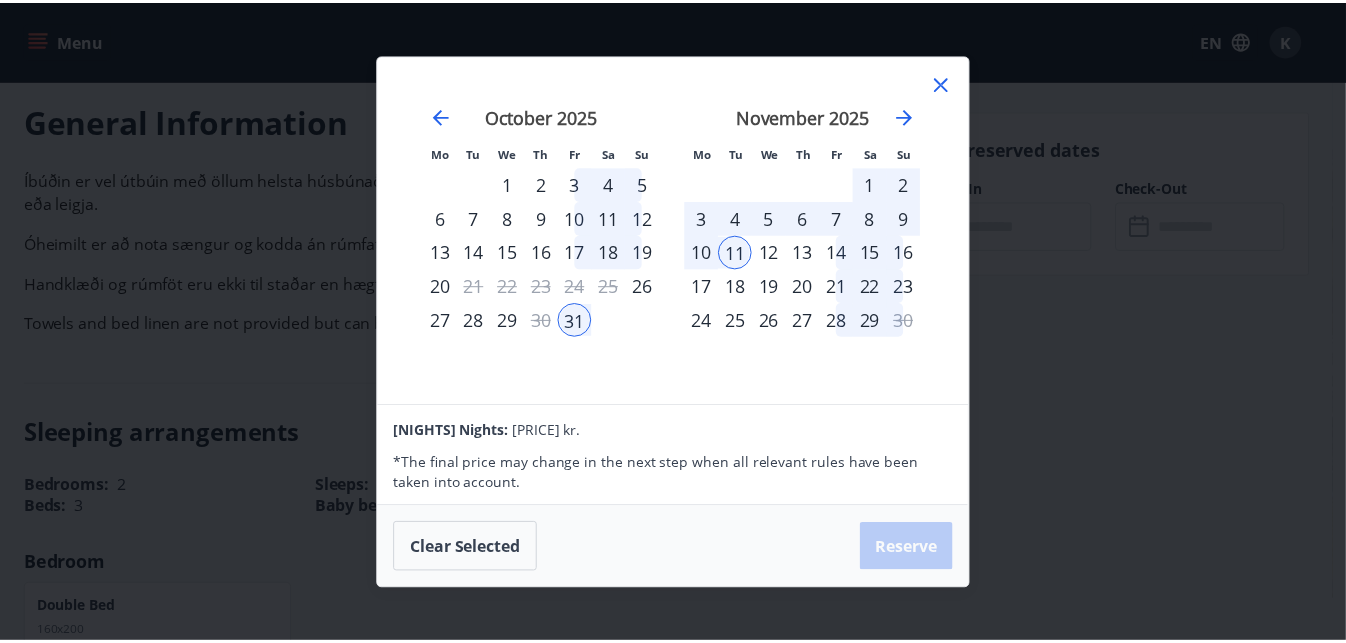scroll, scrollTop: 572, scrollLeft: 0, axis: vertical 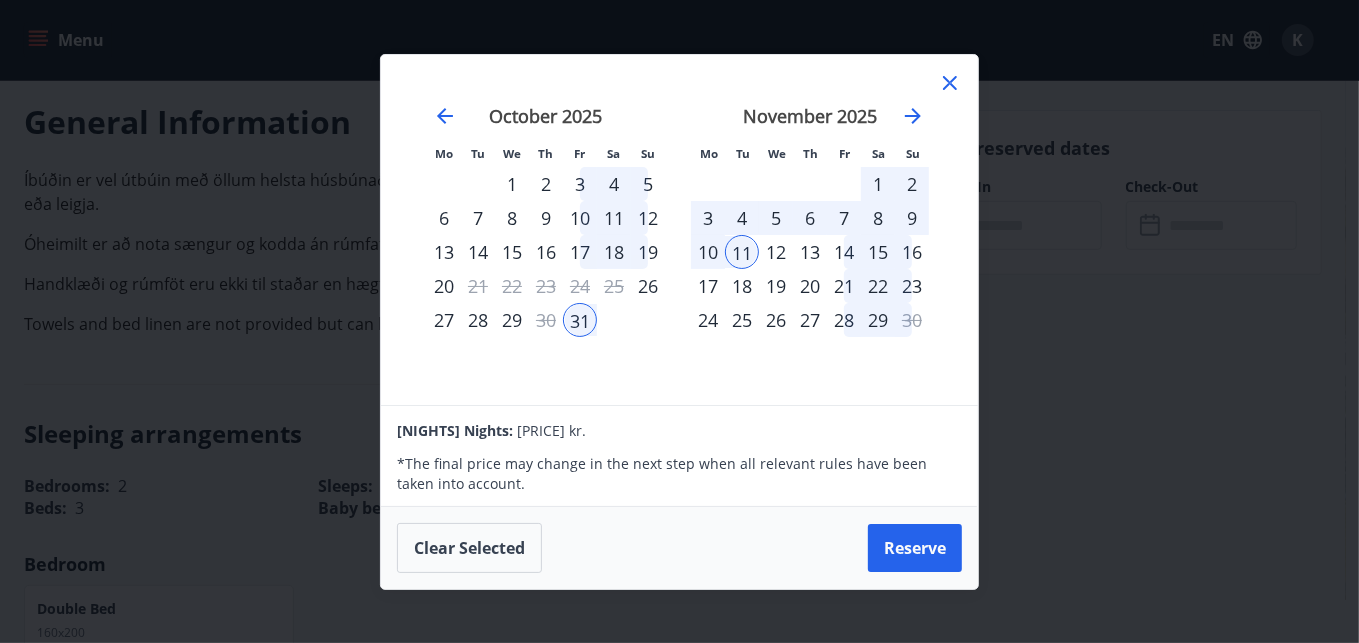 click on "November 2025 1 2 3 4 5 6 7 8 9 10 11 12 13 14 15 16 17 18 19 20 21 22 23 24 25 26 27 28 29 30" at bounding box center (810, 243) 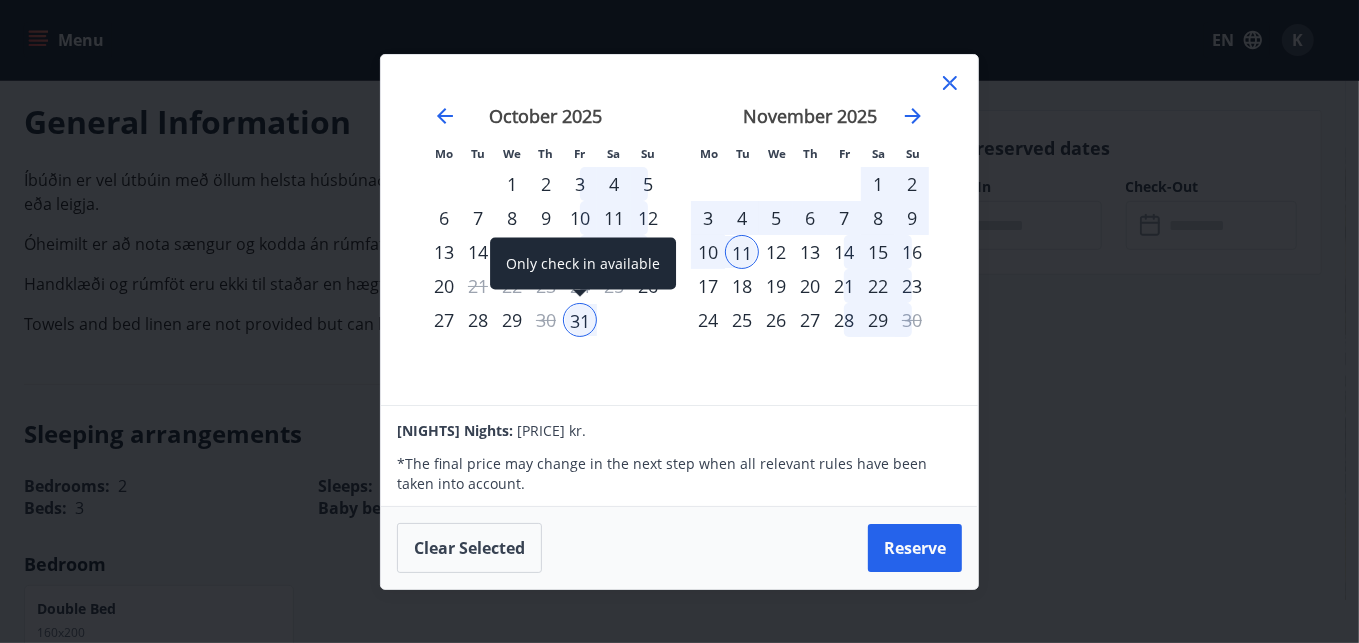 click on "31" at bounding box center [580, 320] 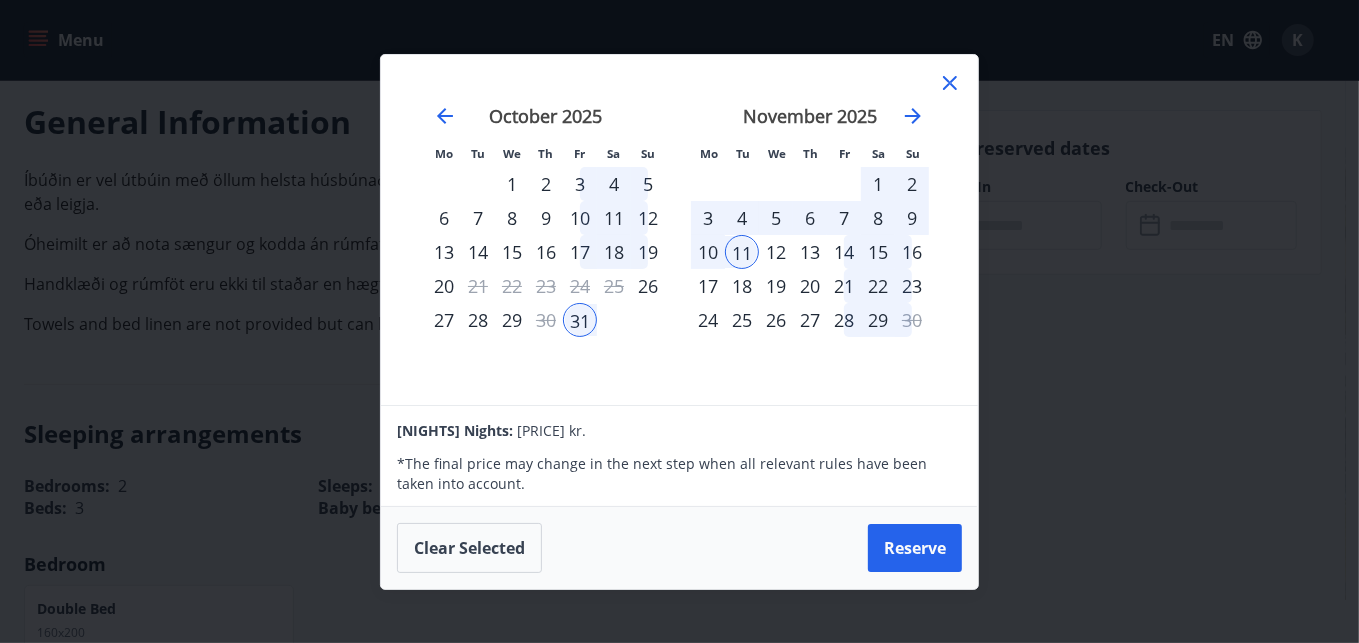 click on "6" at bounding box center [810, 218] 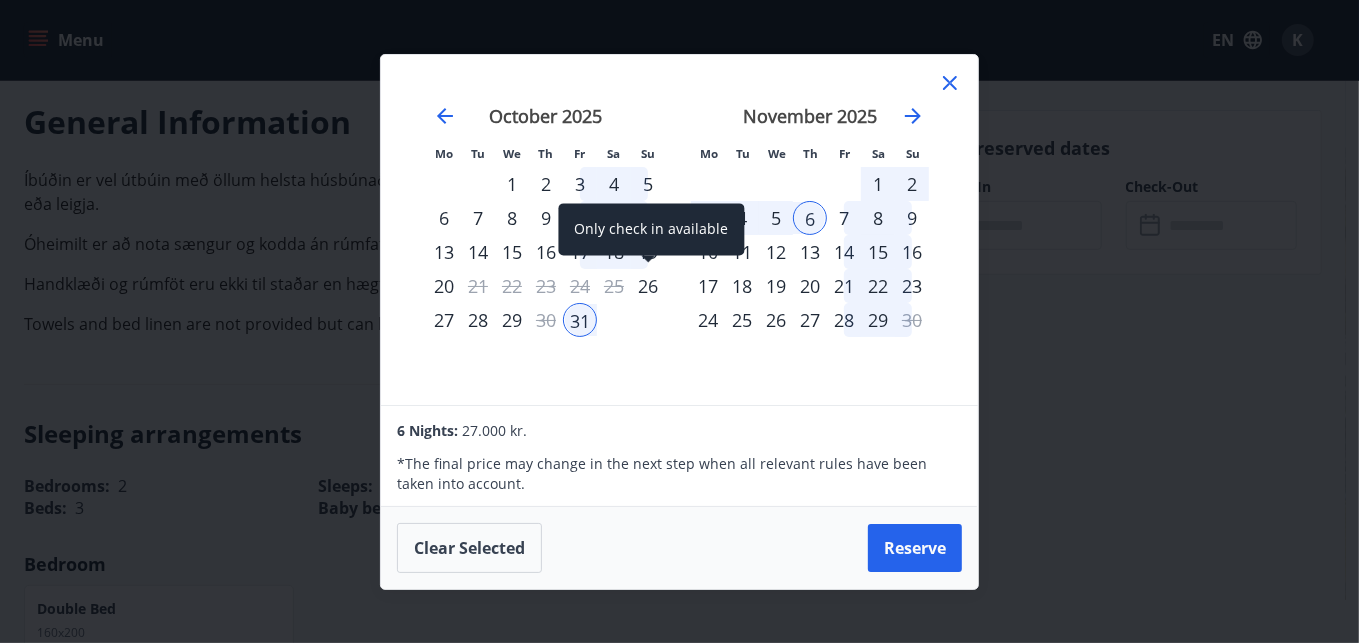 click on "26" at bounding box center [648, 286] 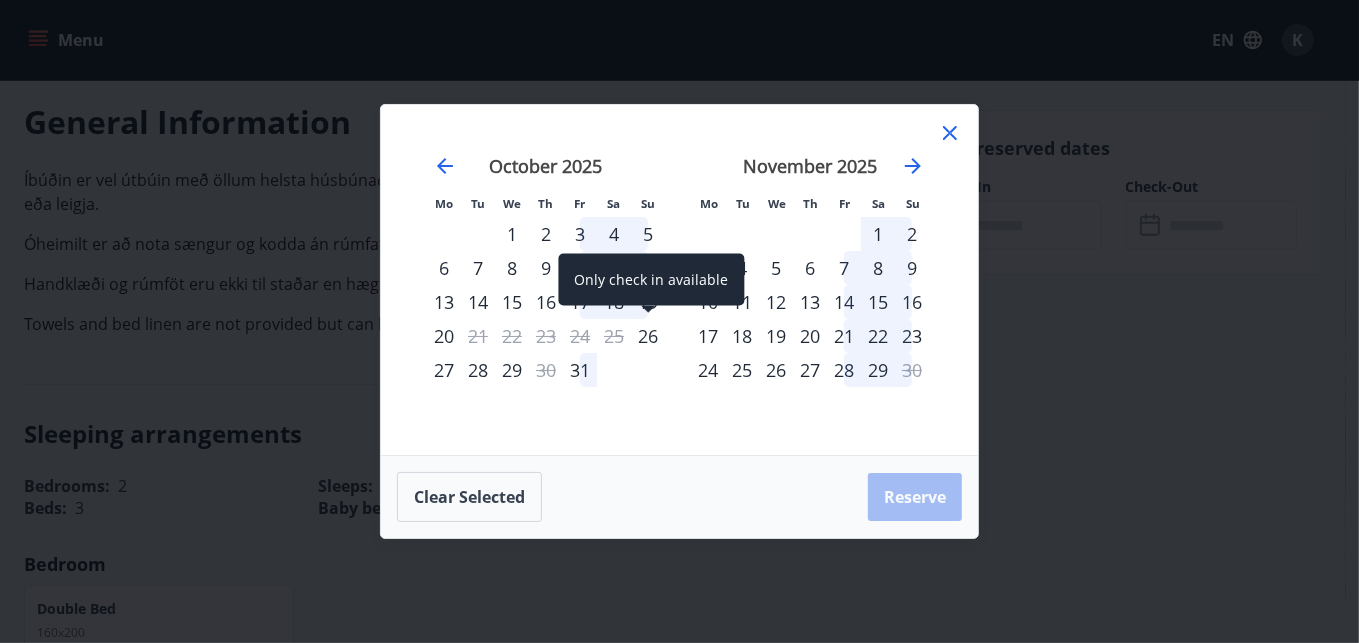 click on "26" at bounding box center (648, 336) 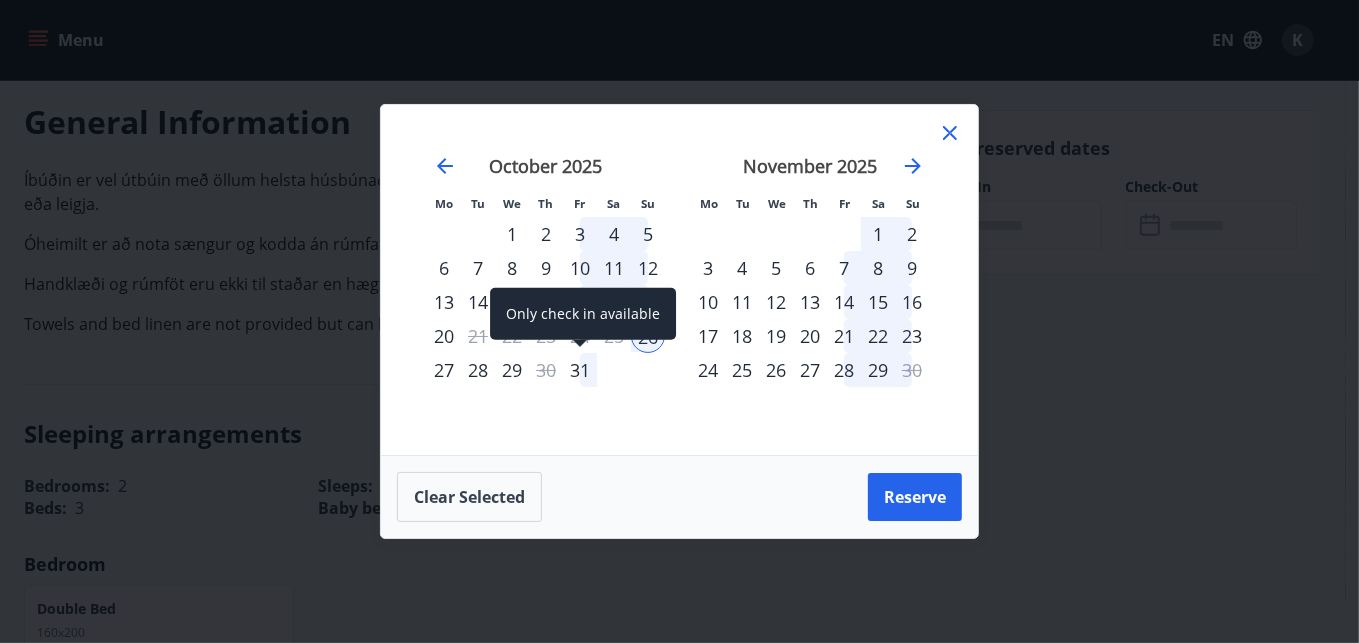 click on "31" at bounding box center [580, 370] 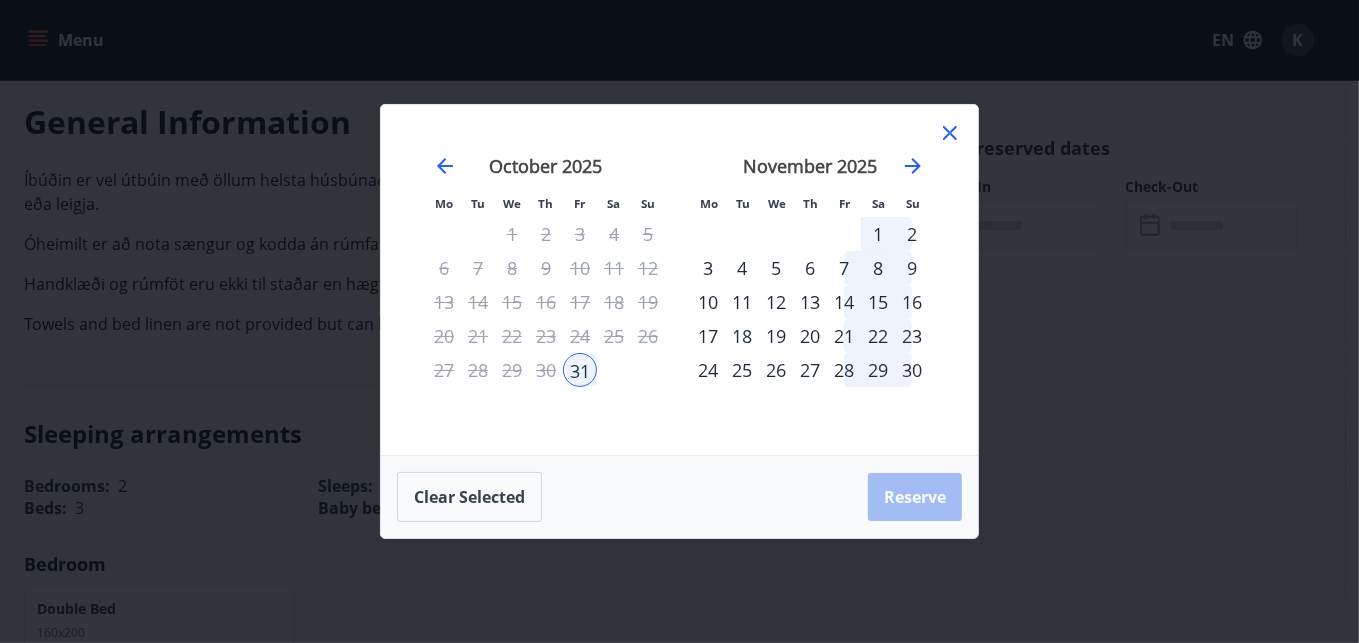click on "26" at bounding box center [648, 336] 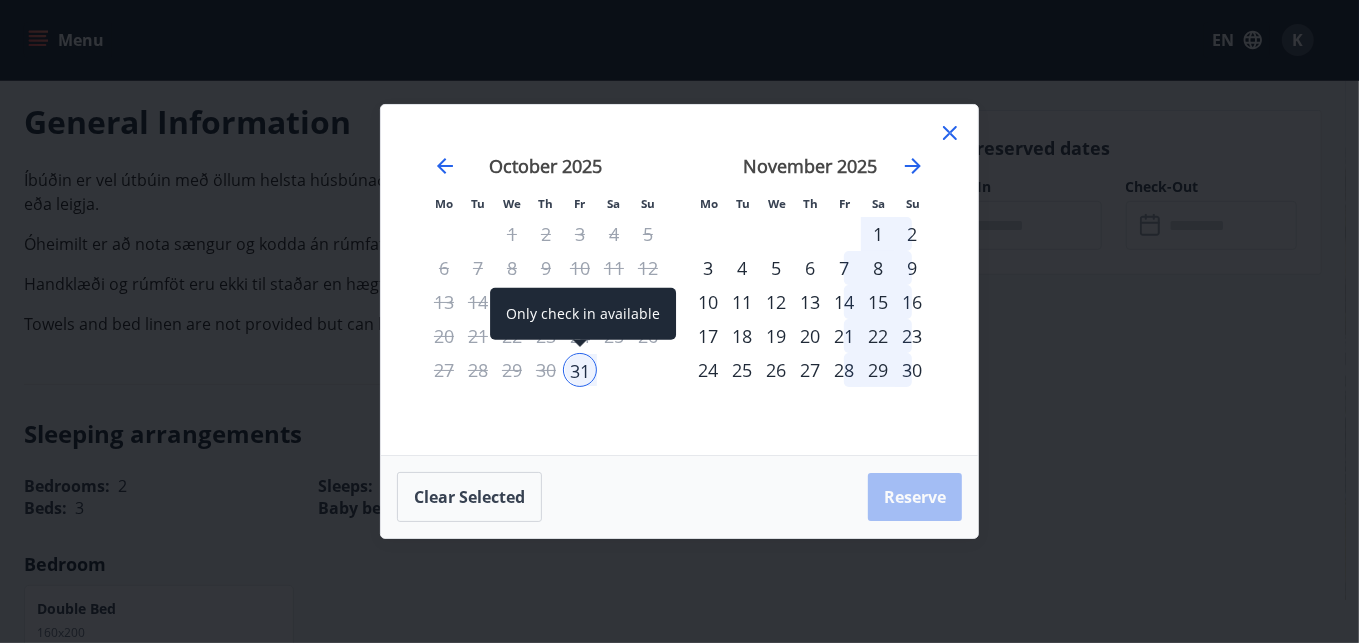 click on "31" at bounding box center [580, 370] 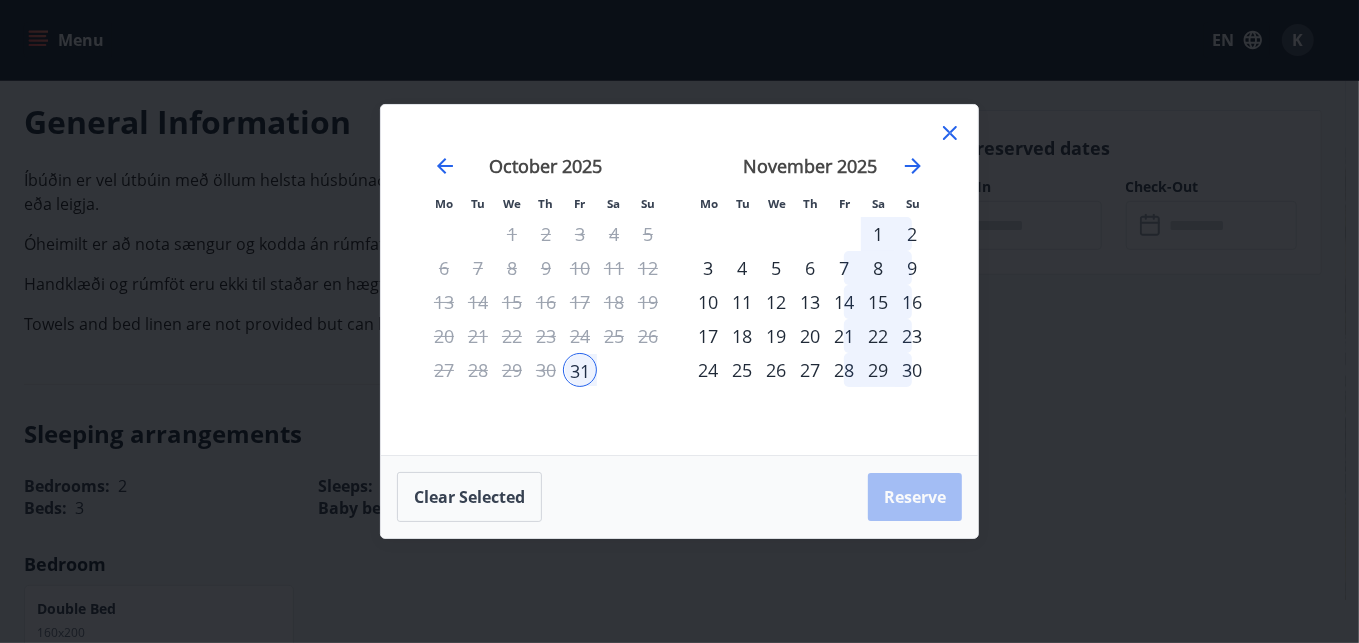 click 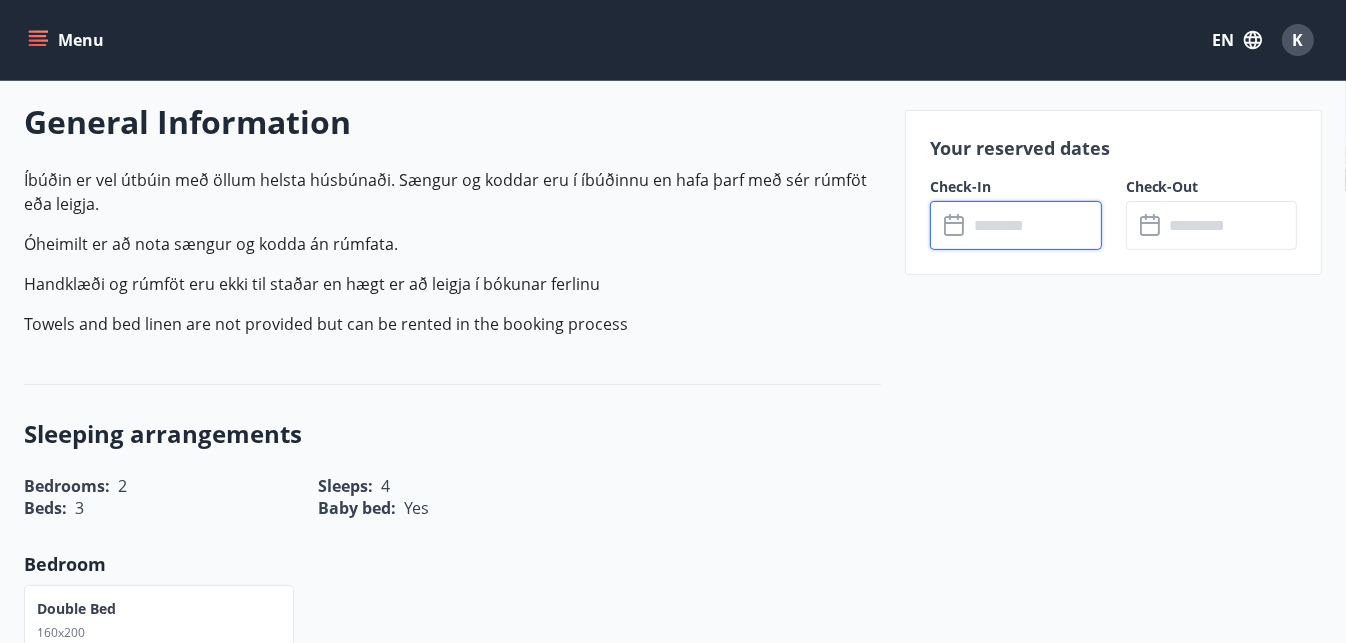 click at bounding box center (1034, 225) 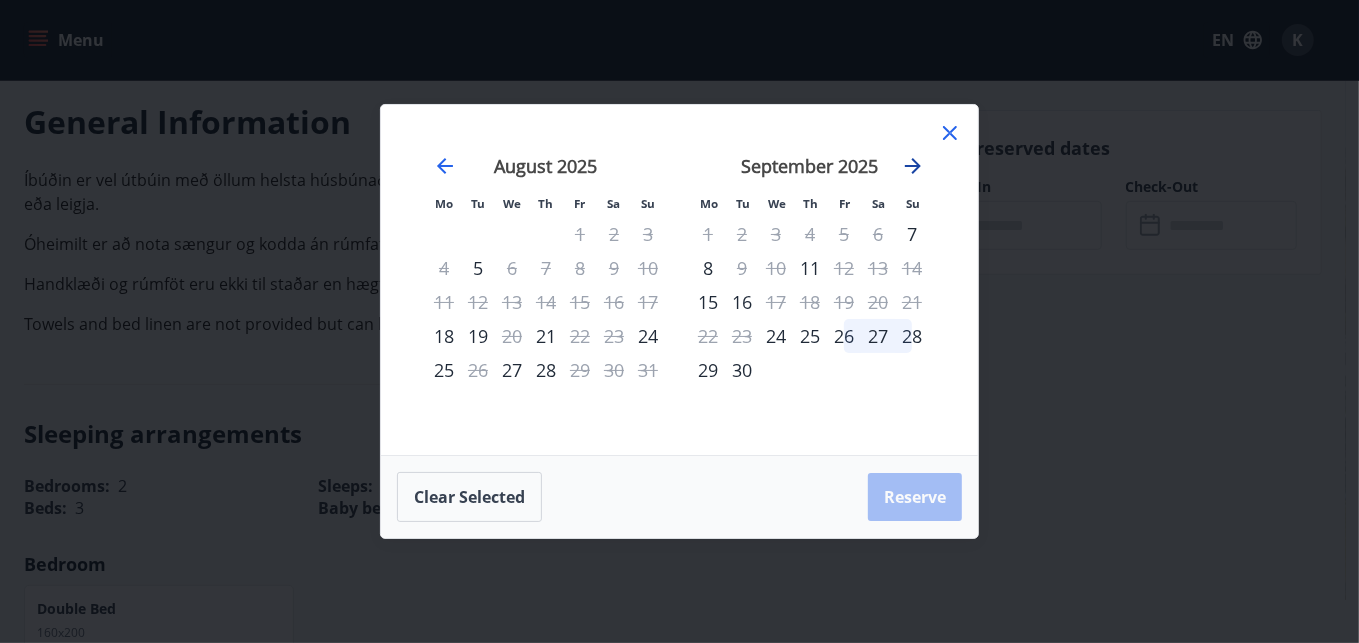 click 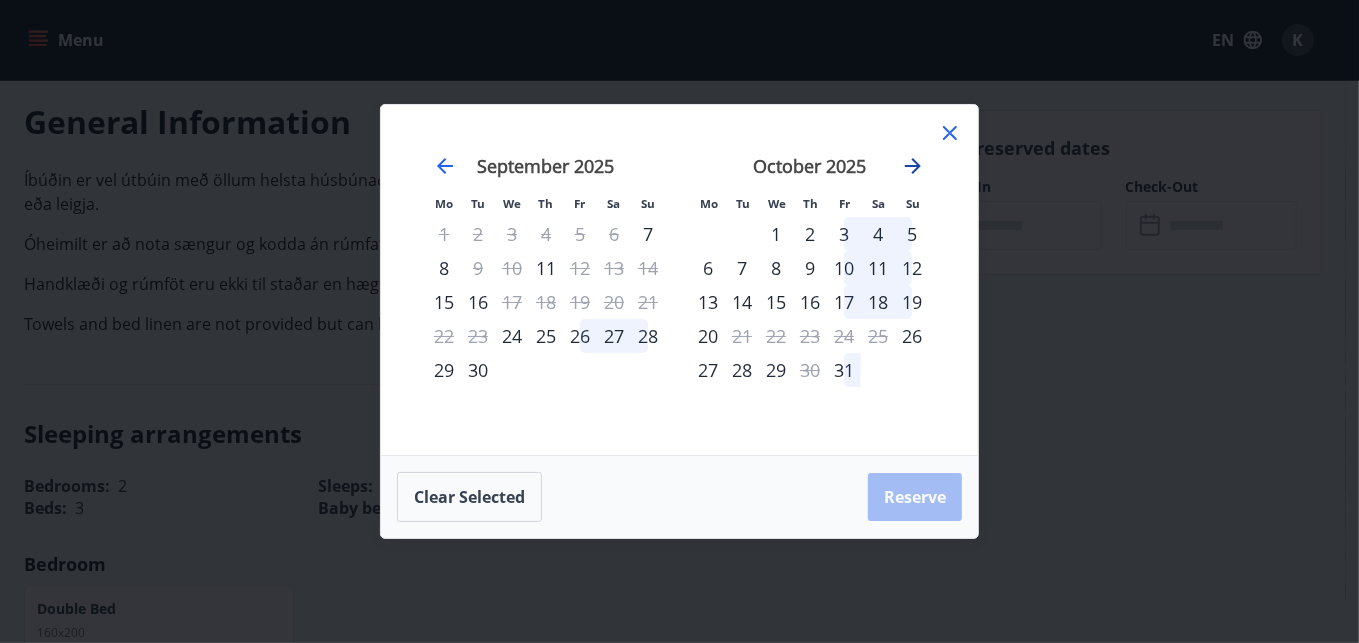 click 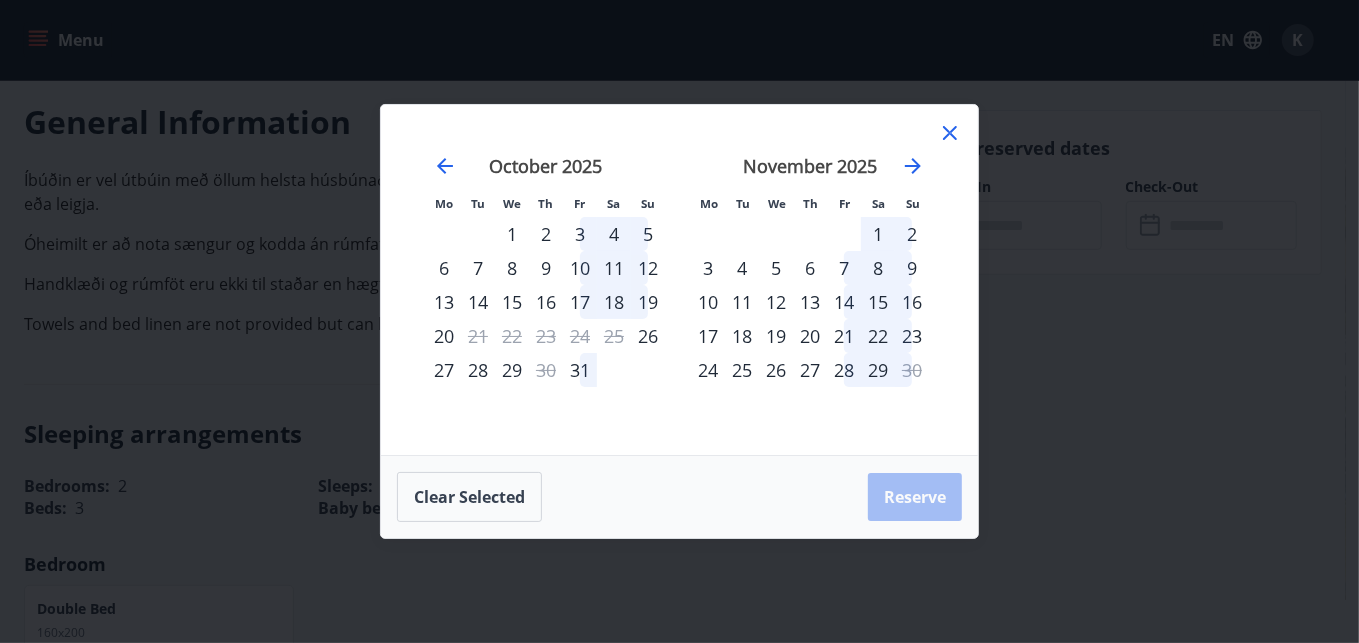 click on "25" at bounding box center (614, 336) 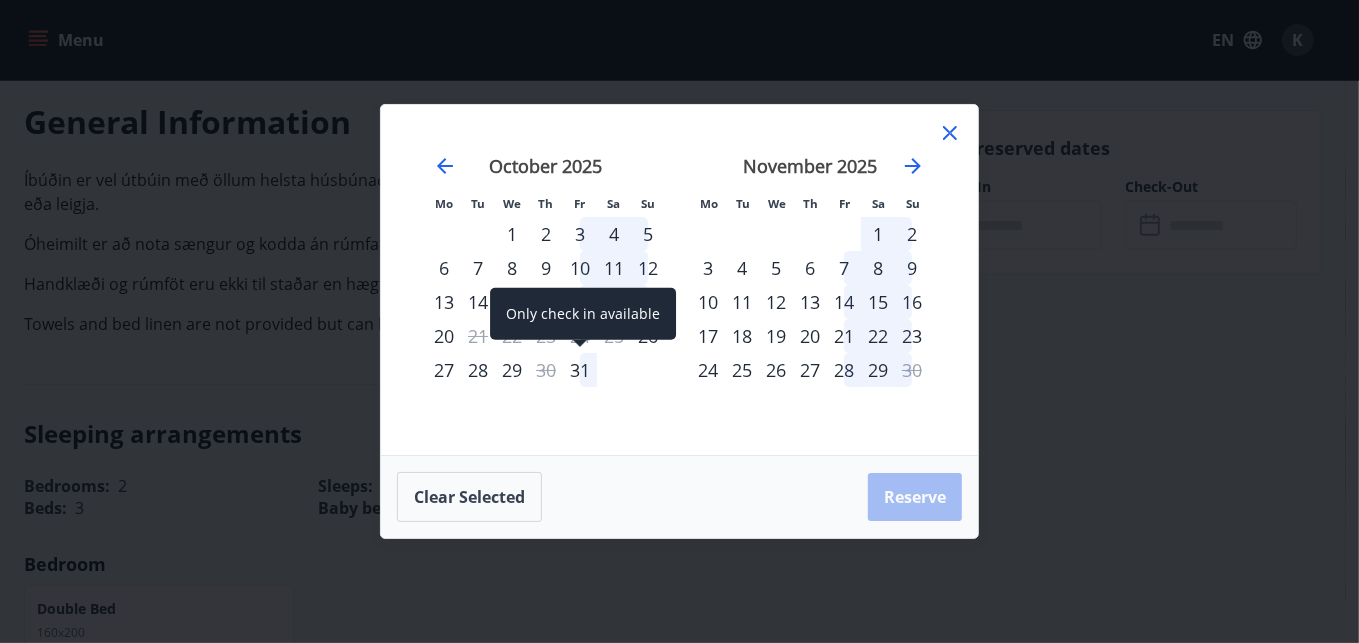 click on "31" at bounding box center (580, 370) 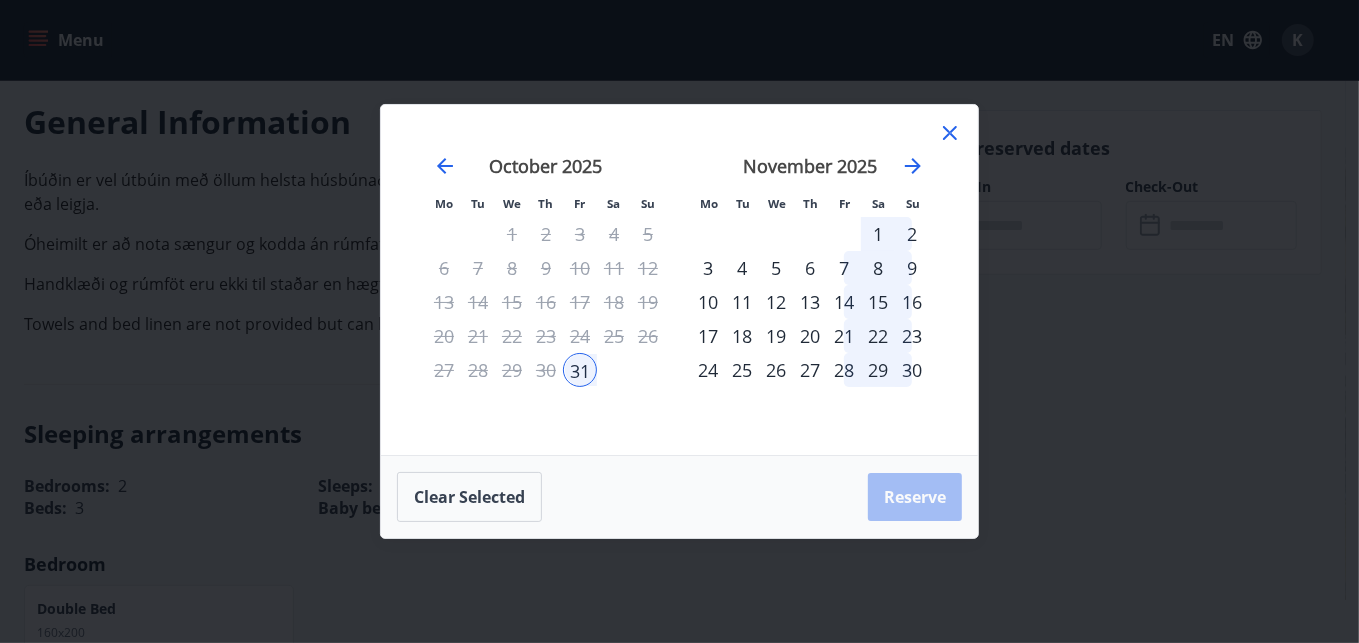 click on "2" at bounding box center [912, 234] 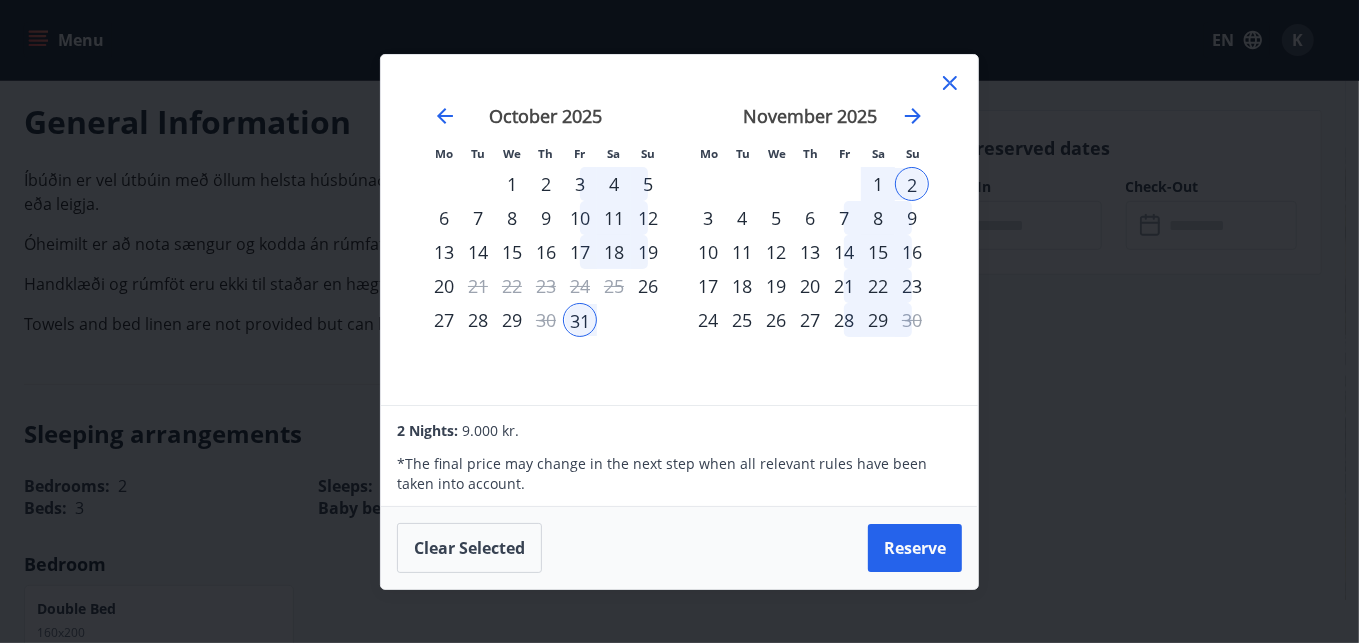 click on "2" at bounding box center [912, 184] 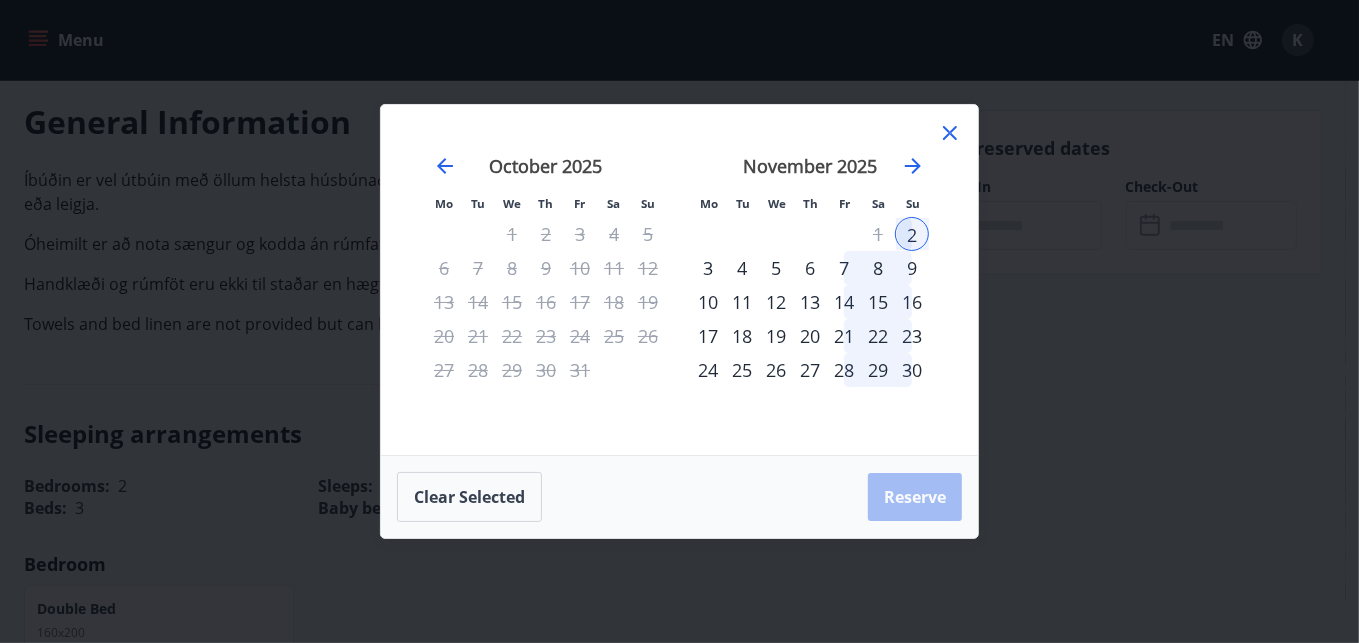 click on "9" at bounding box center [912, 268] 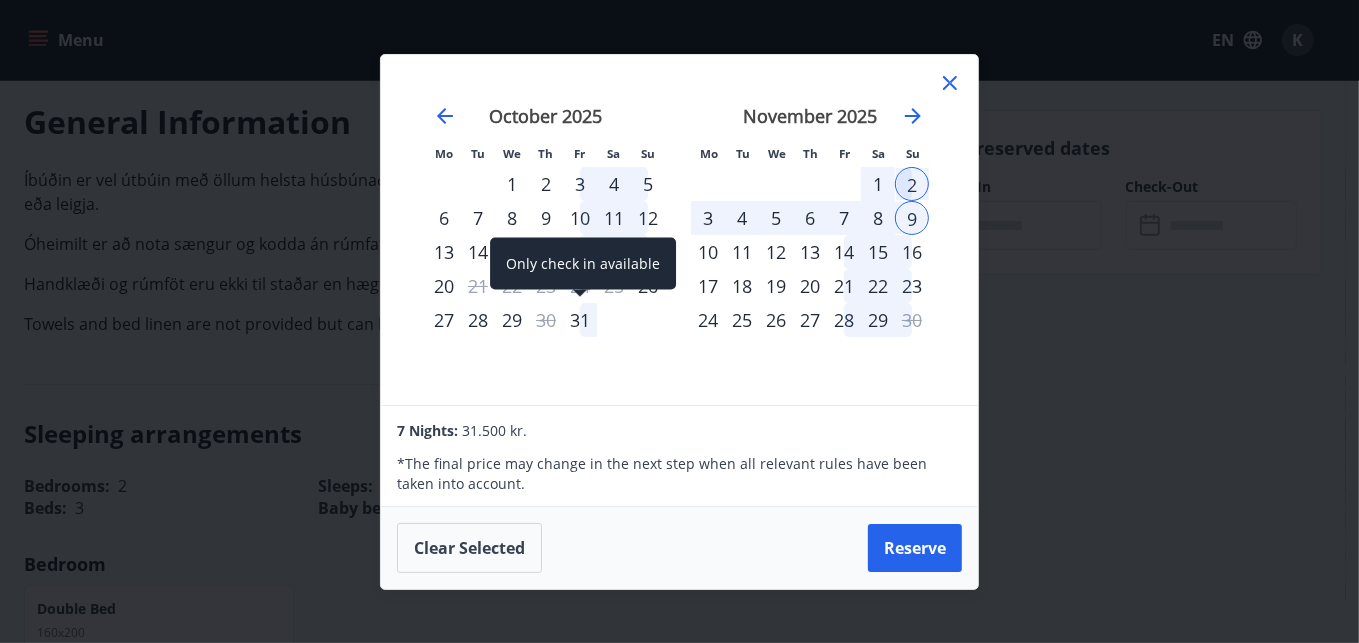 click on "31" at bounding box center [580, 320] 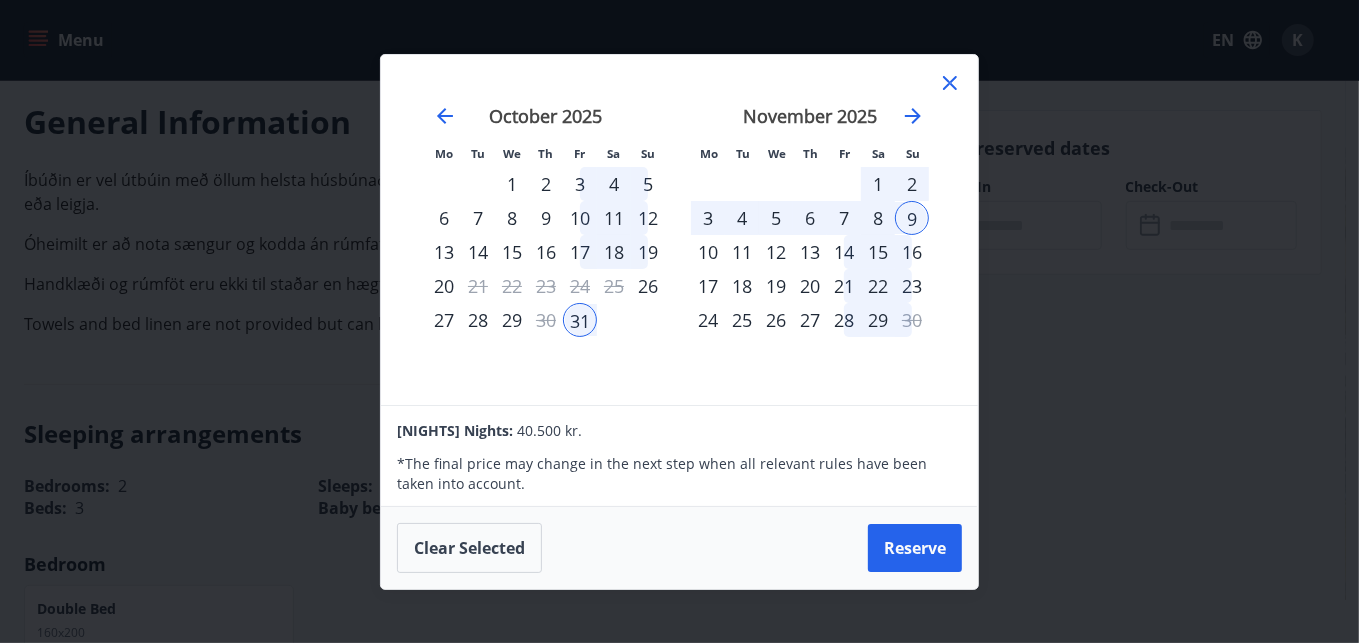 click on "[NIGHTS] Nights: [PRICE] kr." at bounding box center (679, 430) 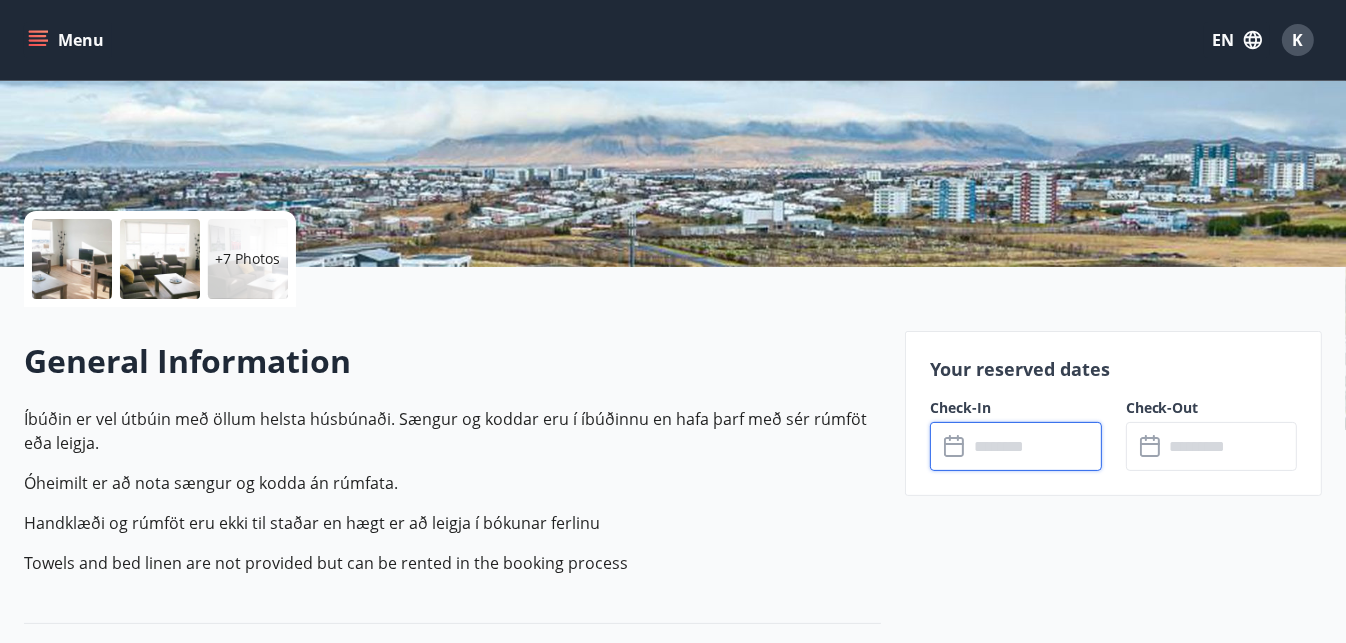 scroll, scrollTop: 333, scrollLeft: 0, axis: vertical 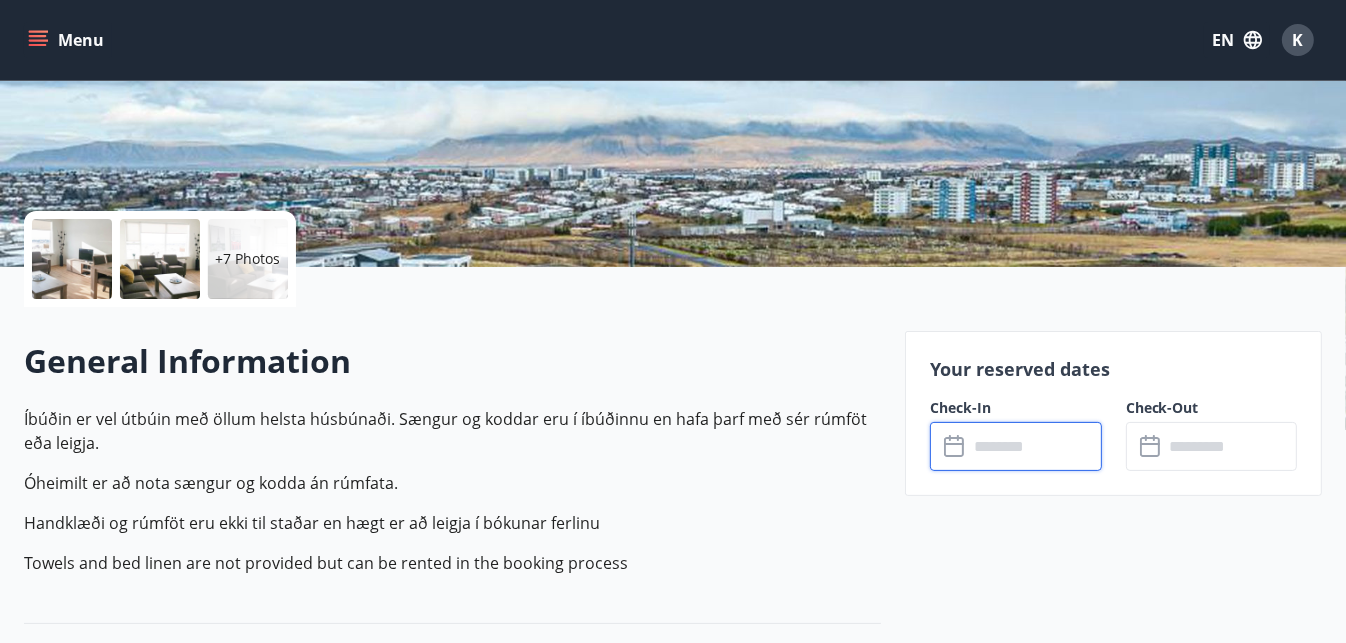 click at bounding box center [1034, 446] 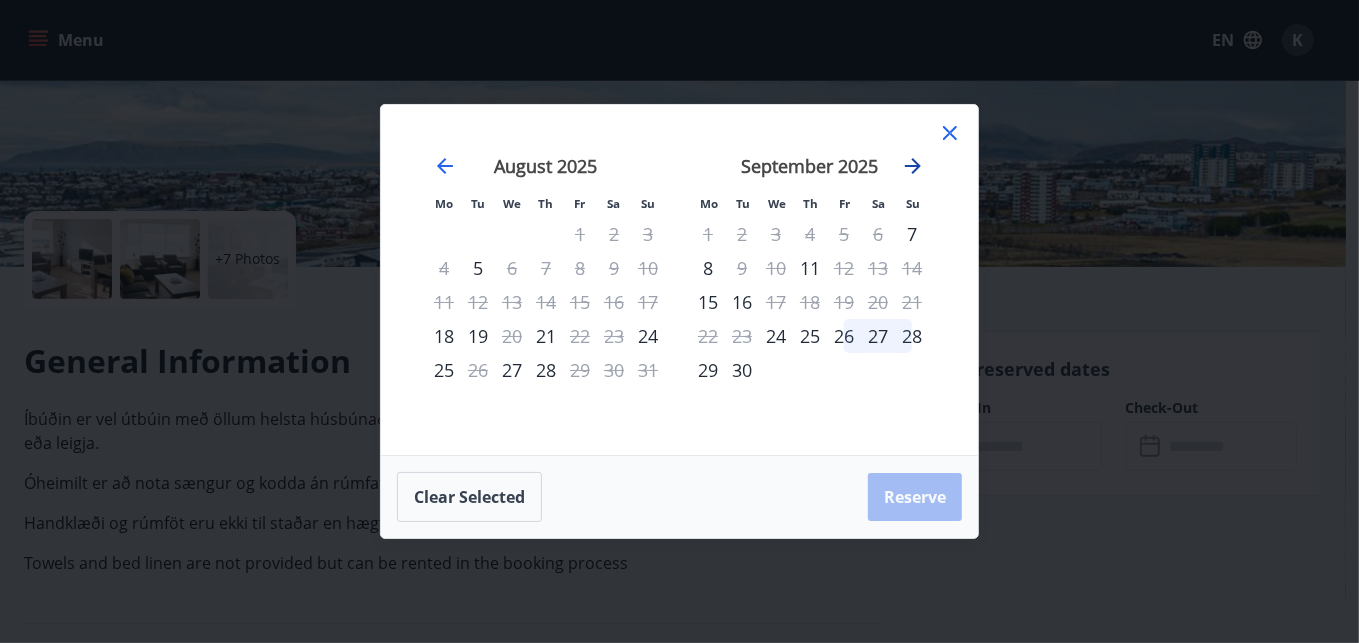 click 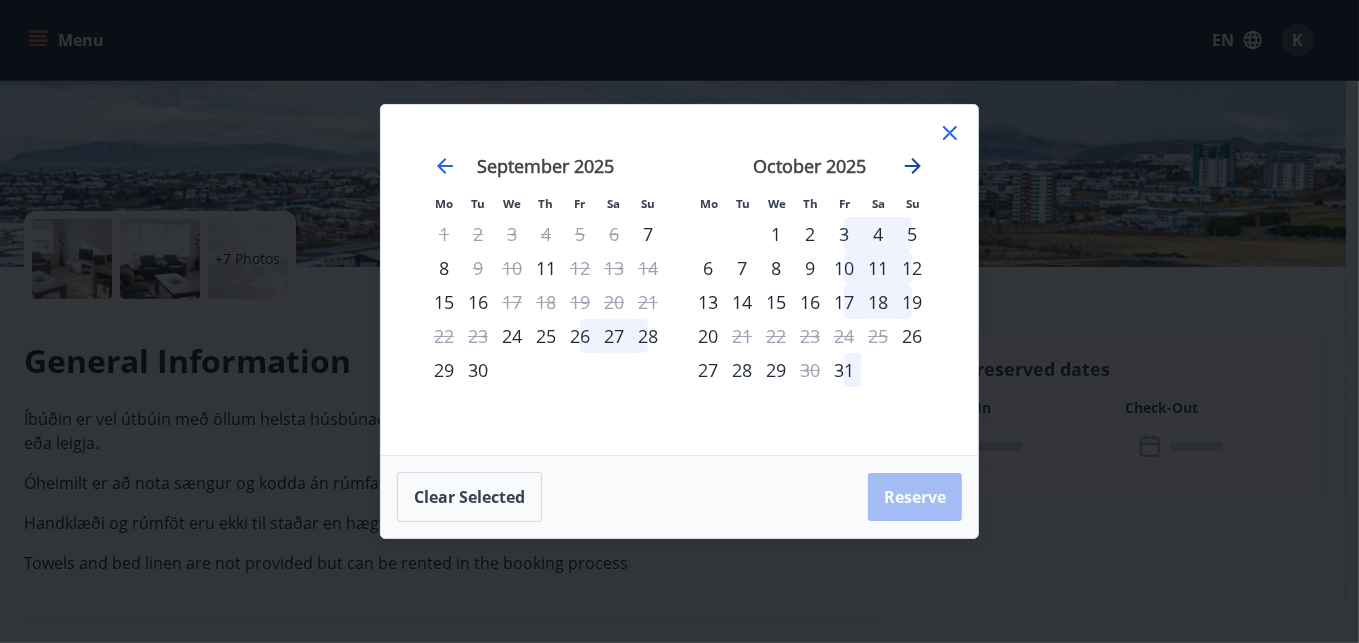 click 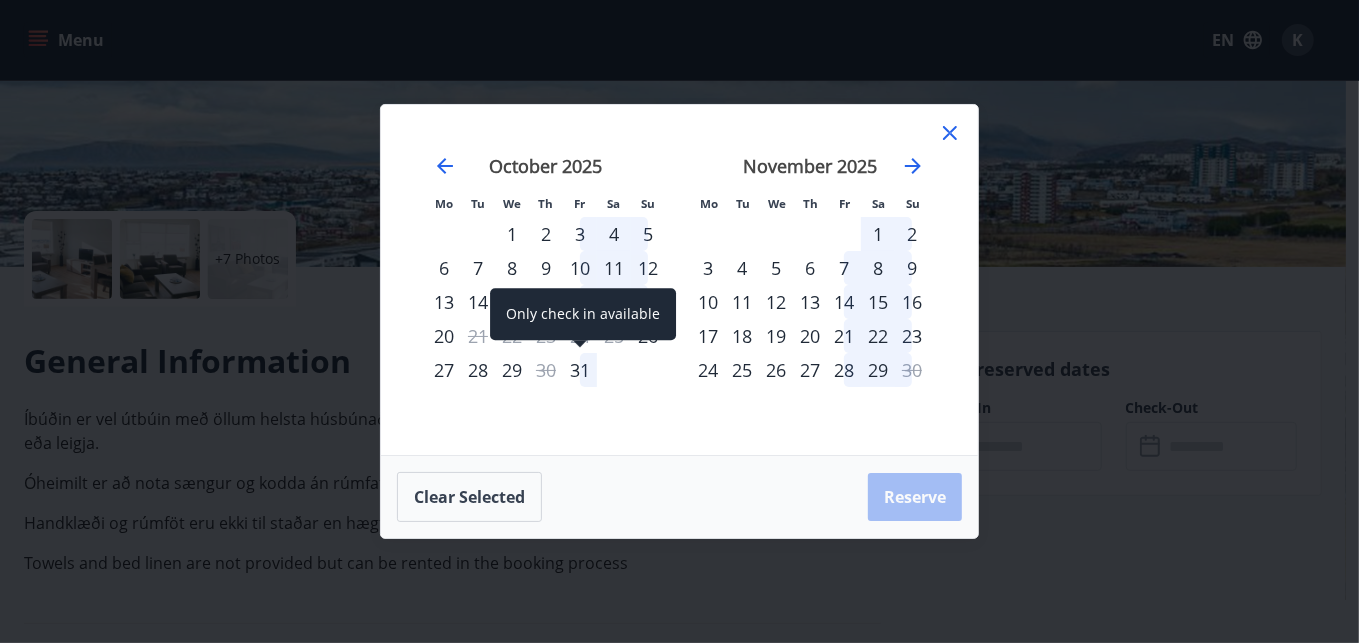 click on "31" at bounding box center (580, 370) 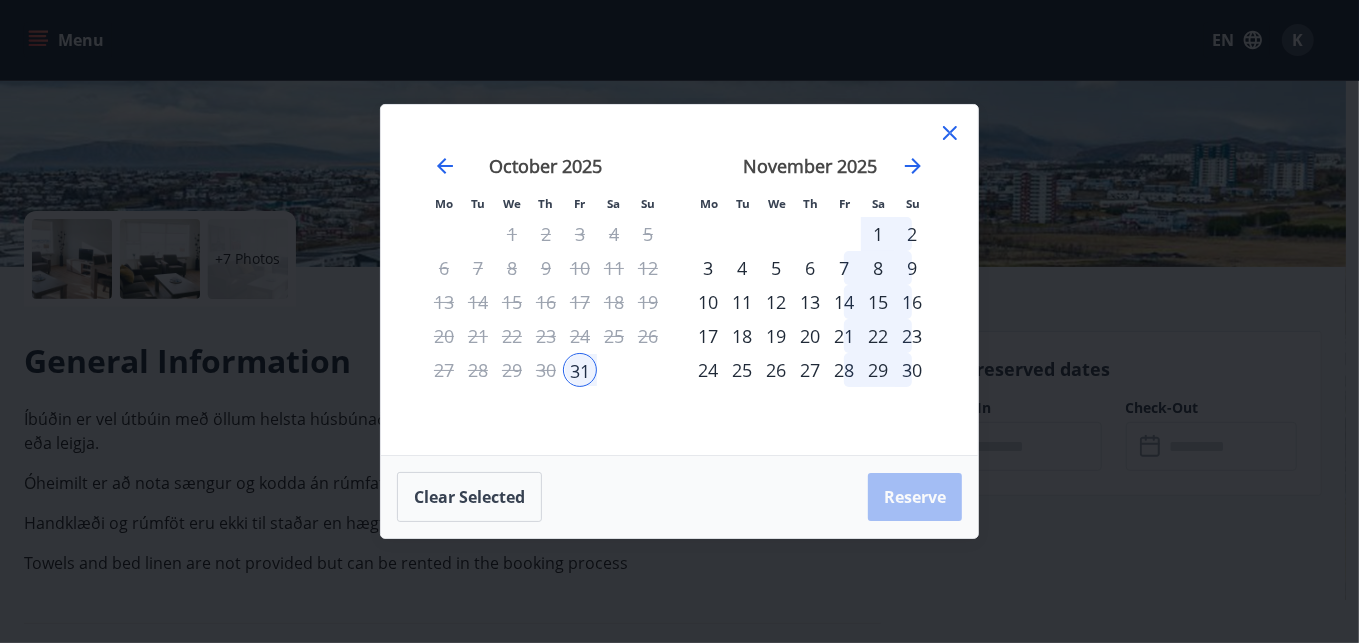 click on "6" at bounding box center [810, 268] 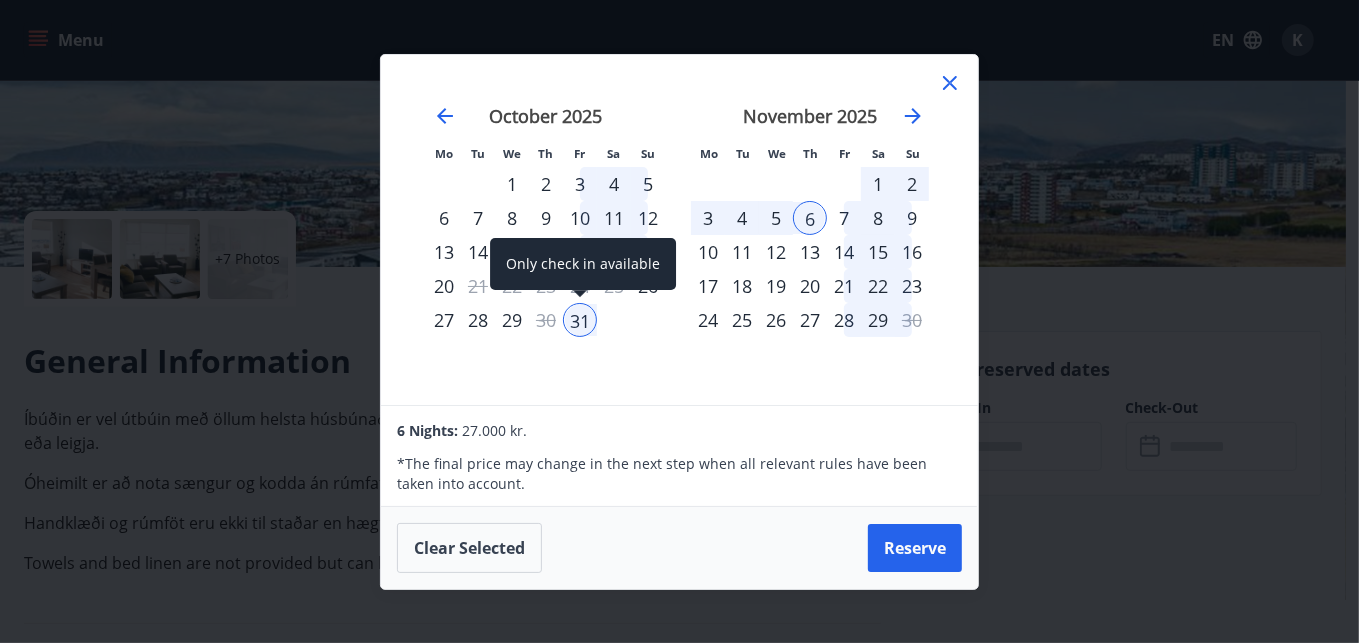 click on "31" at bounding box center [580, 320] 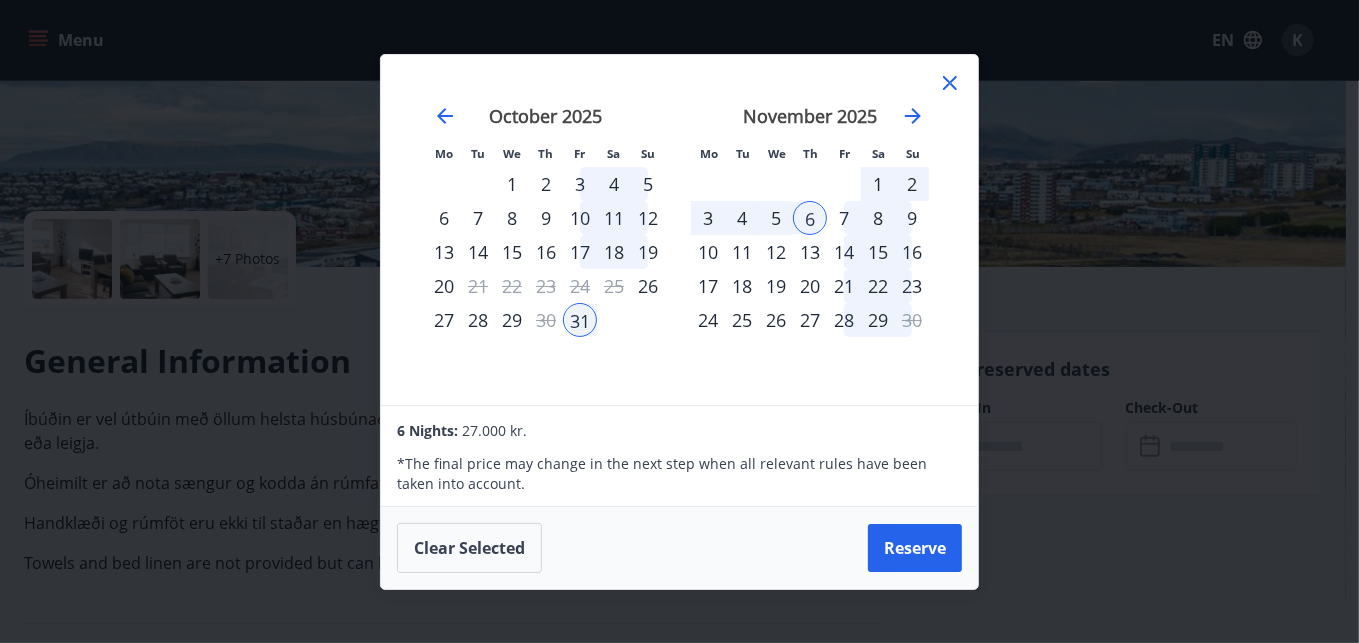 click on "5" at bounding box center [776, 218] 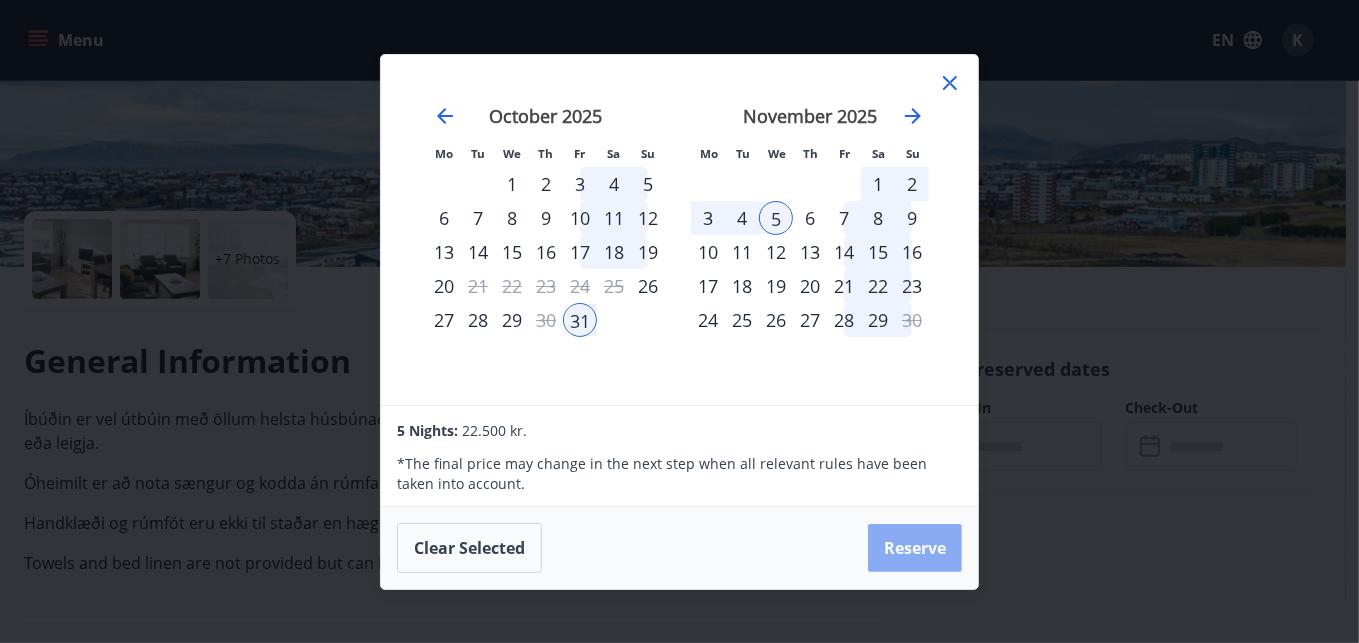 click on "Reserve" at bounding box center [915, 548] 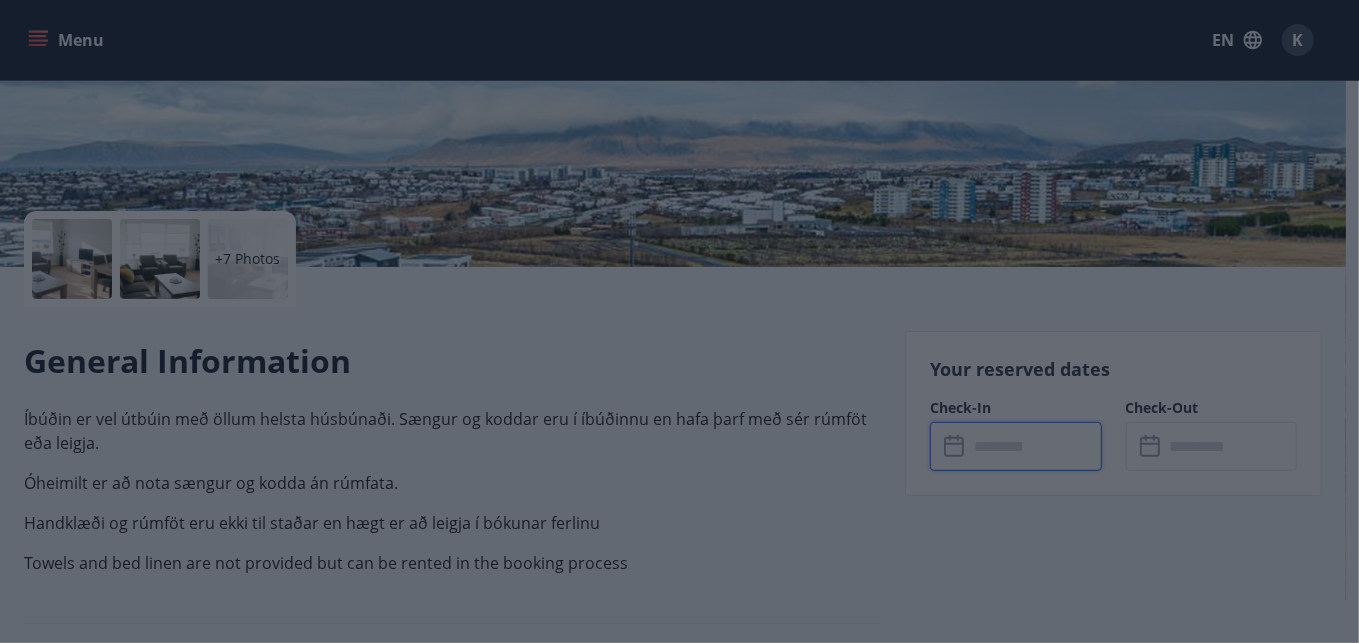 type on "******" 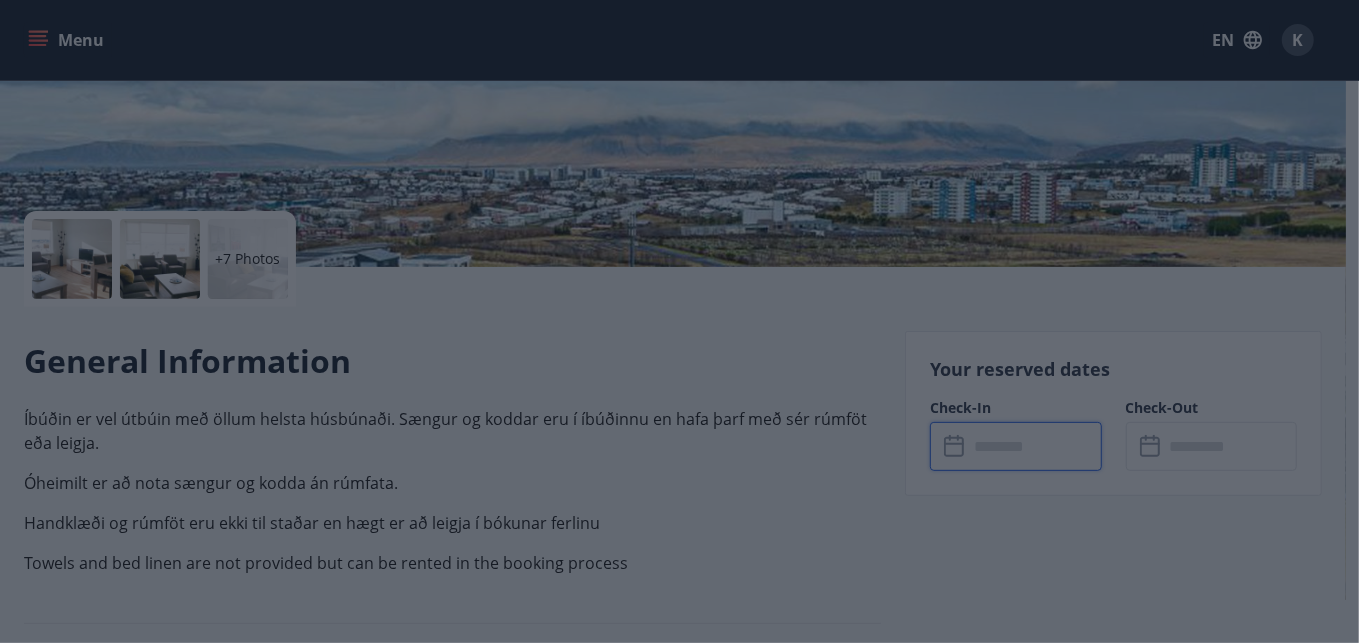 type on "******" 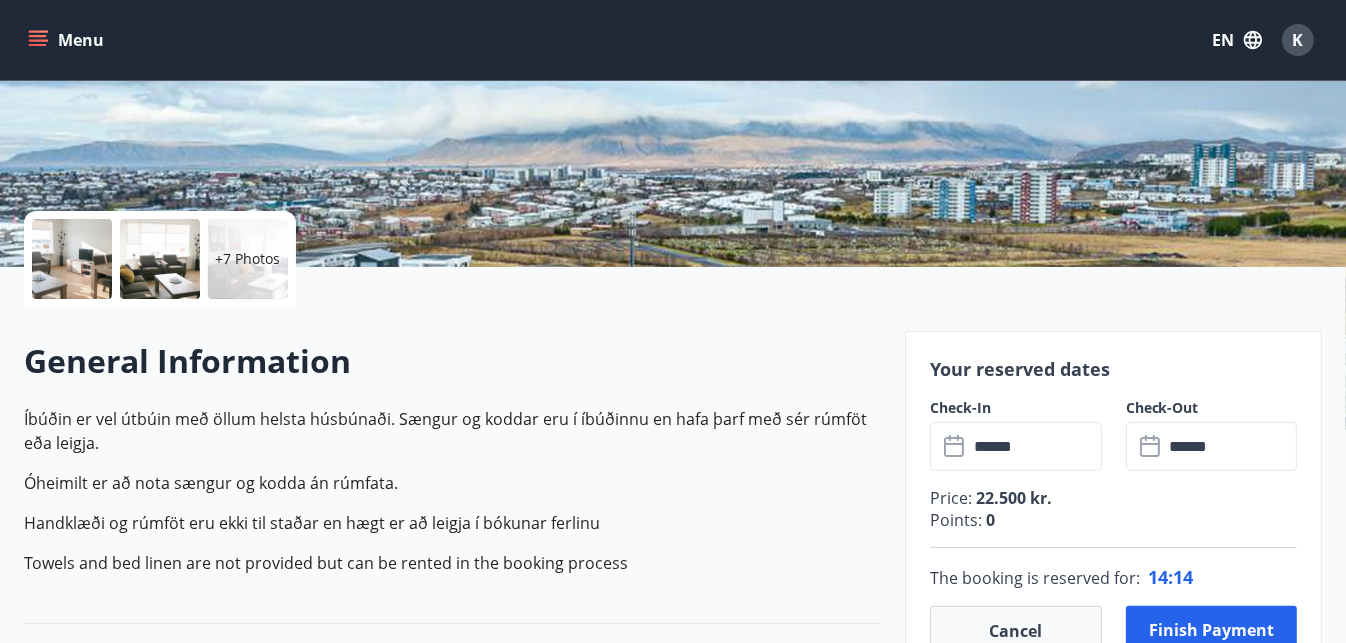 click on "Óheimilt er að nota sængur og kodda án rúmfata." at bounding box center (452, 483) 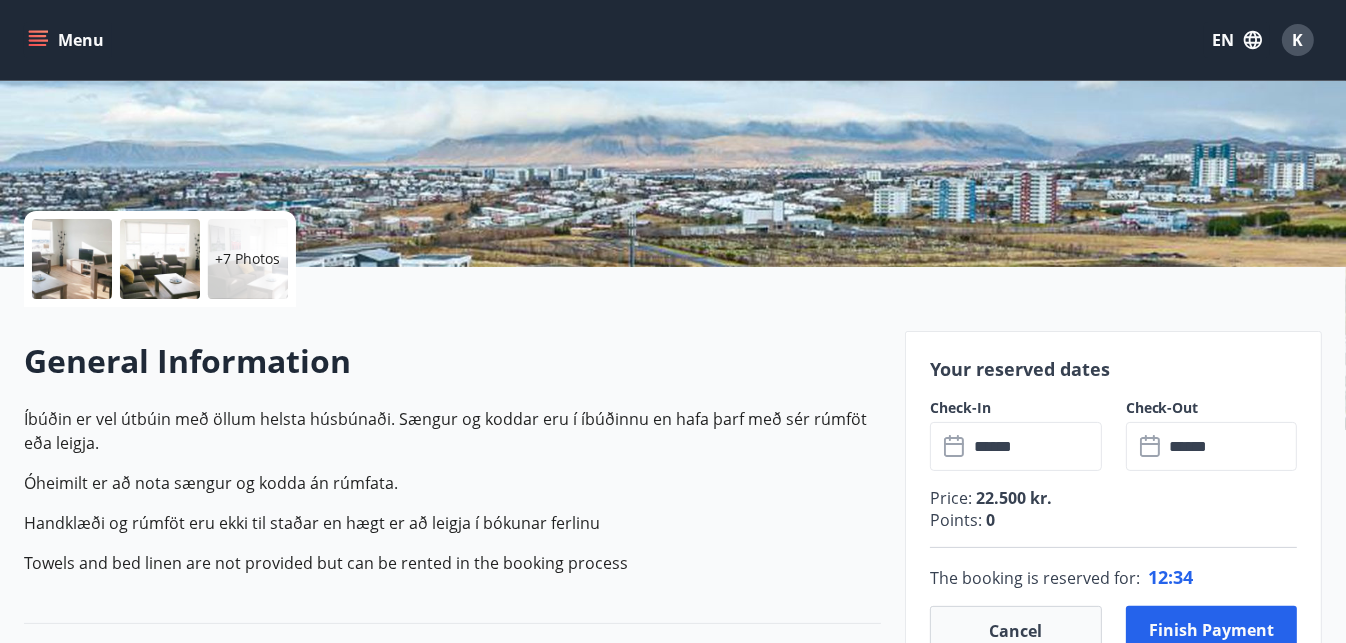 click on "Handklæði og rúmföt eru ekki til staðar en hægt er að leigja í bókunar ferlinu" at bounding box center (452, 523) 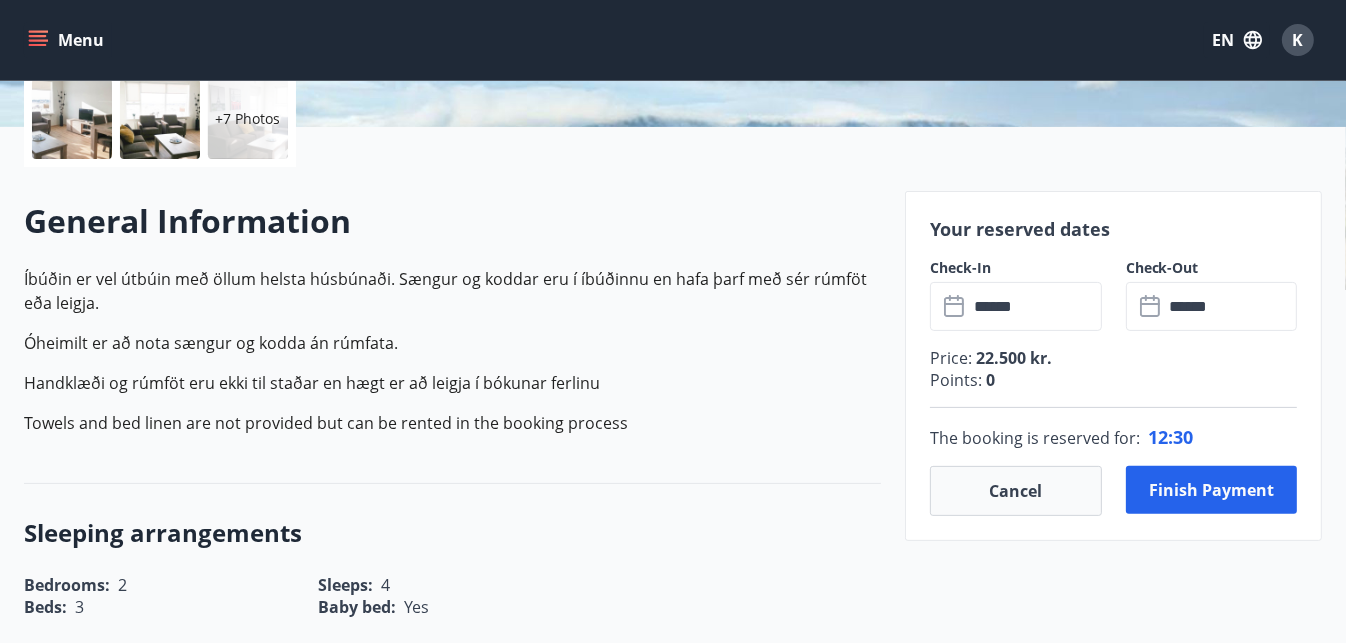 scroll, scrollTop: 479, scrollLeft: 0, axis: vertical 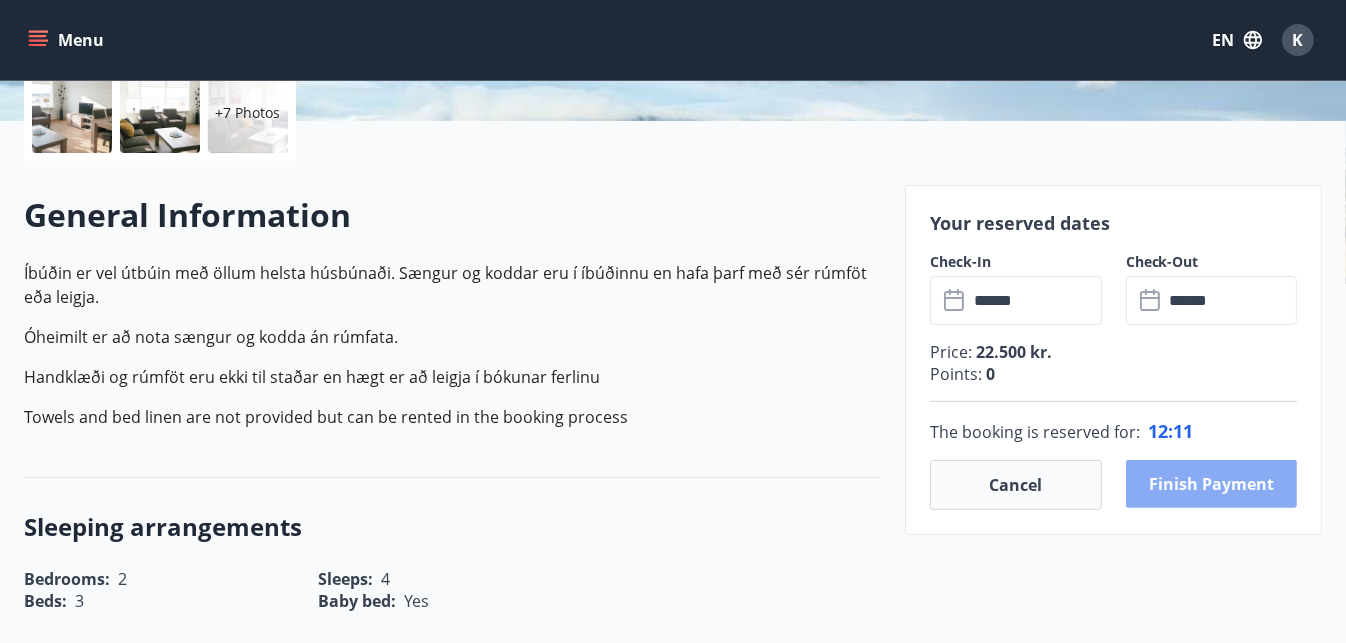 click on "Finish payment" at bounding box center [1211, 484] 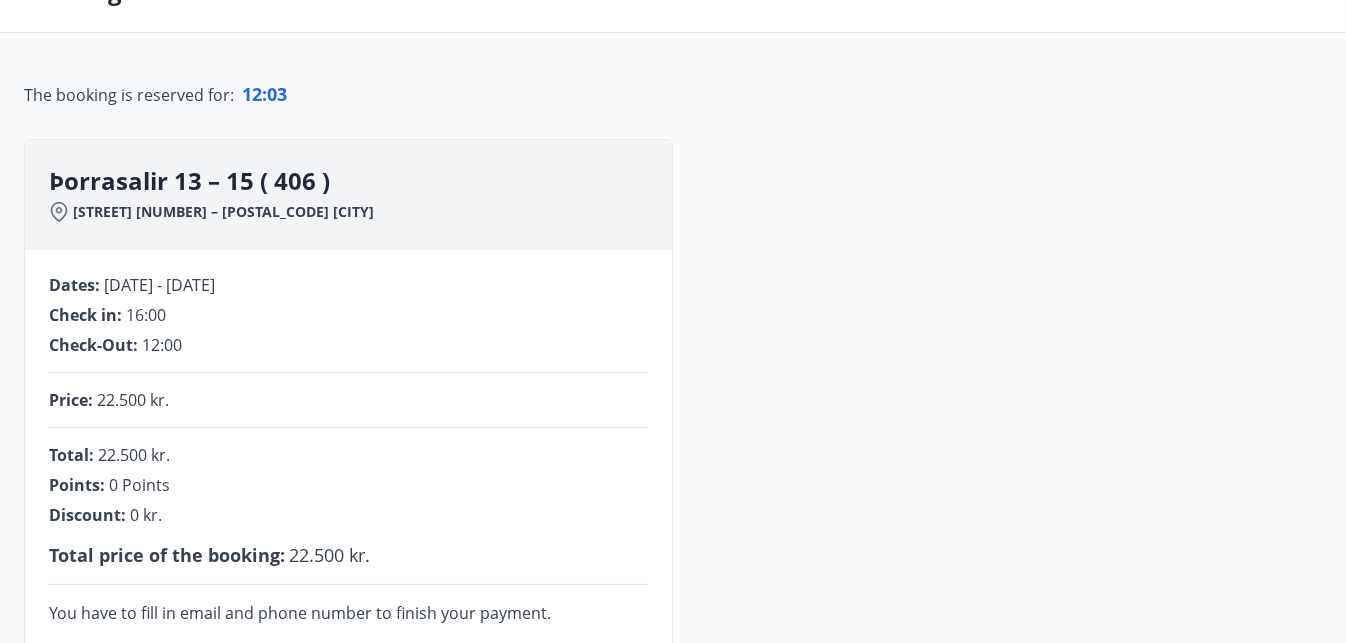 scroll, scrollTop: 130, scrollLeft: 0, axis: vertical 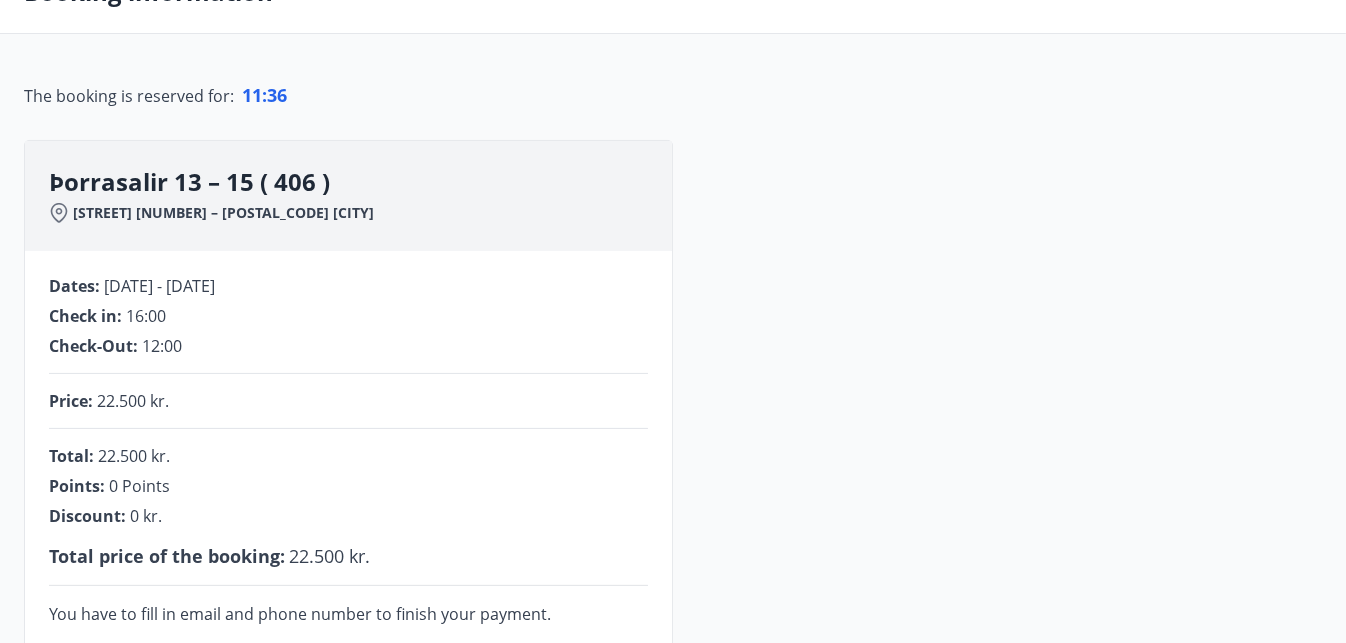 click on "Total : [PRICE] kr." at bounding box center (348, 456) 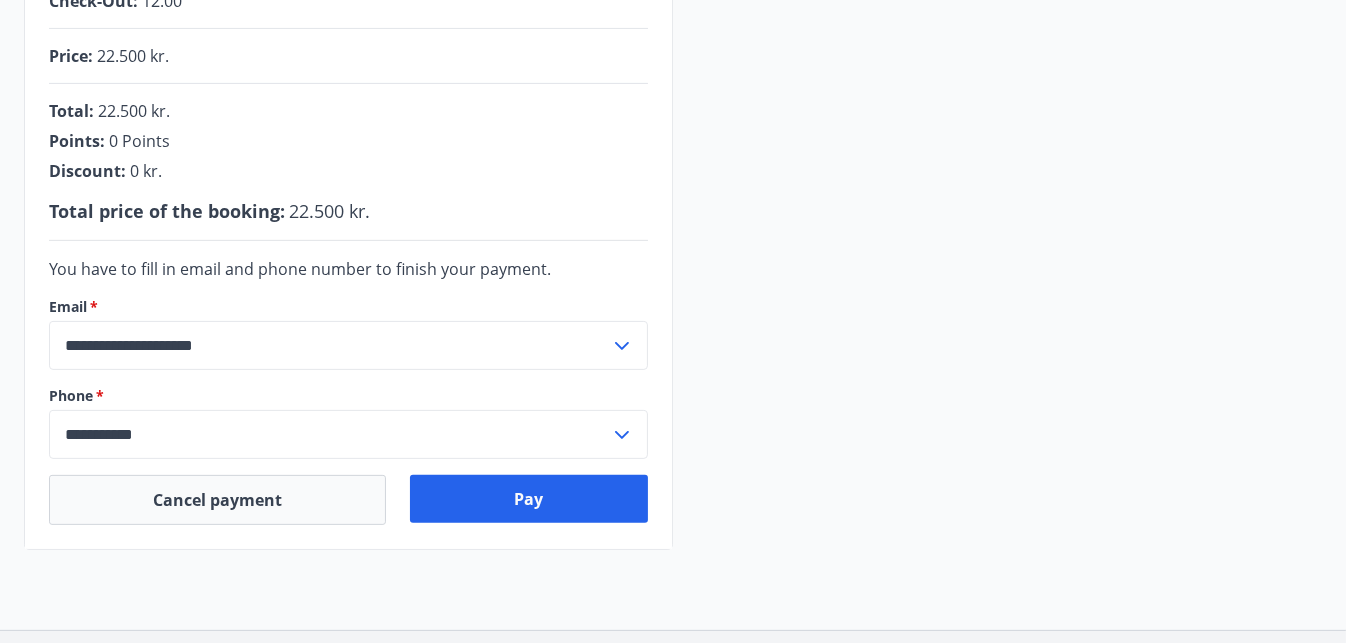 scroll, scrollTop: 558, scrollLeft: 0, axis: vertical 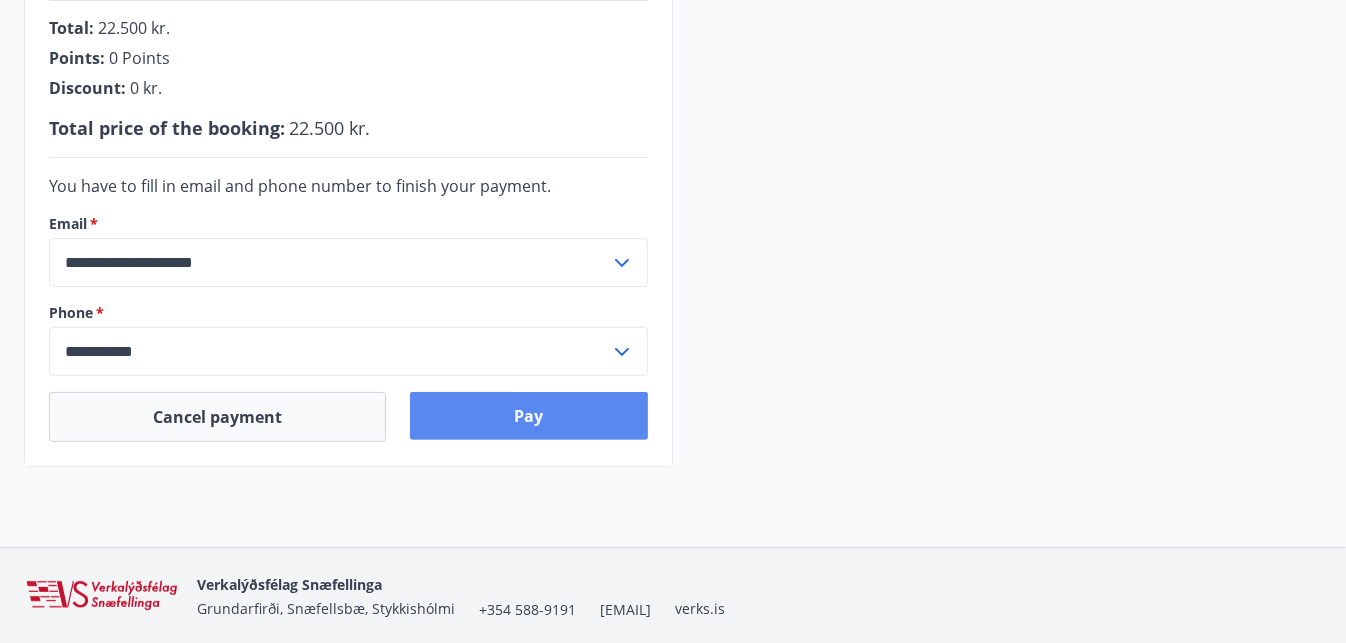click on "Pay" at bounding box center [529, 416] 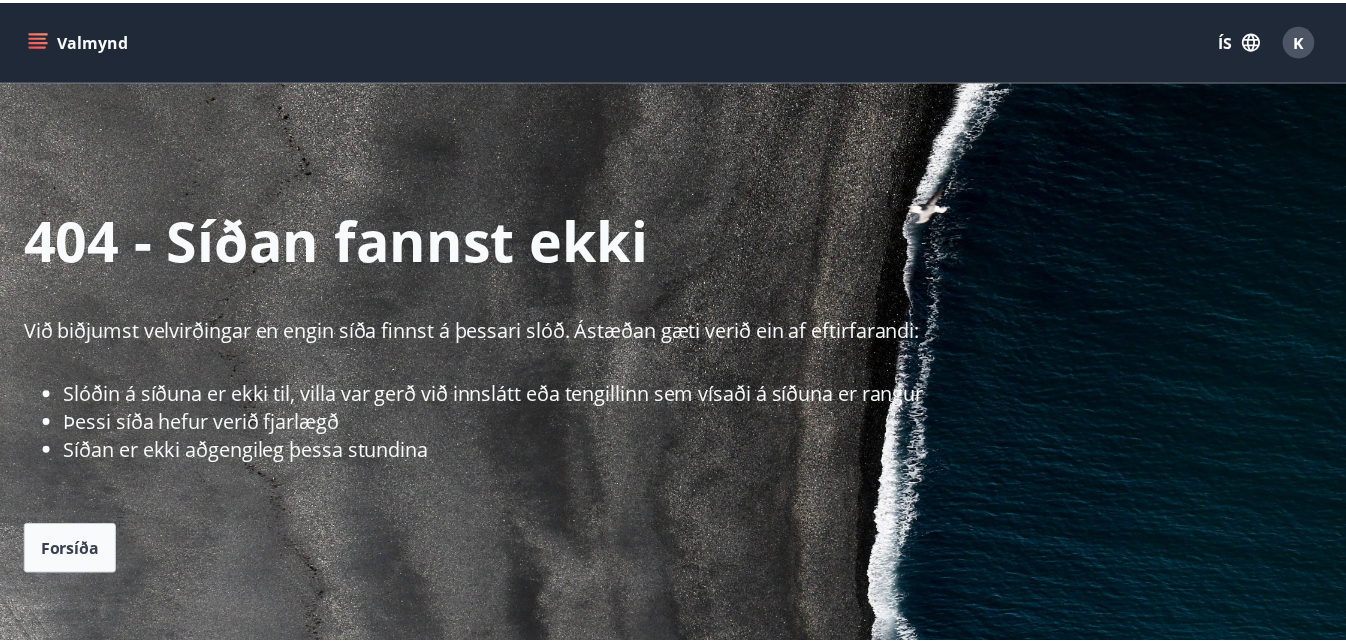 scroll, scrollTop: 0, scrollLeft: 0, axis: both 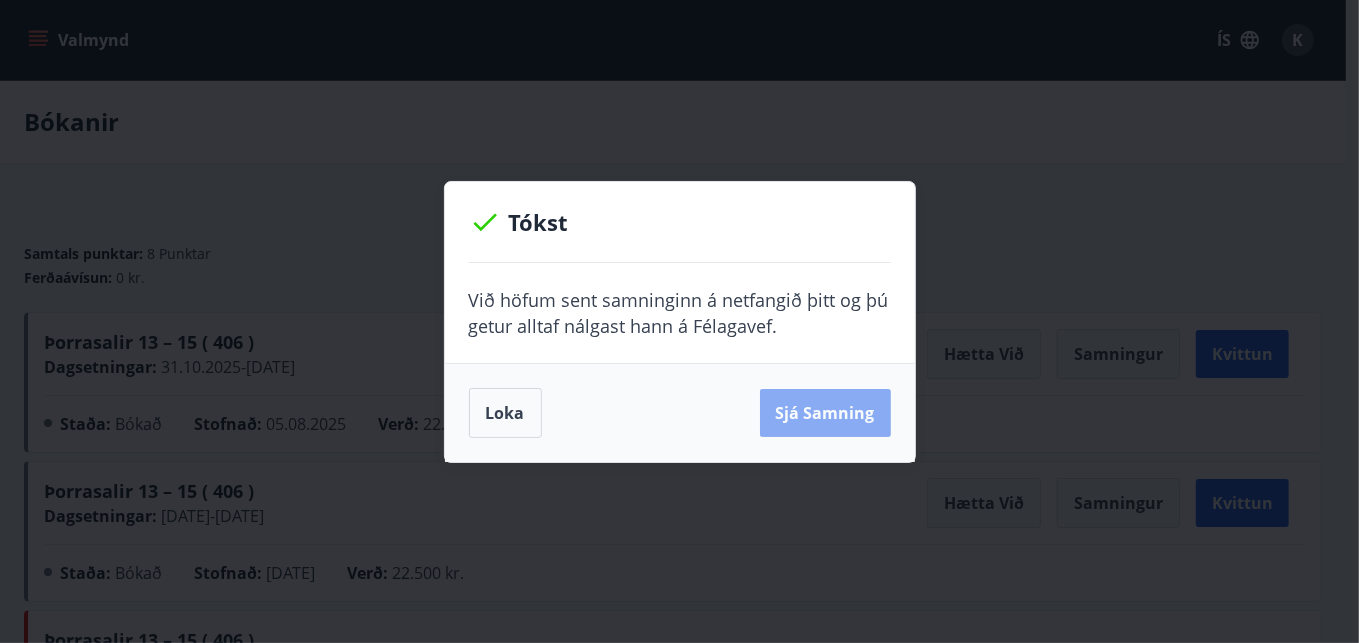 click on "Sjá samning" at bounding box center [825, 413] 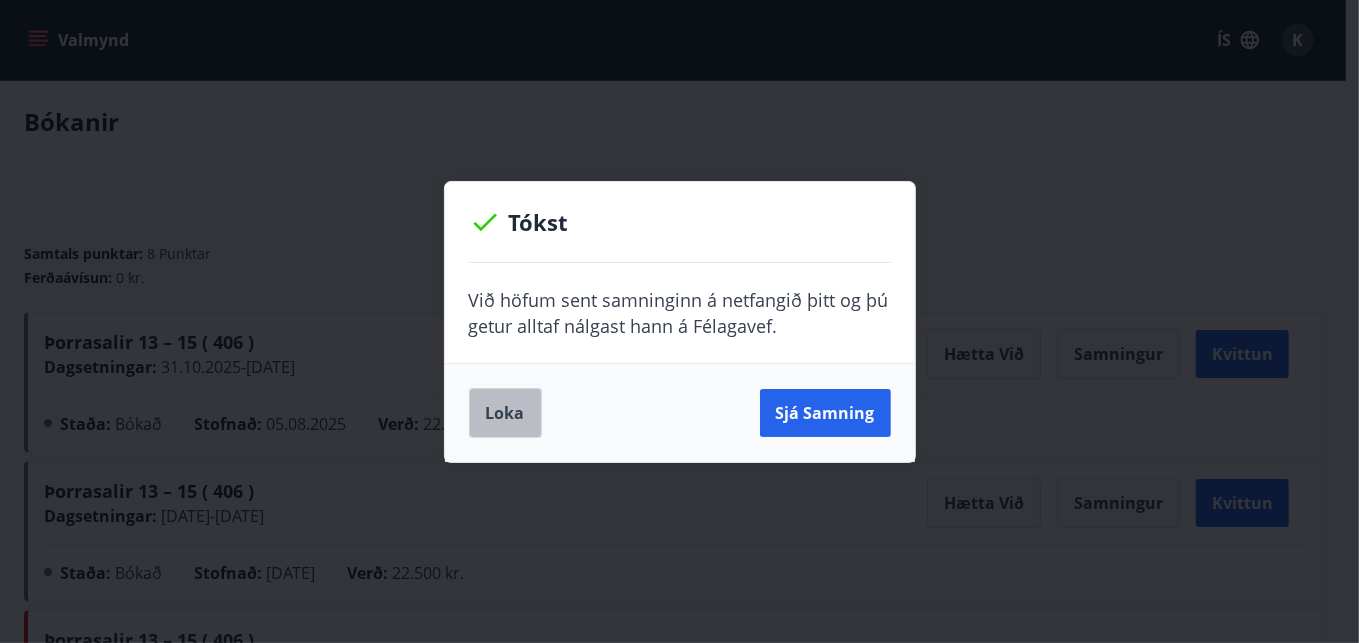 click on "Loka" at bounding box center [505, 413] 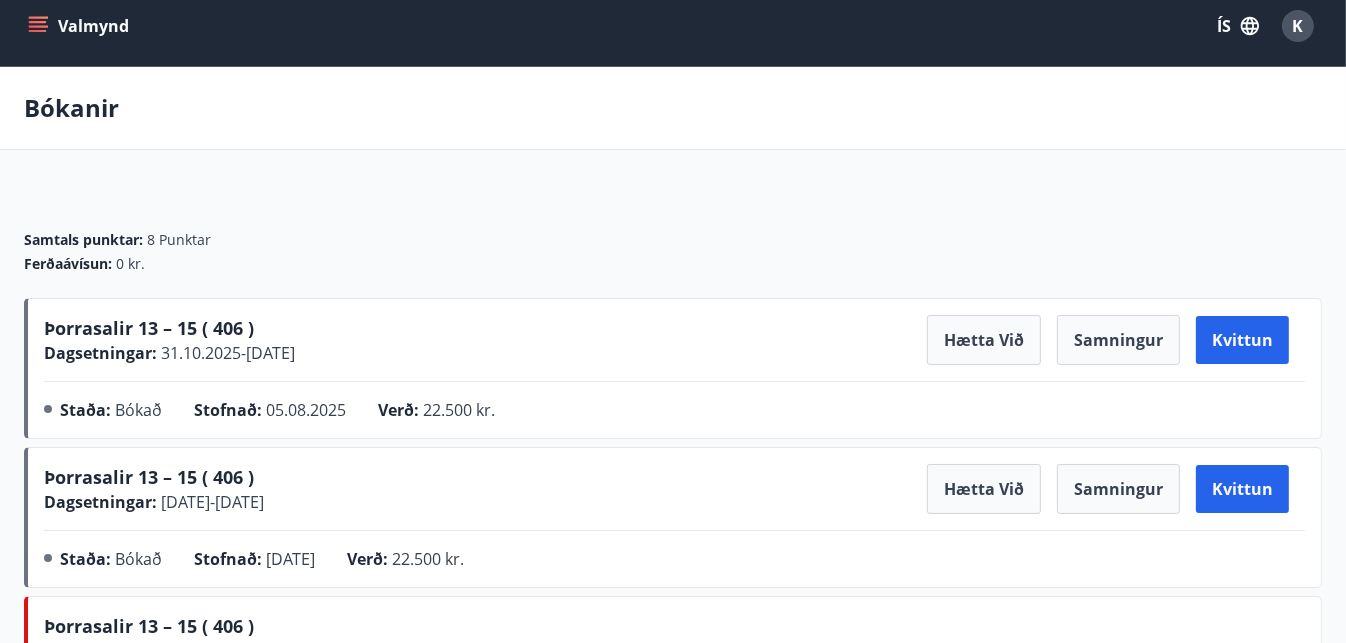 scroll, scrollTop: 0, scrollLeft: 0, axis: both 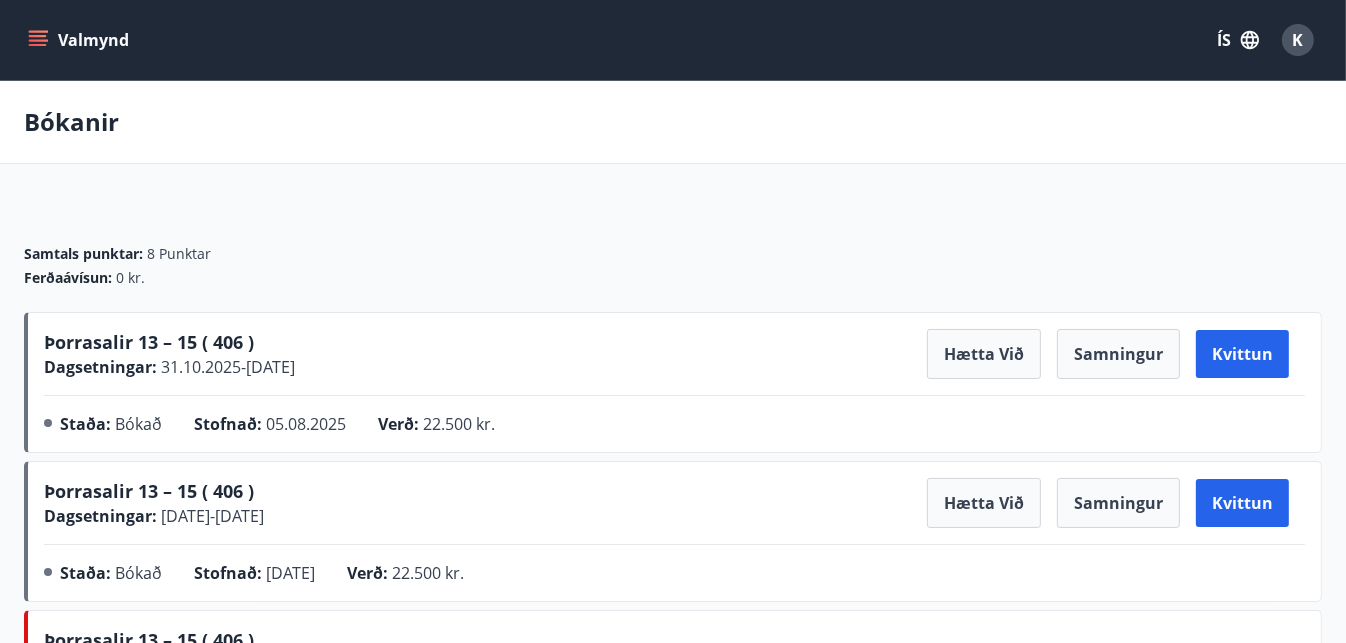 click 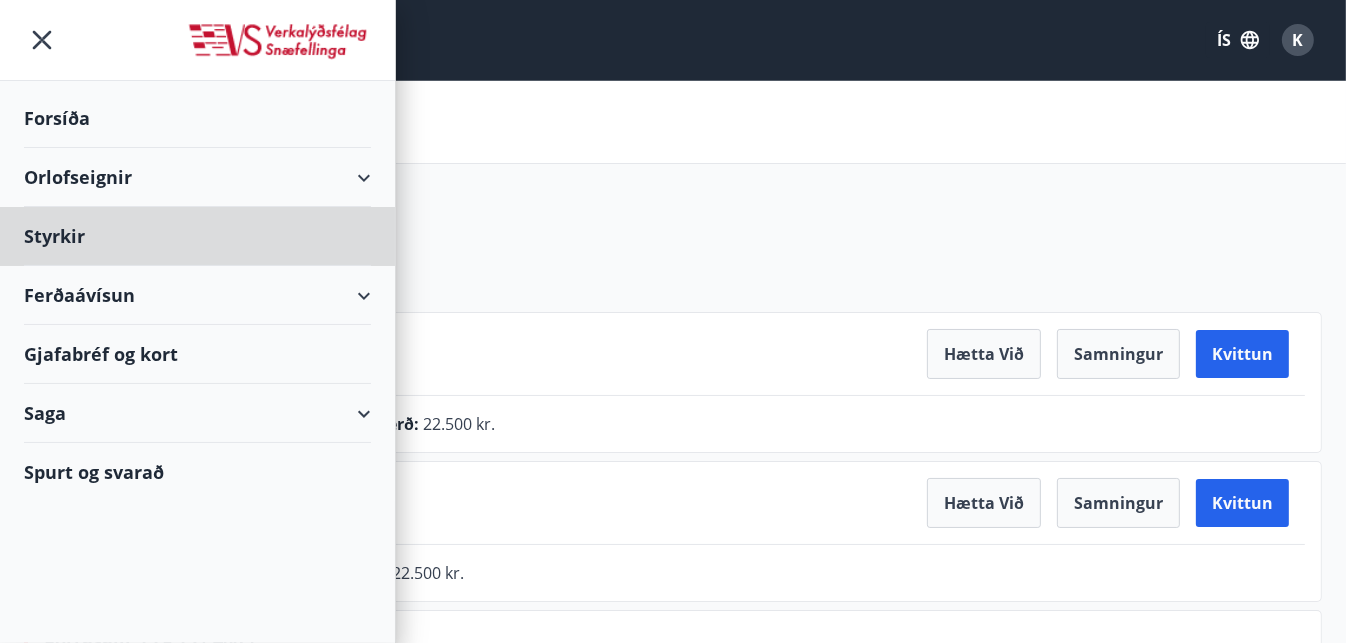 click on "Forsíða" at bounding box center (197, 118) 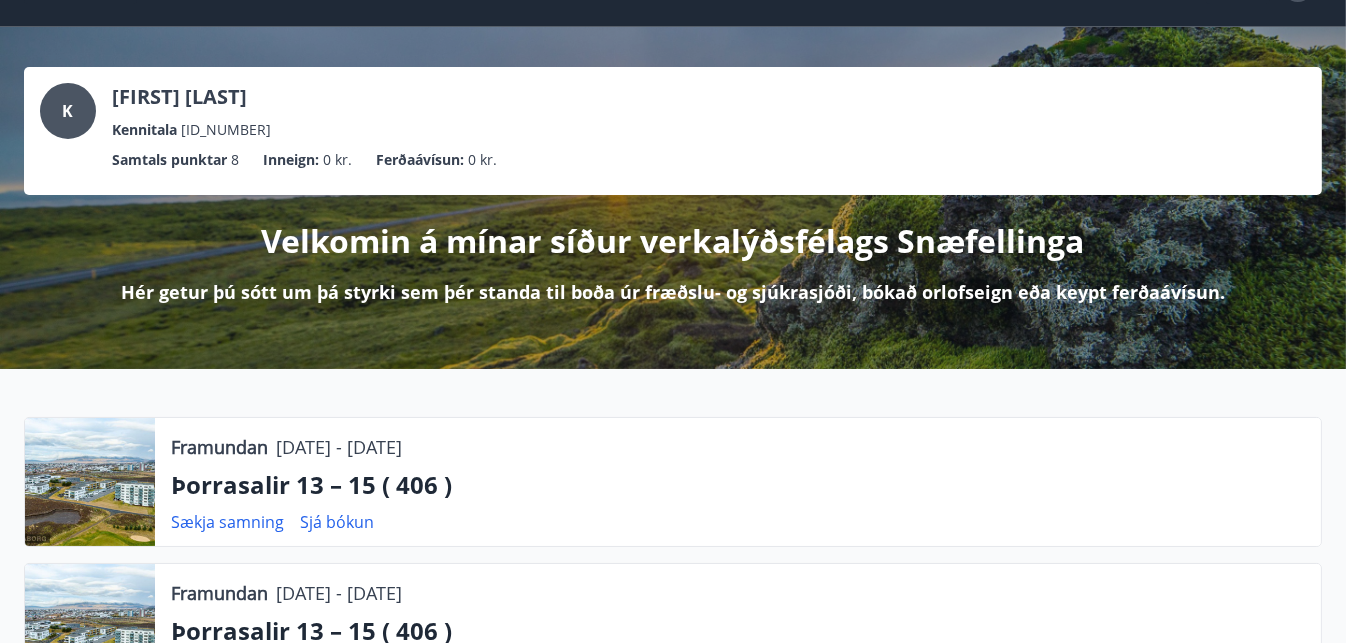 scroll, scrollTop: 0, scrollLeft: 0, axis: both 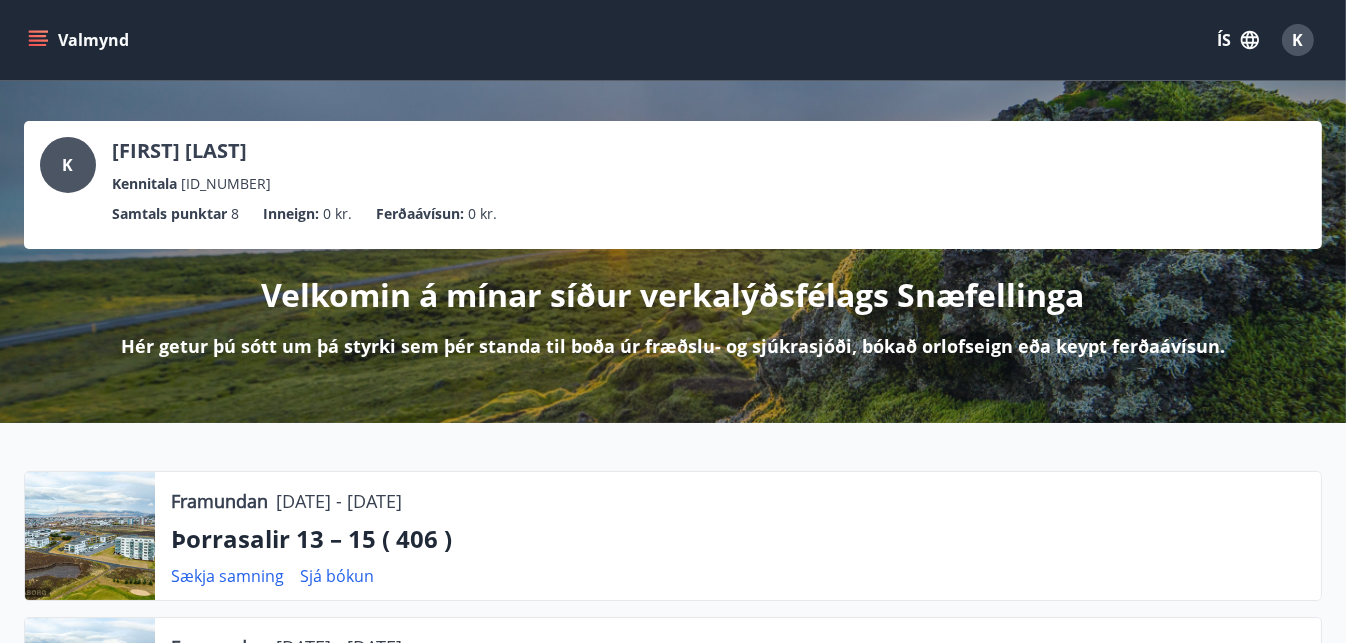 click 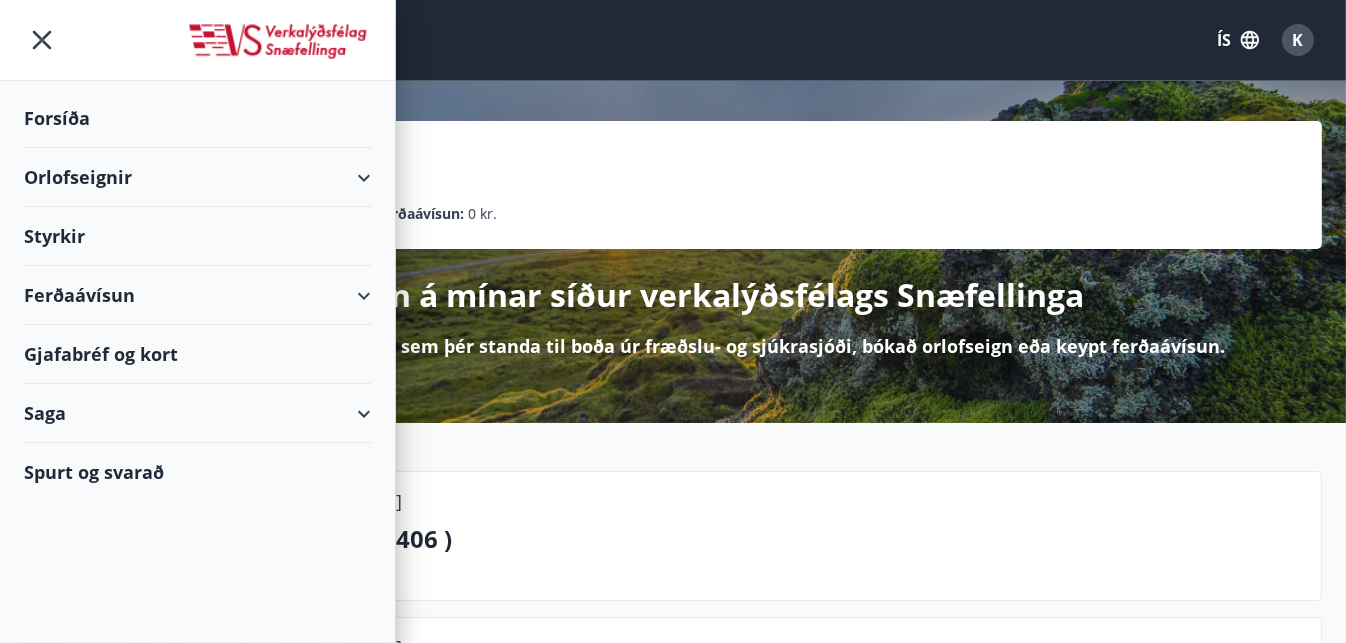 click on "Orlofseignir" at bounding box center (197, 177) 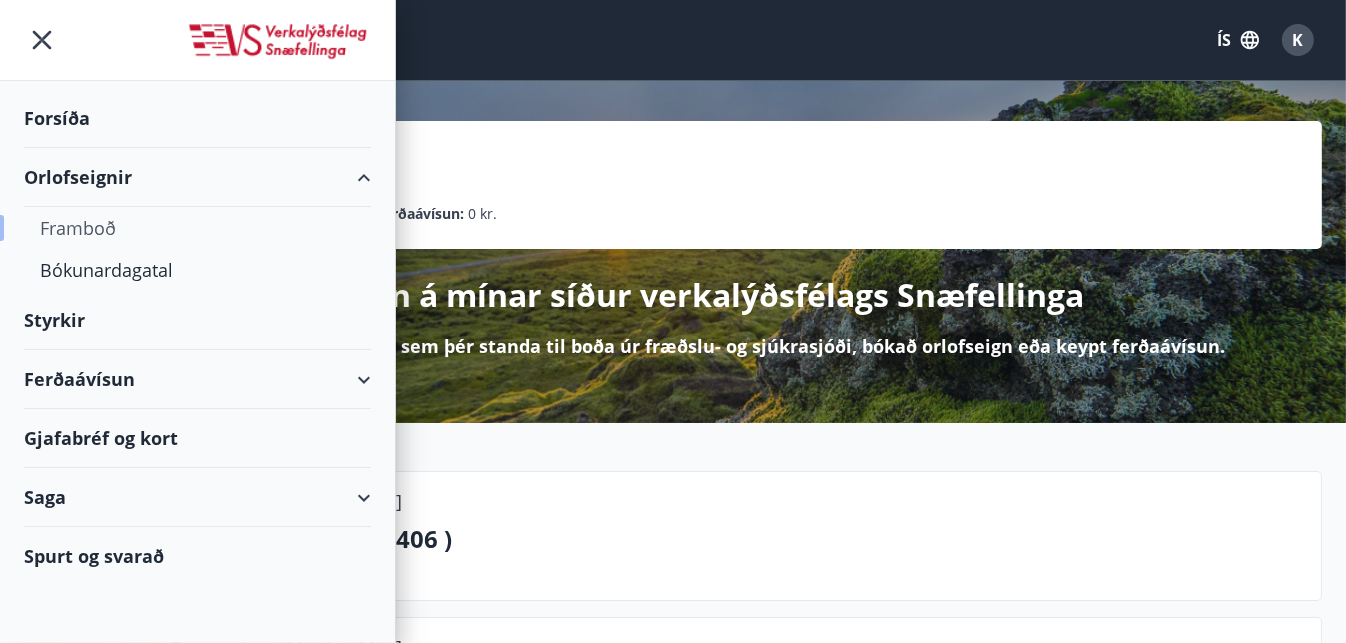 click on "Framboð" at bounding box center (197, 228) 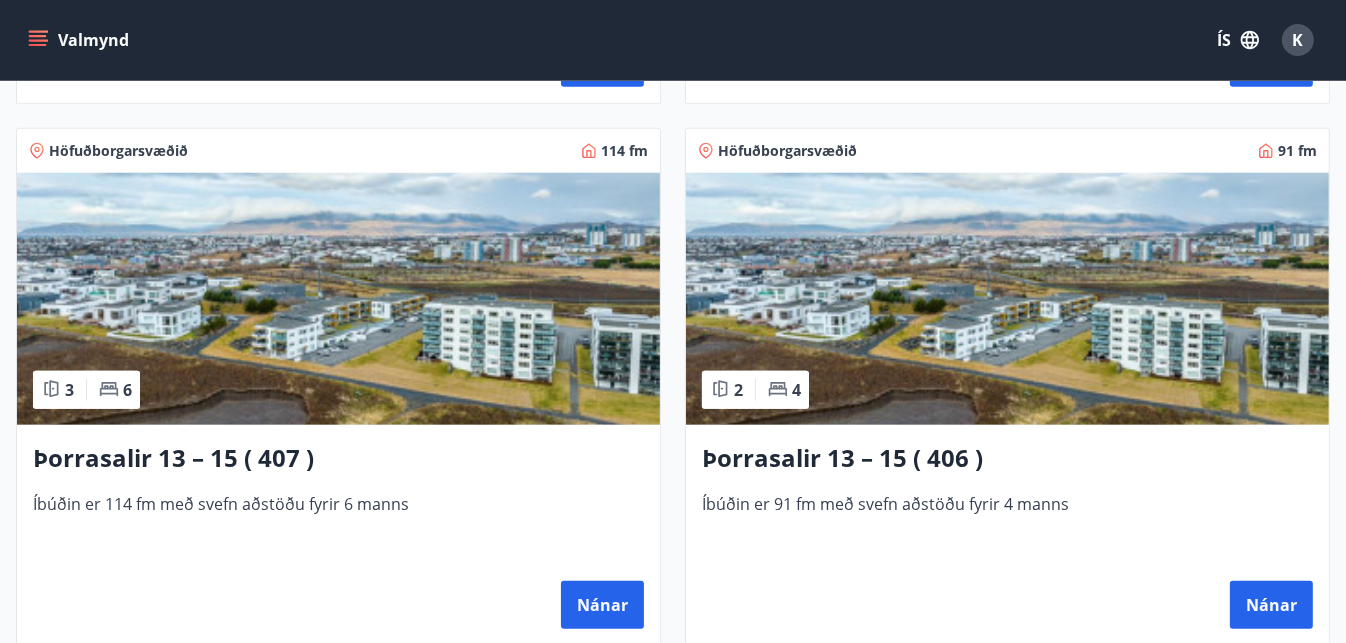 scroll, scrollTop: 2040, scrollLeft: 0, axis: vertical 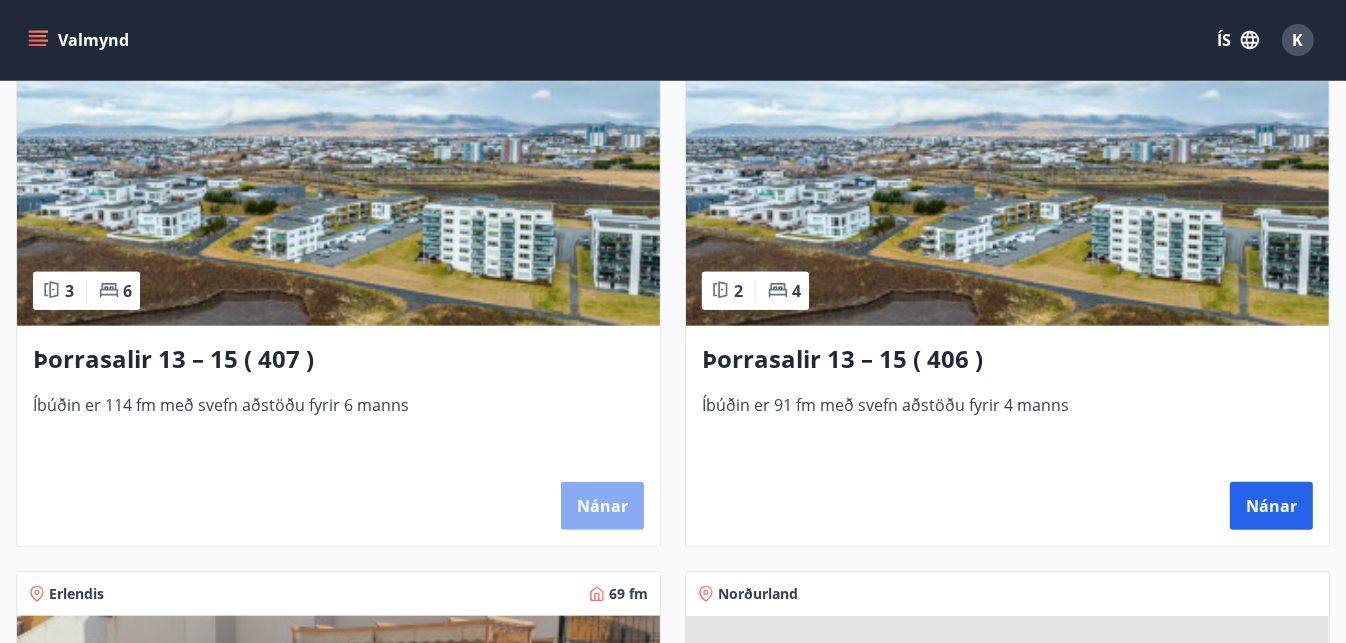 click on "Nánar" at bounding box center [602, 506] 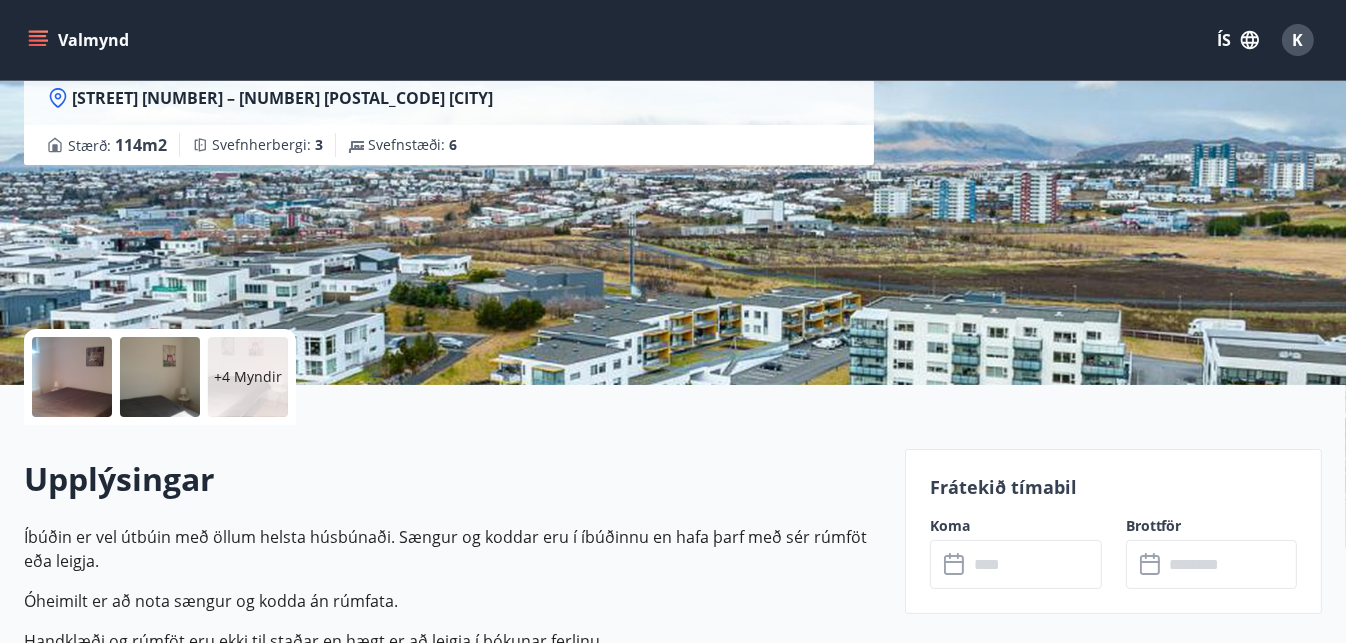 scroll, scrollTop: 362, scrollLeft: 0, axis: vertical 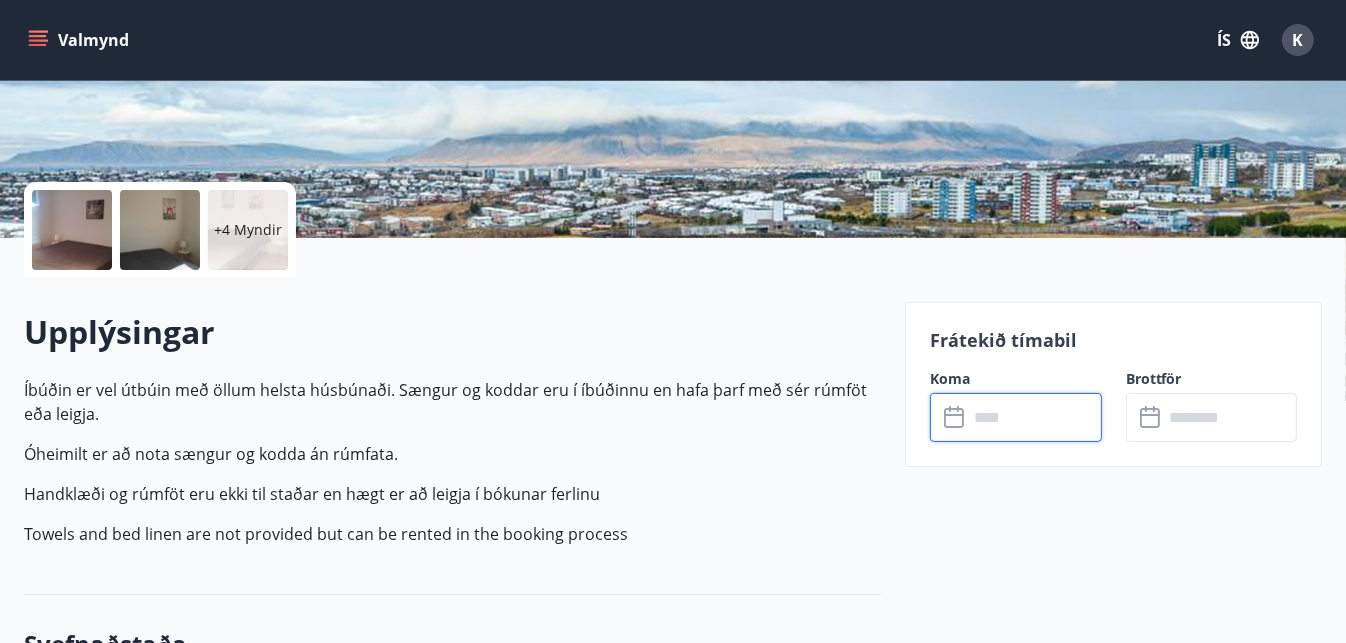 click at bounding box center [1034, 417] 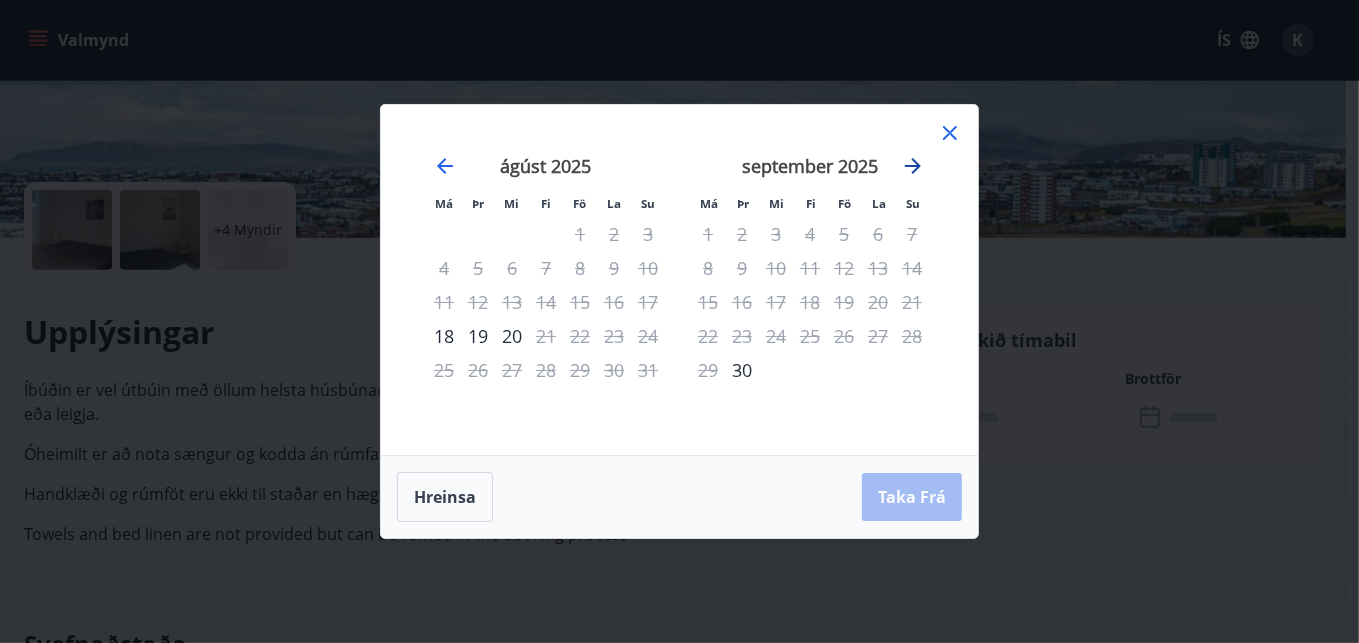 click 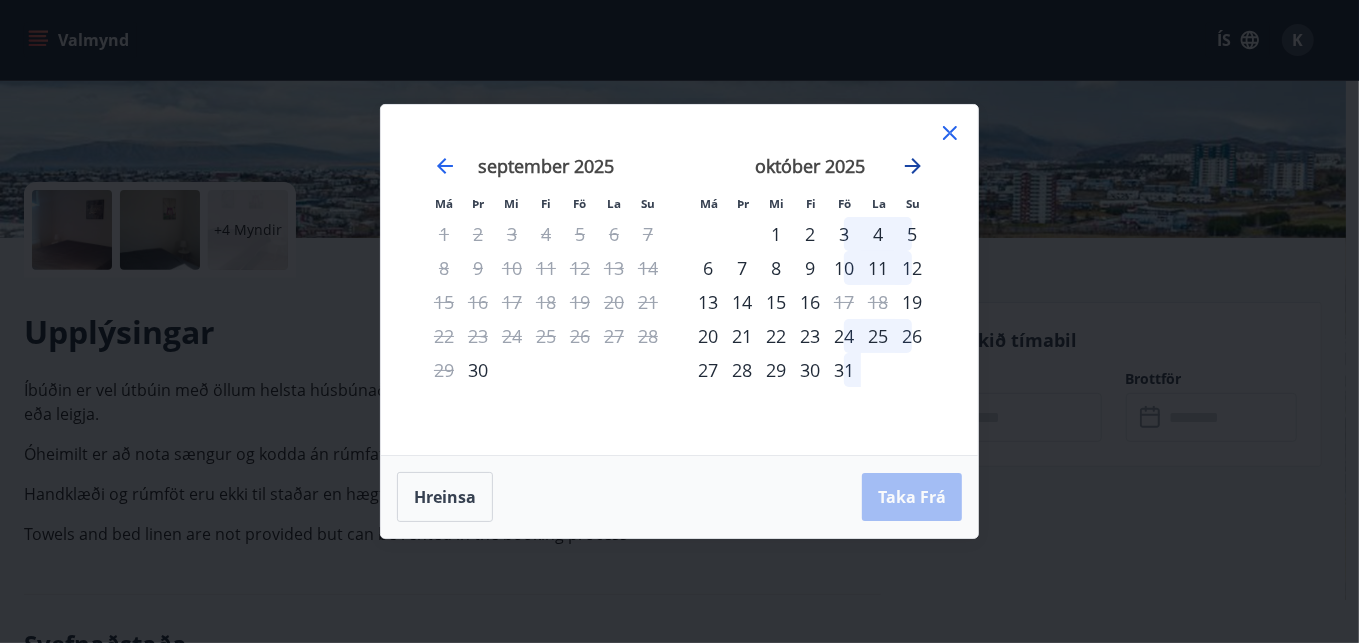 click 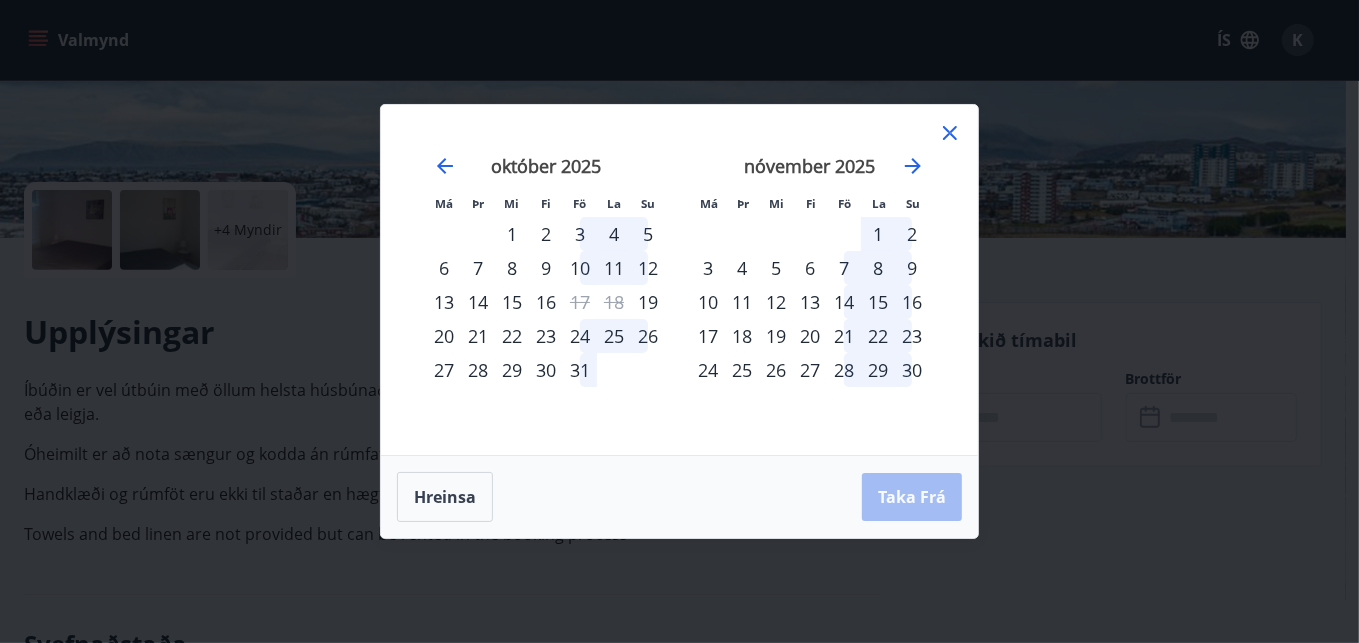 click on "6" at bounding box center [810, 268] 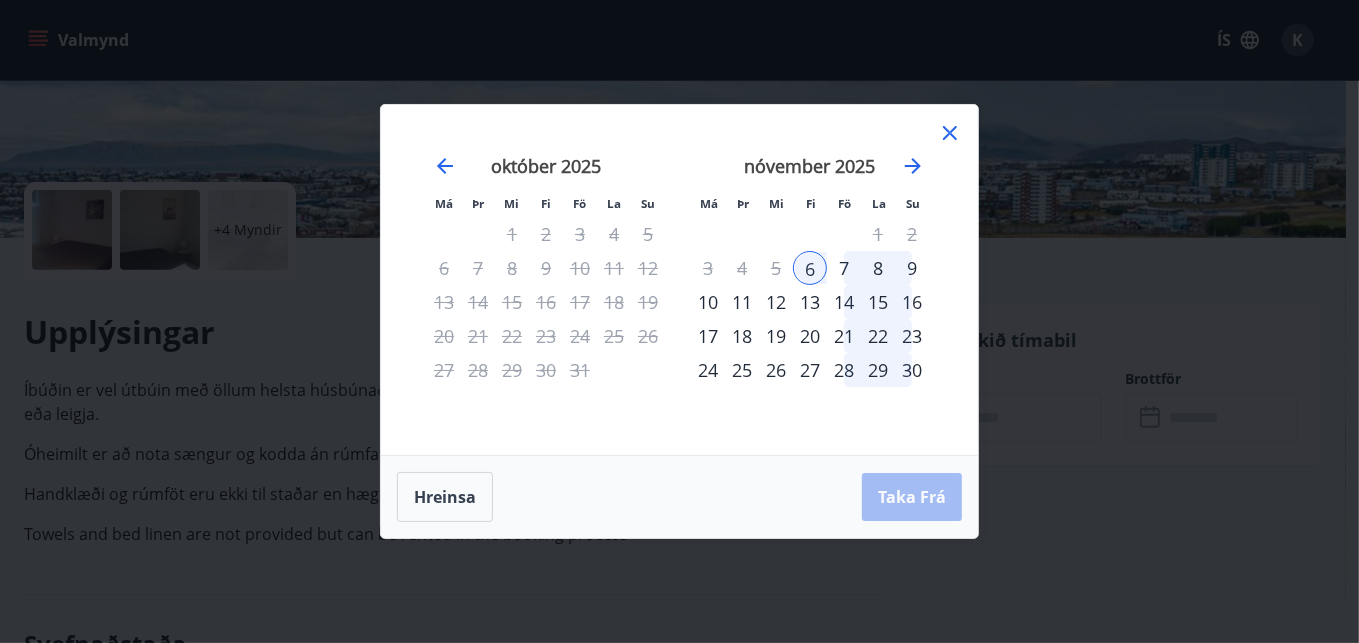 click on "11" at bounding box center (742, 302) 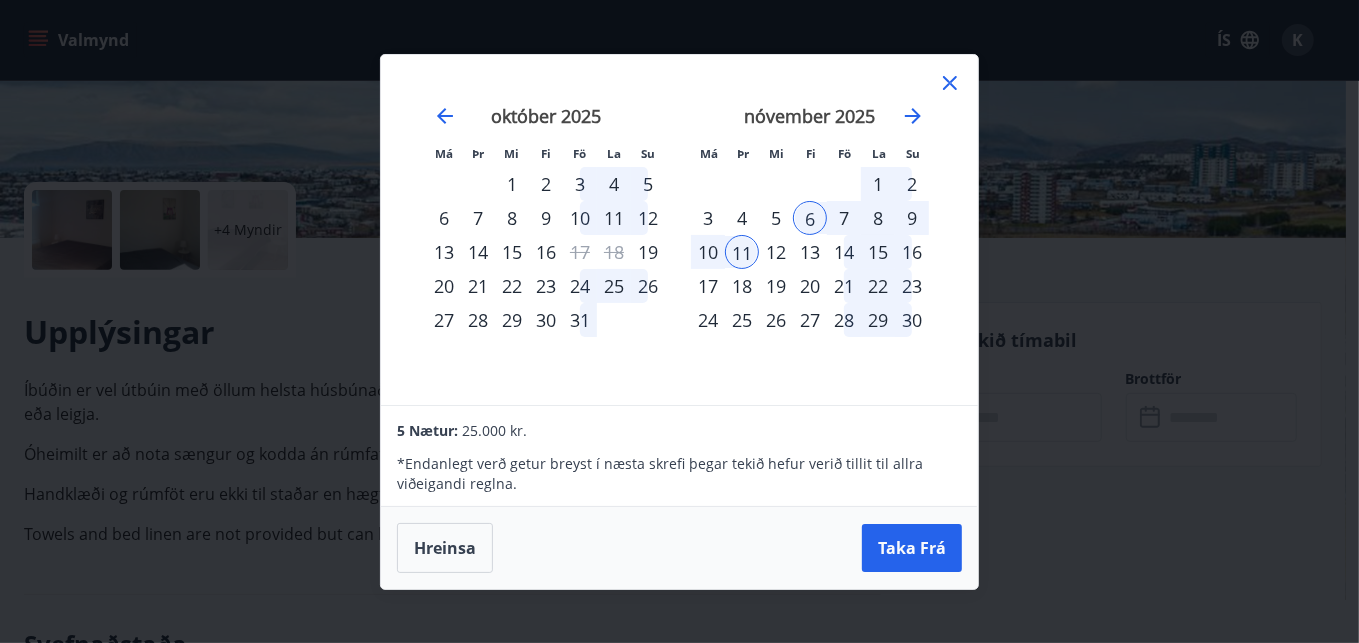 click on "25" at bounding box center (742, 320) 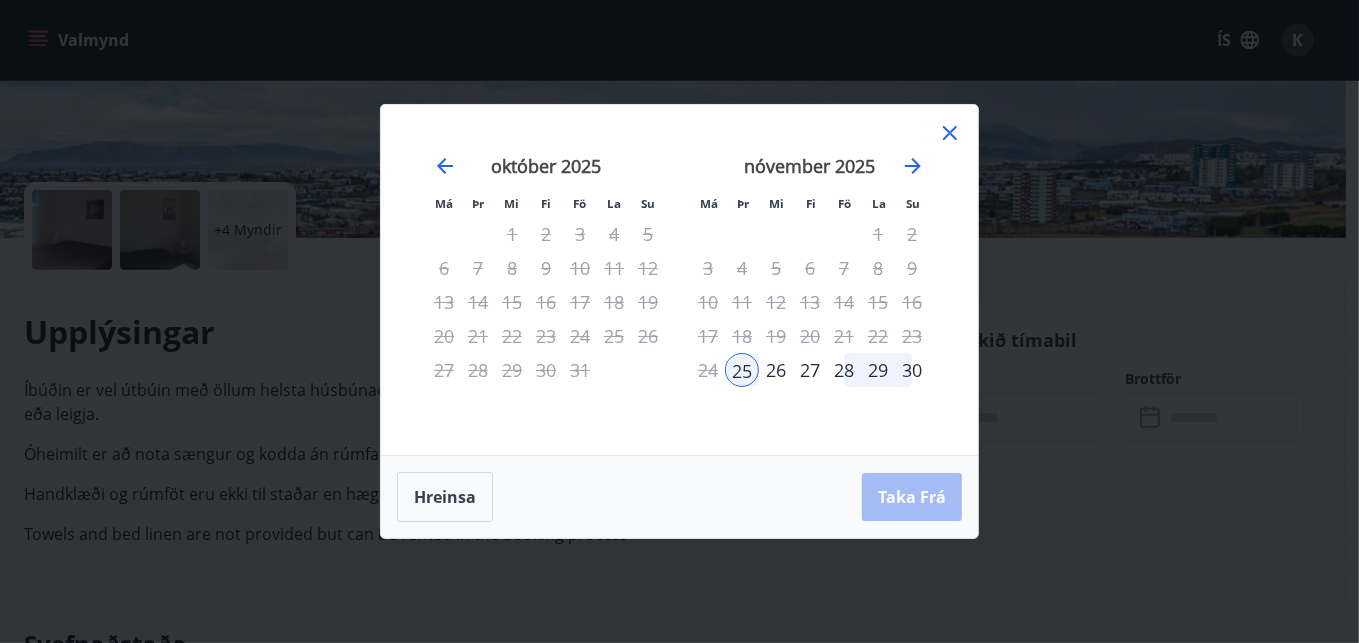 click 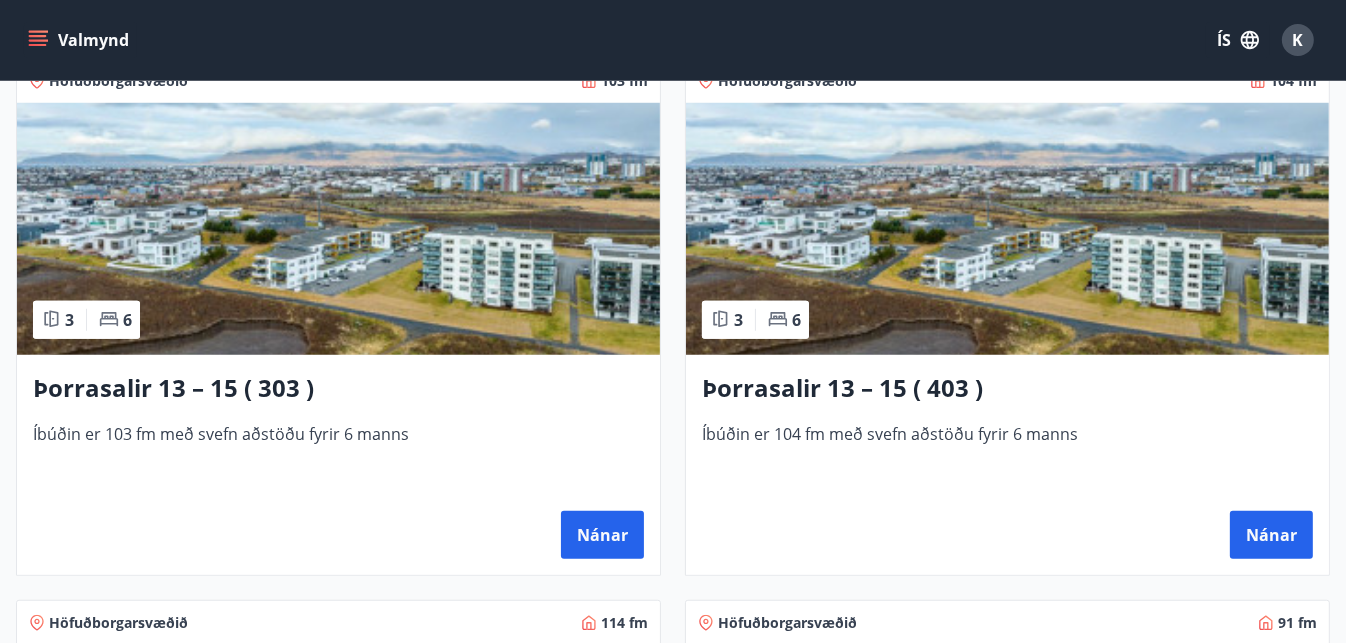 scroll, scrollTop: 1471, scrollLeft: 0, axis: vertical 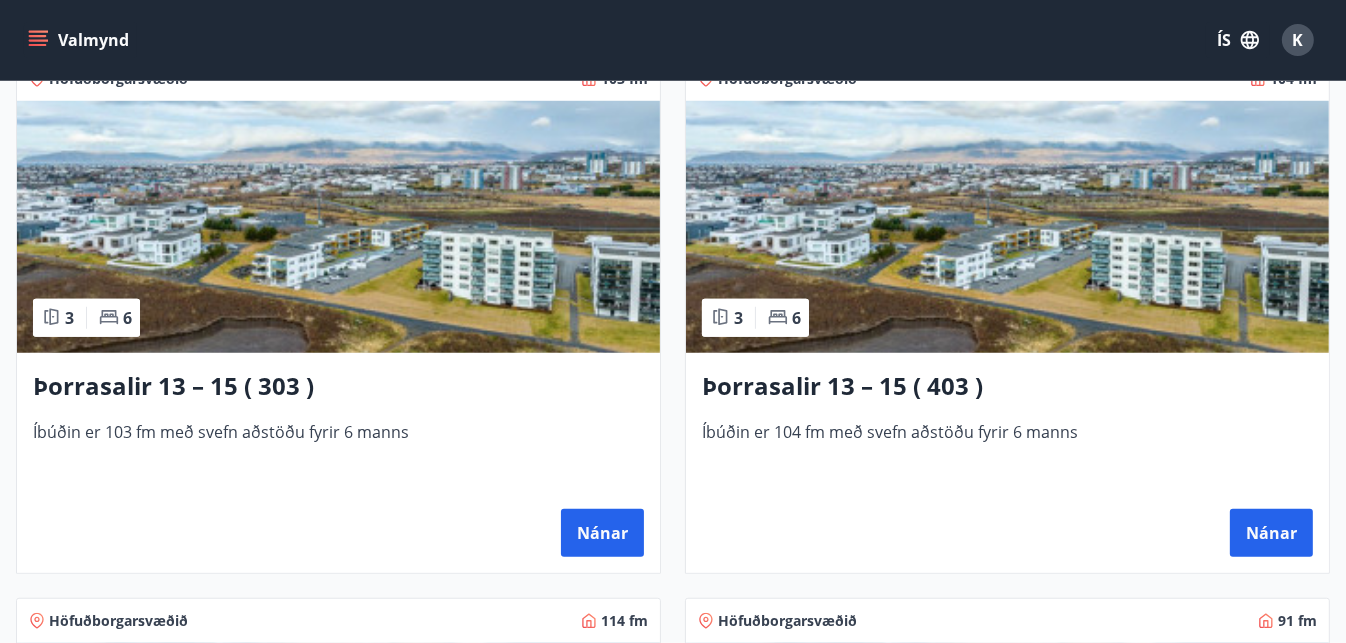 click on "Íbúðin er 104 fm með svefn aðstöðu fyrir 6 manns" at bounding box center (1007, 454) 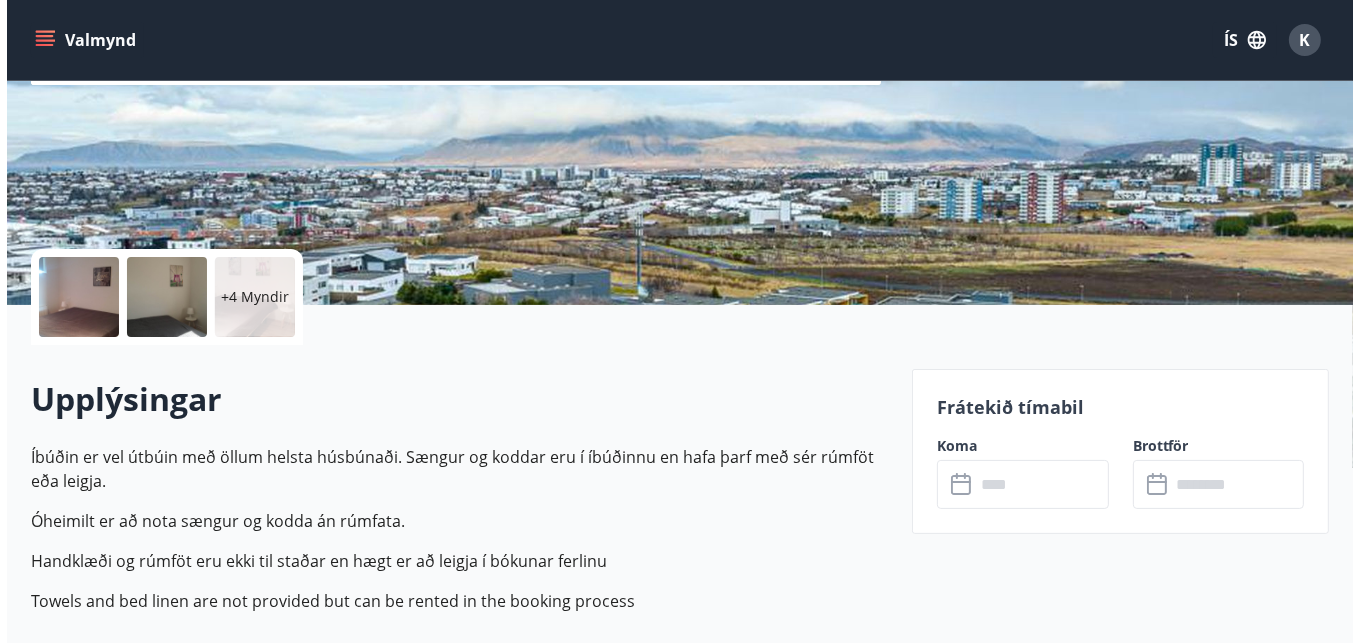 scroll, scrollTop: 296, scrollLeft: 0, axis: vertical 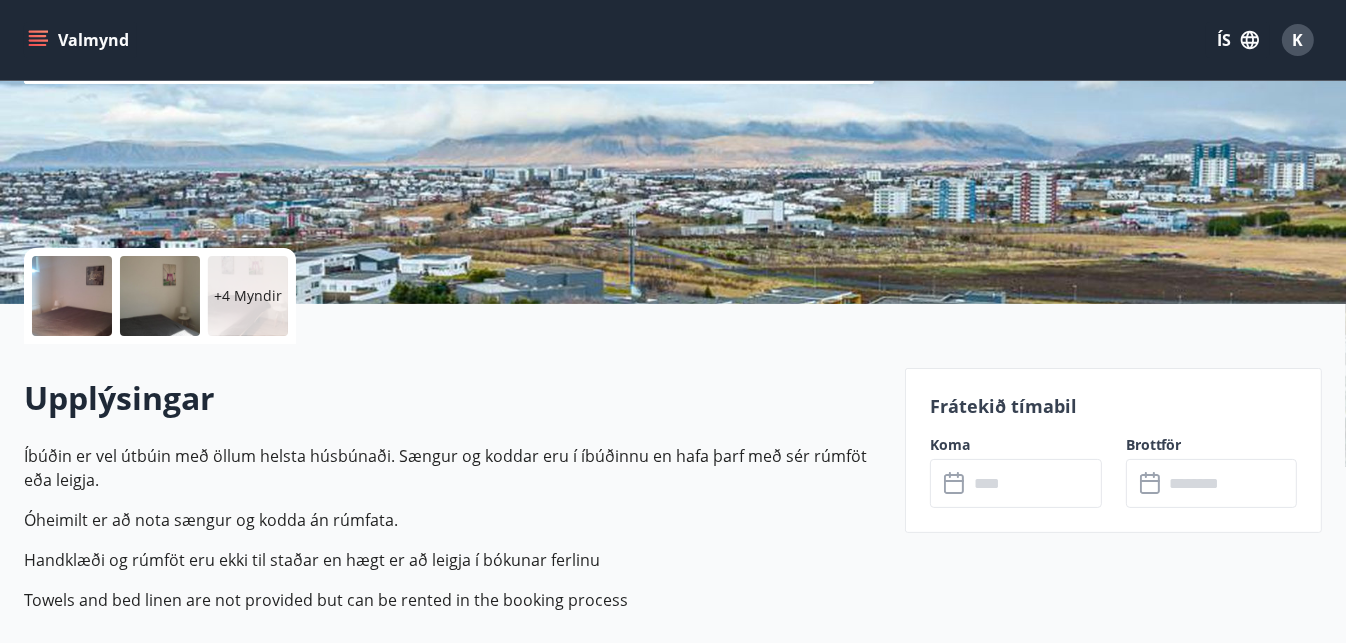 click at bounding box center [72, 296] 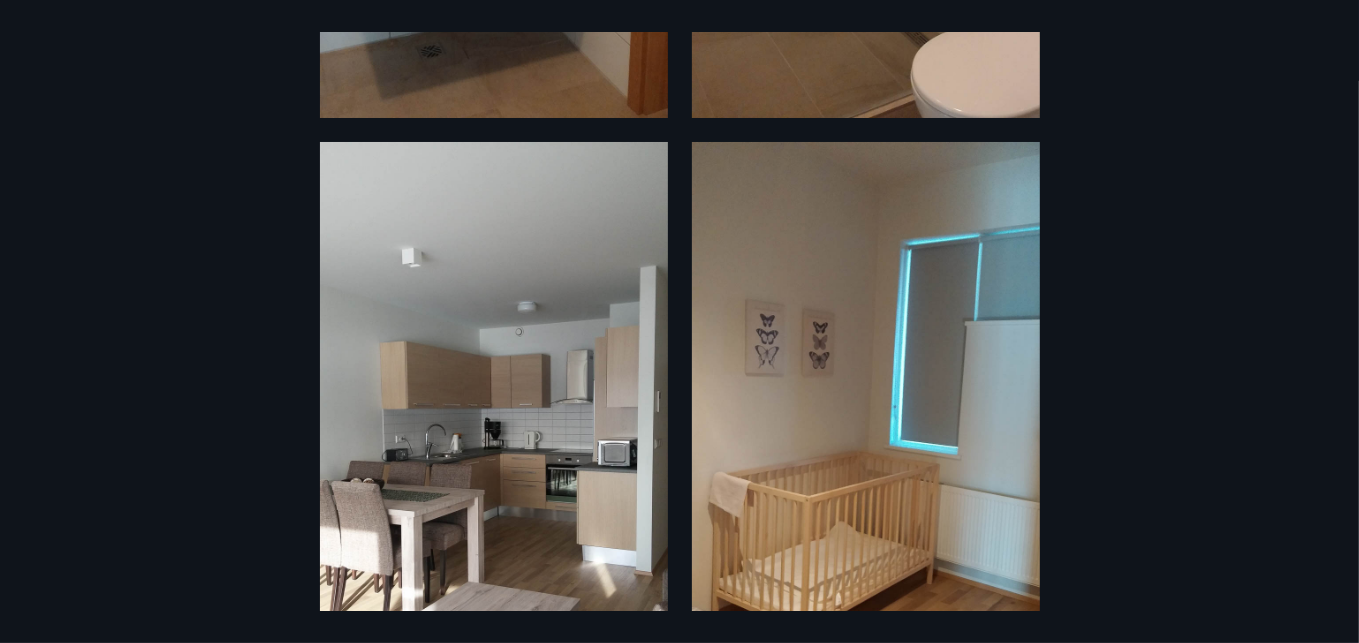 scroll, scrollTop: 2693, scrollLeft: 0, axis: vertical 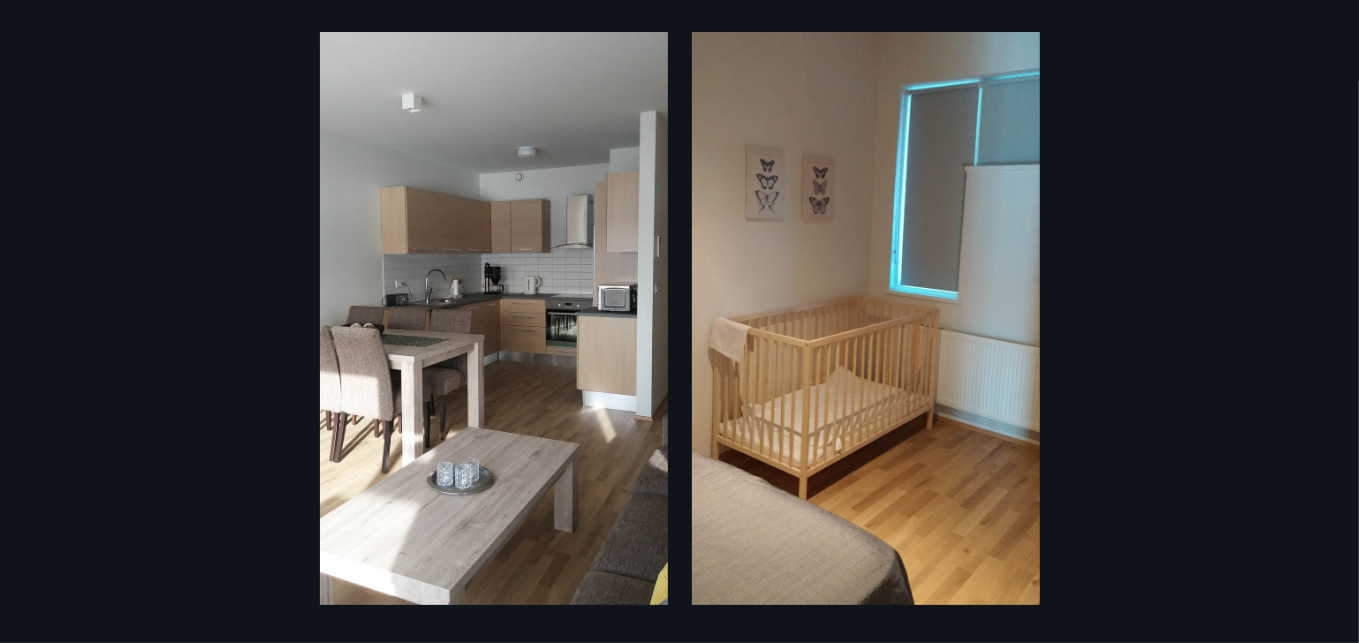 click on "10   Myndir" at bounding box center [679, 321] 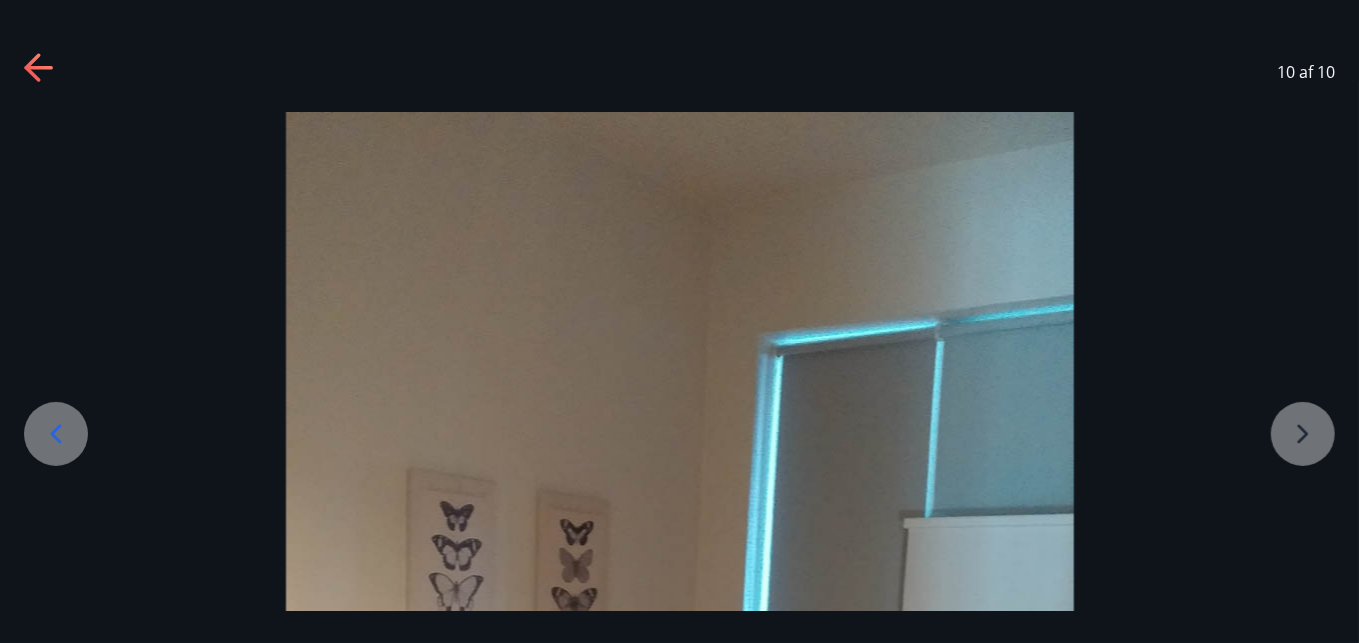 click 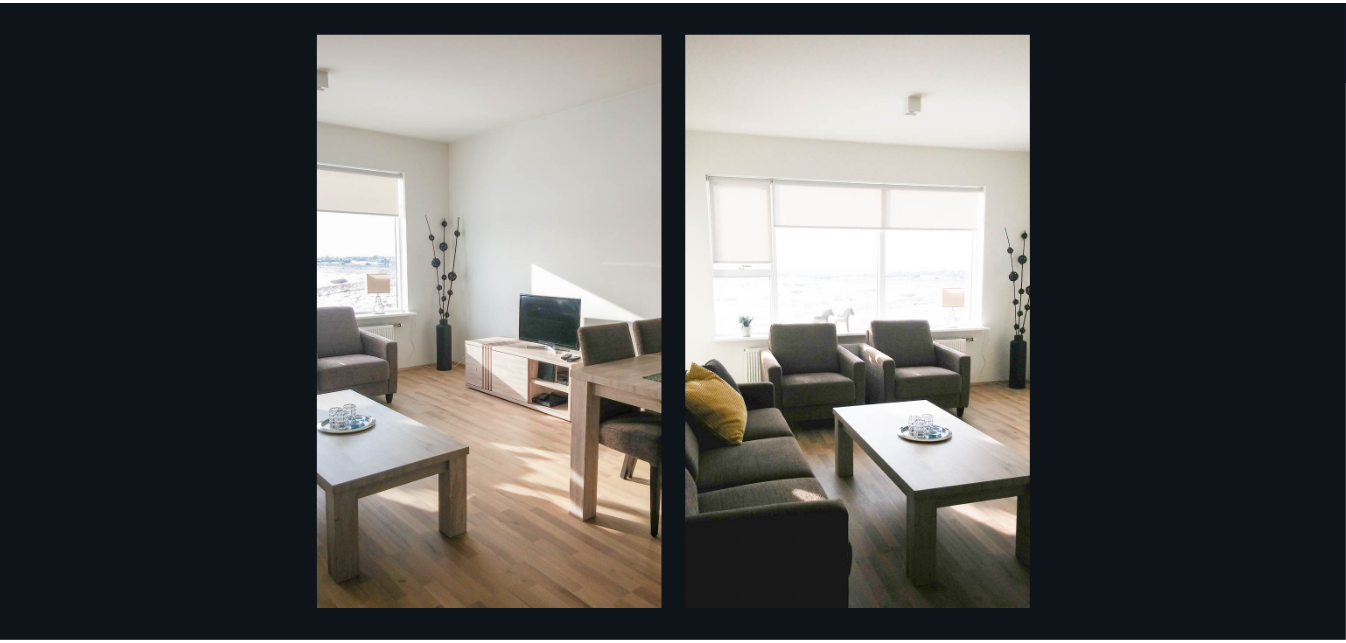 scroll, scrollTop: 0, scrollLeft: 0, axis: both 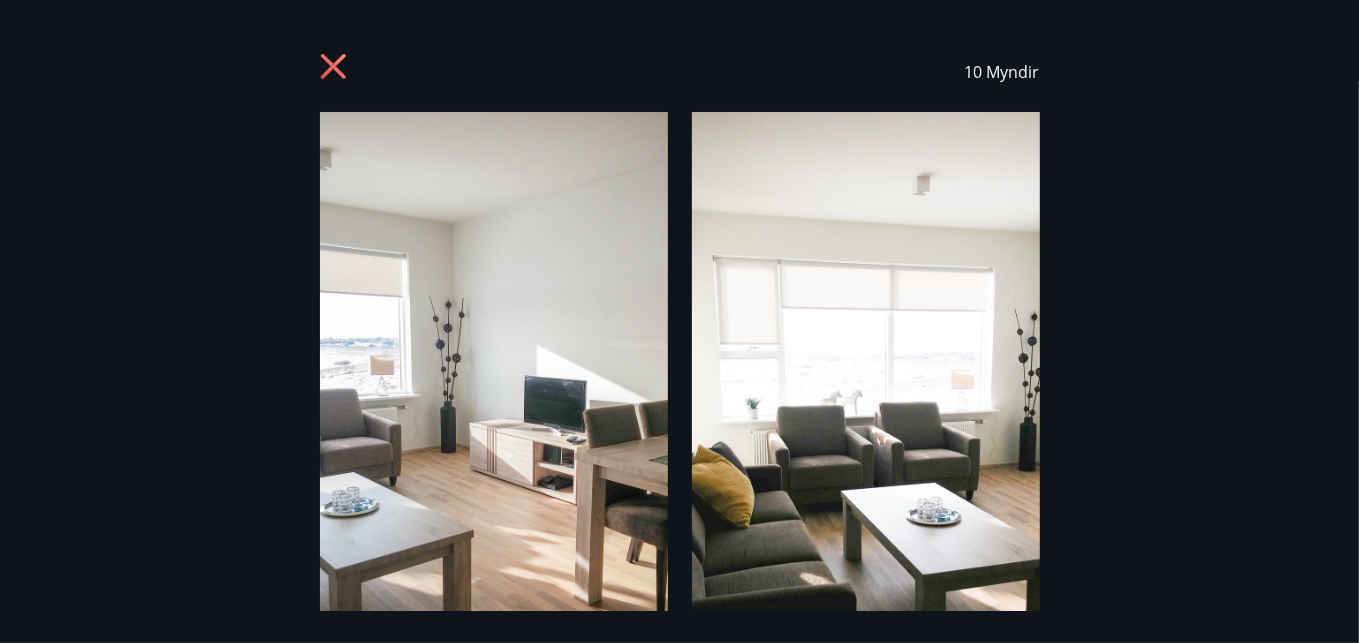 click 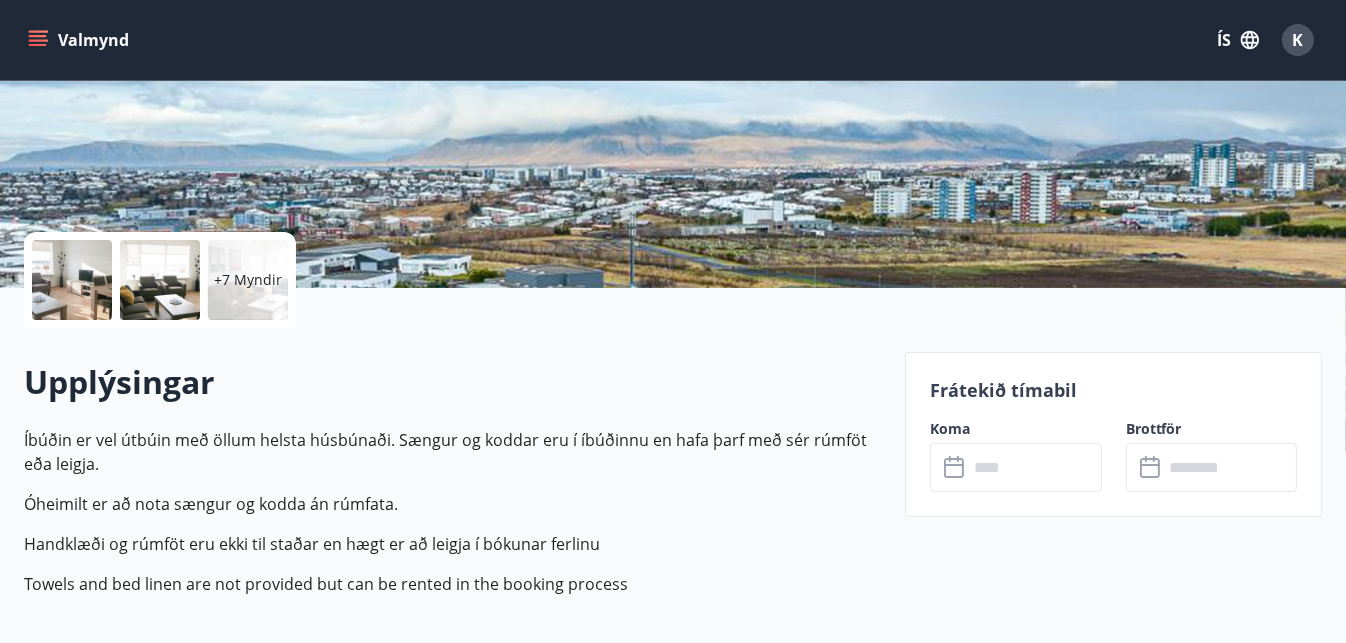 scroll, scrollTop: 0, scrollLeft: 0, axis: both 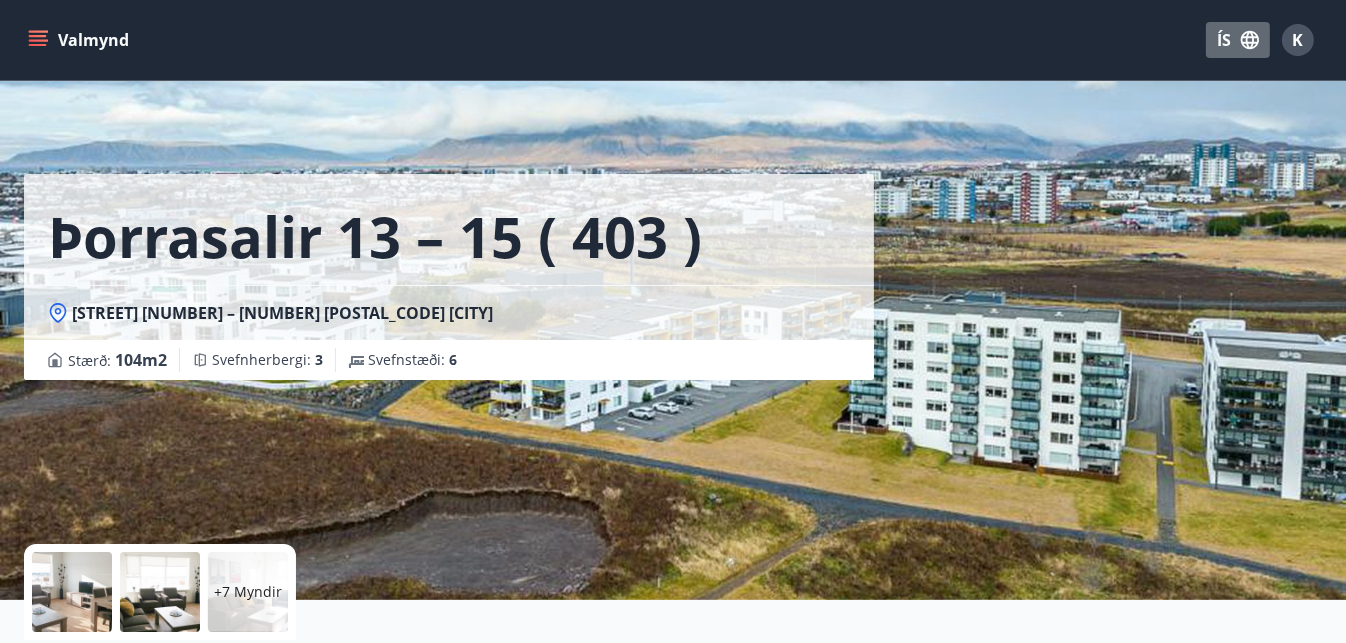click on "ÍS" at bounding box center (1238, 40) 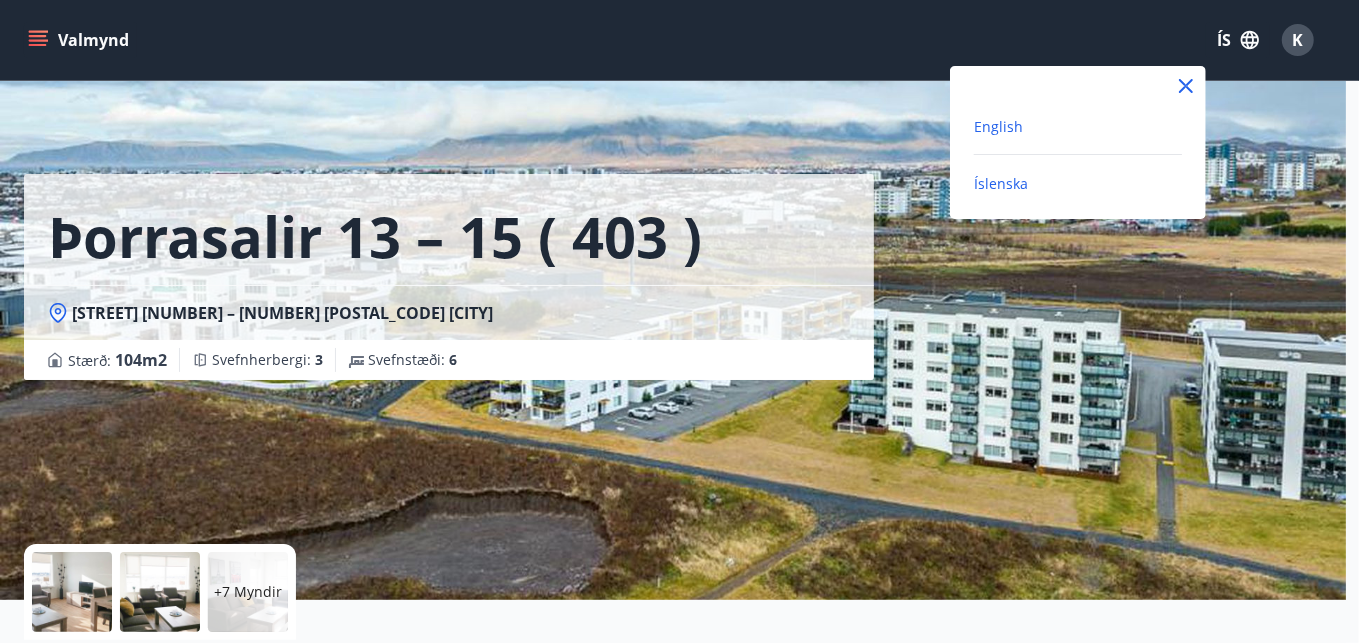 click on "English" at bounding box center (998, 126) 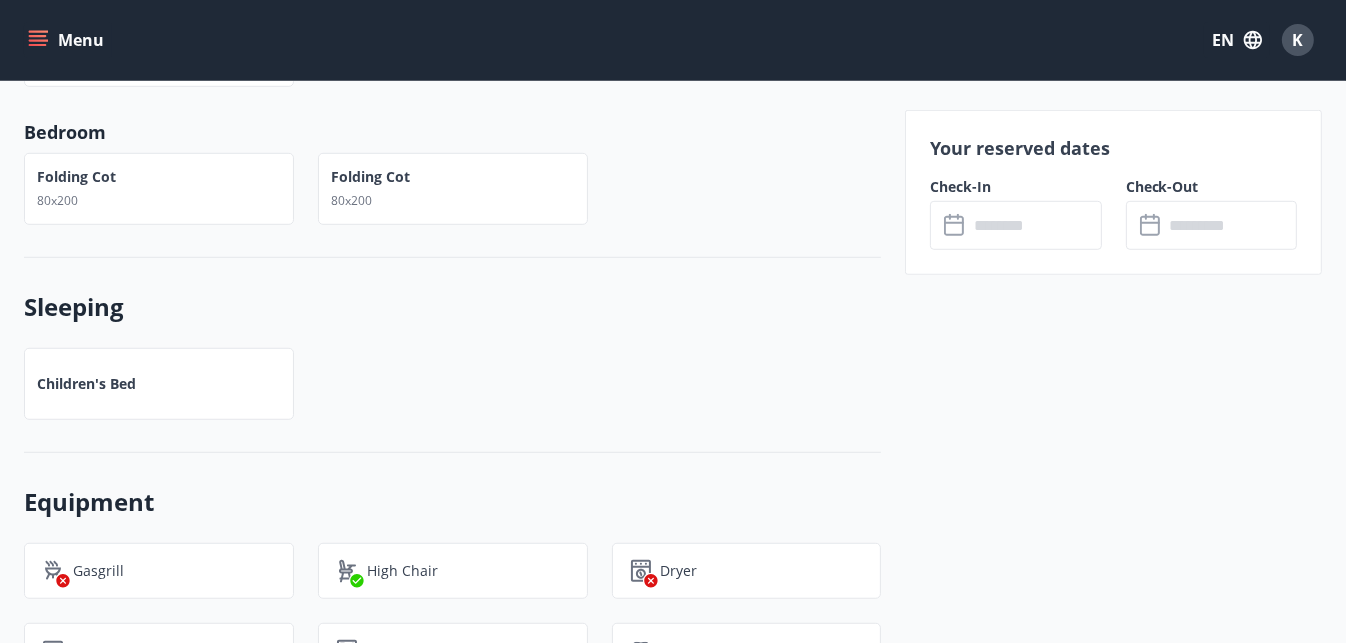 scroll, scrollTop: 1282, scrollLeft: 0, axis: vertical 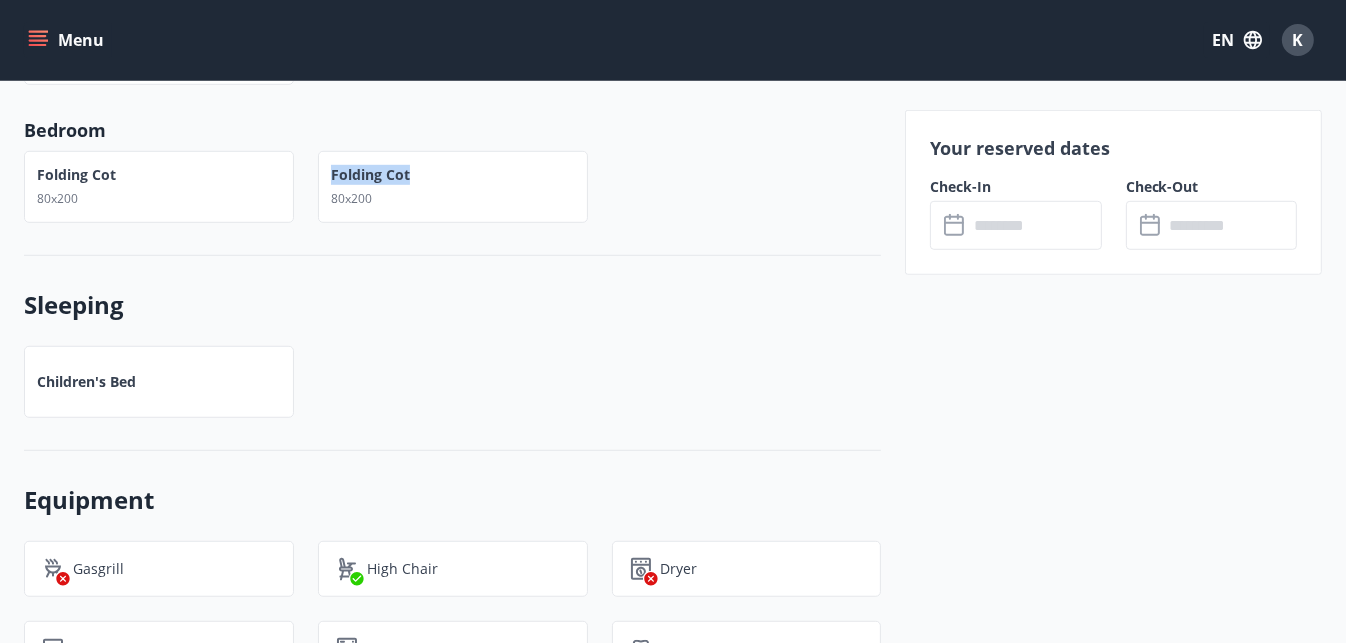 drag, startPoint x: 415, startPoint y: 170, endPoint x: 330, endPoint y: 173, distance: 85.052925 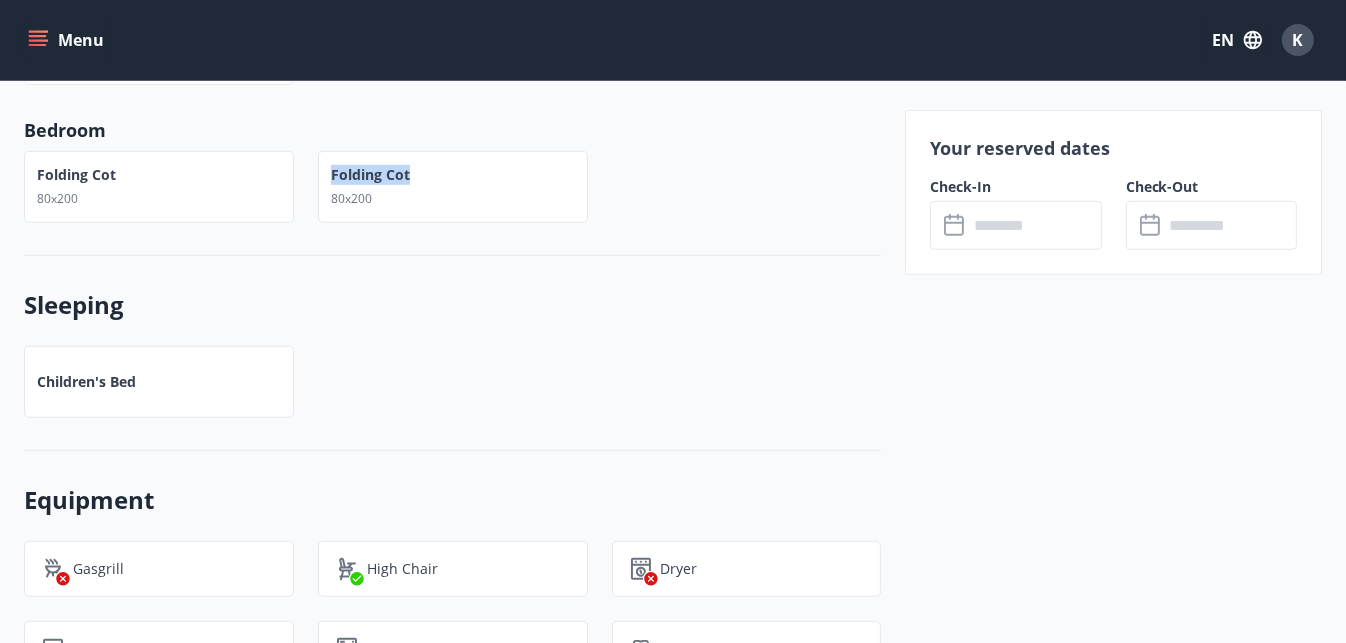 click on "Folding cot 80x200" at bounding box center (453, 187) 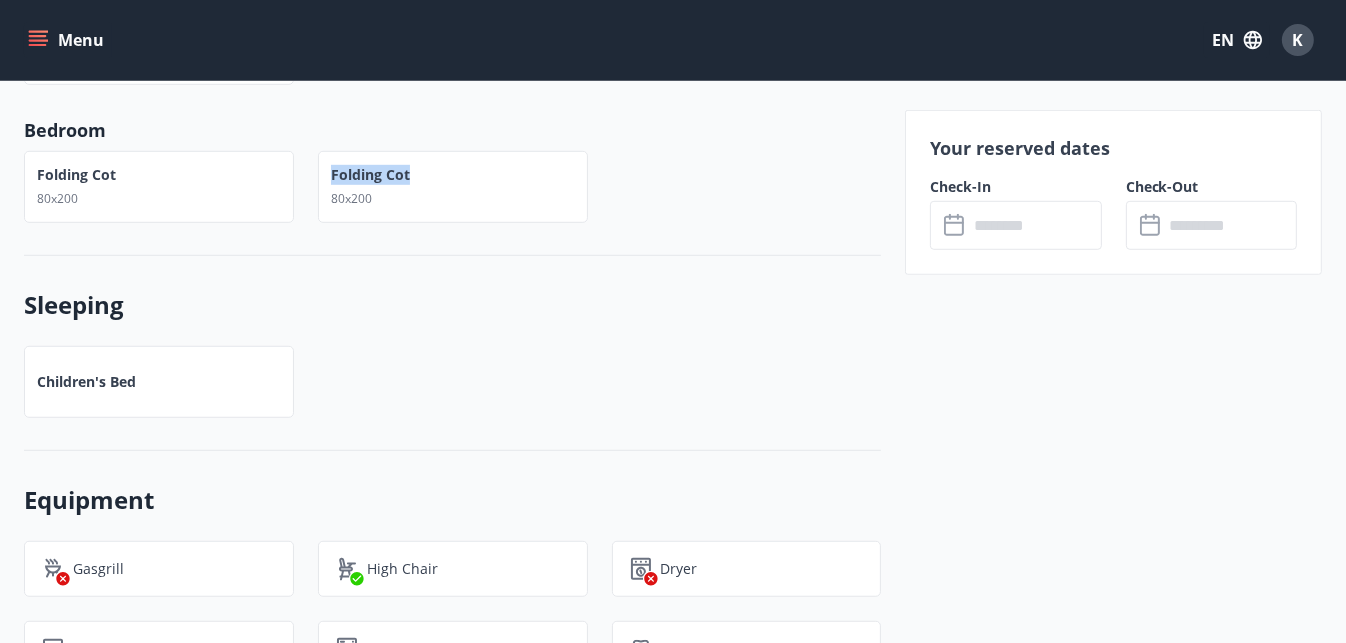 copy on "Folding cot" 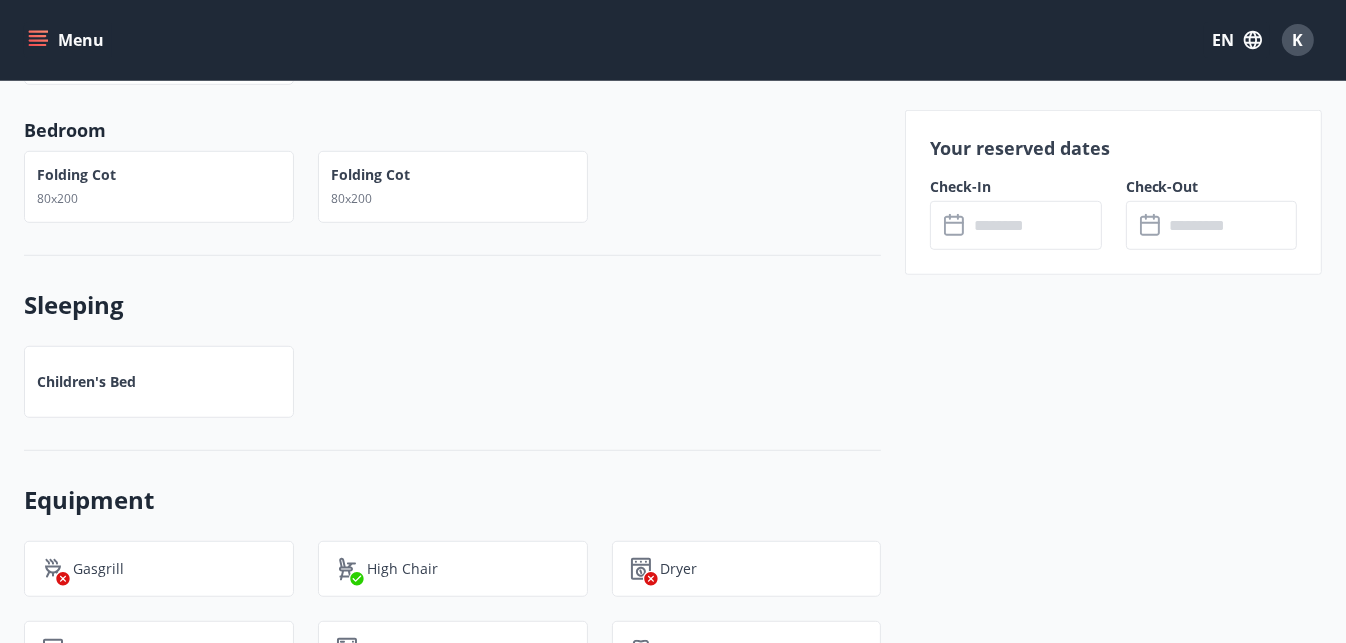 click on "Sleeping" at bounding box center [452, 305] 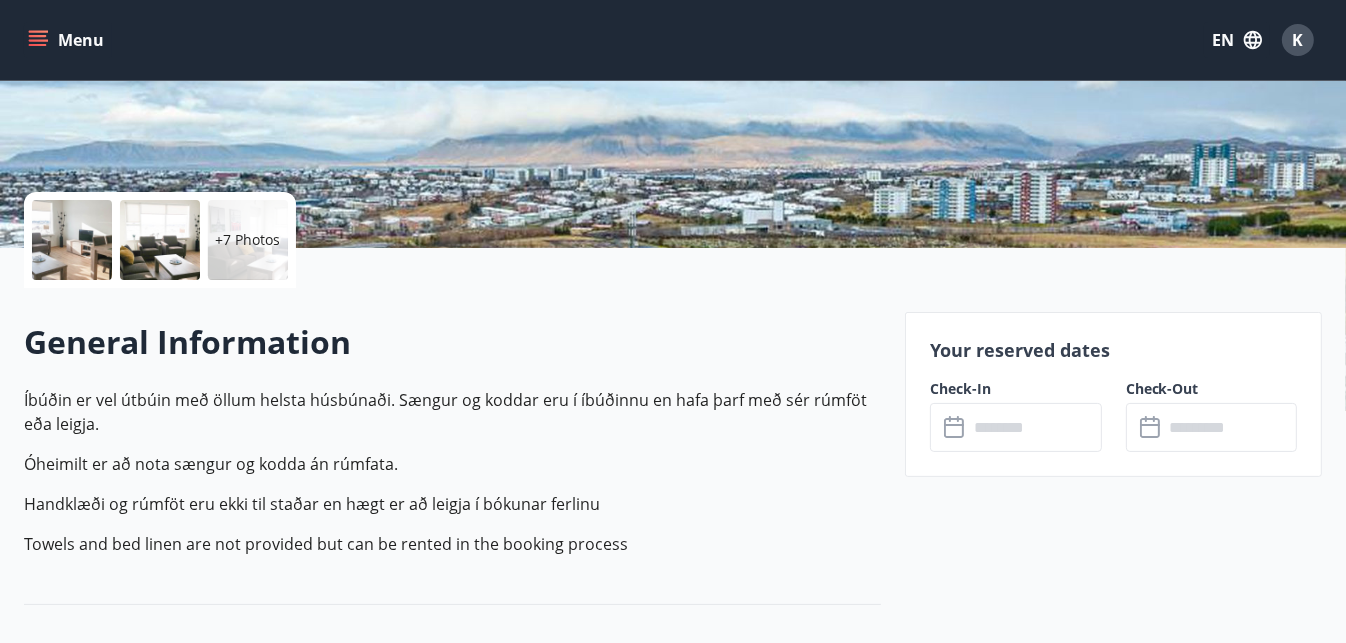 scroll, scrollTop: 0, scrollLeft: 0, axis: both 